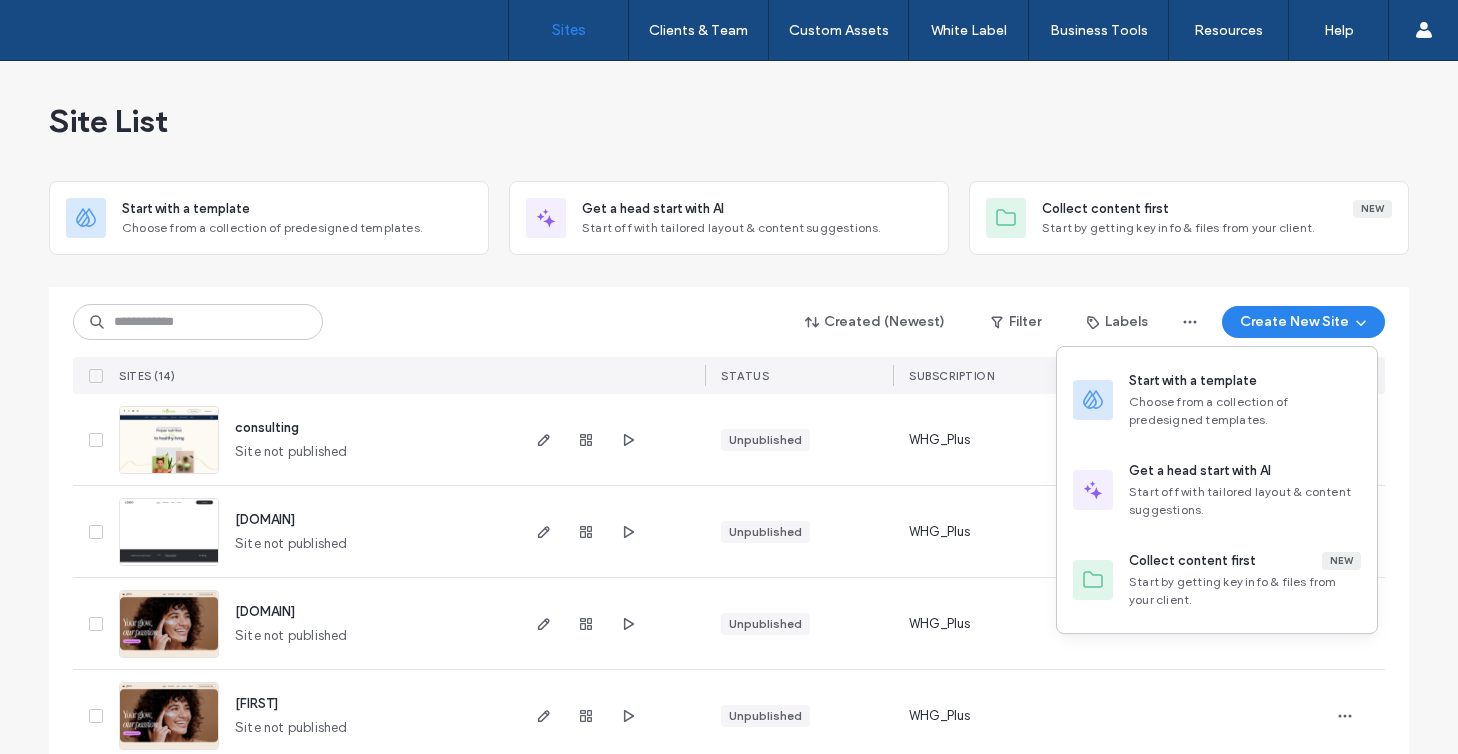 scroll, scrollTop: 0, scrollLeft: 0, axis: both 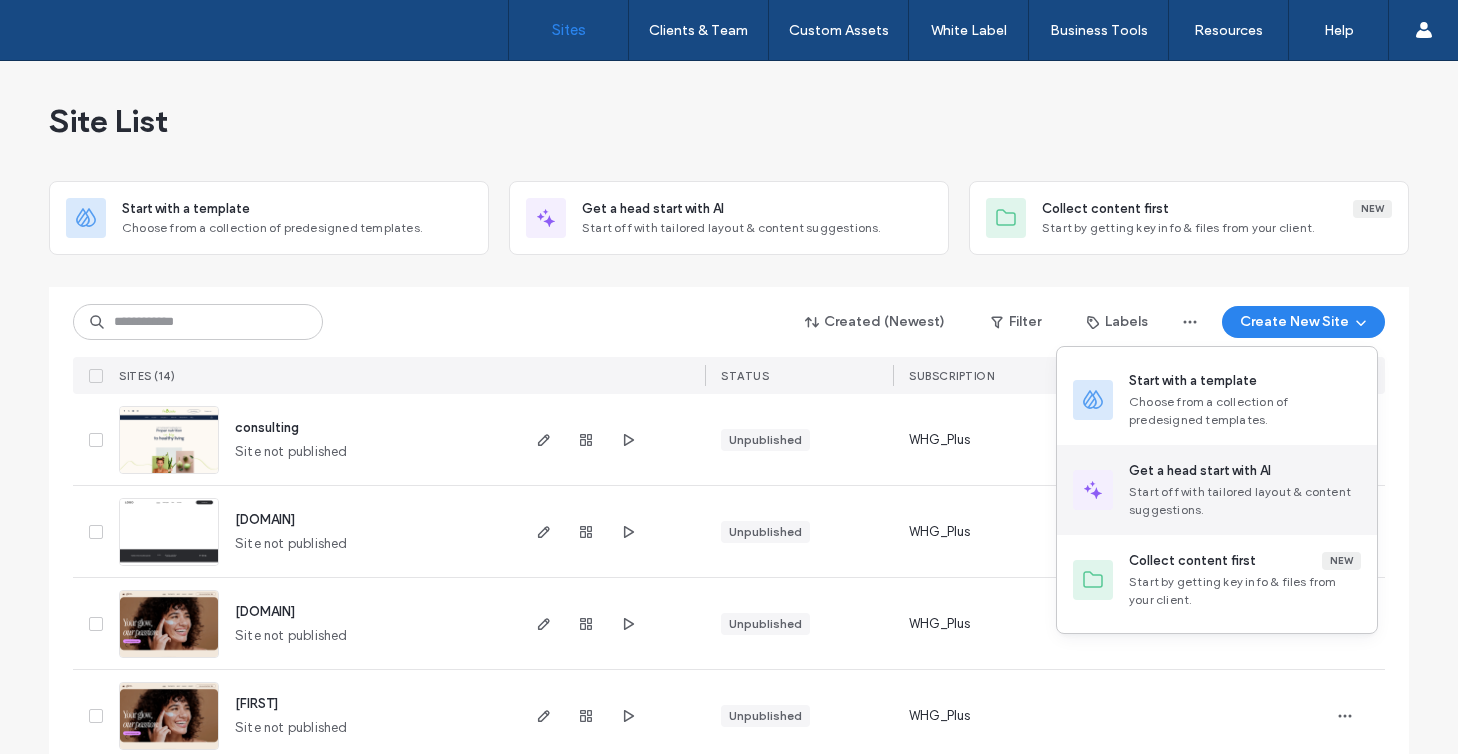 click on "Get a head start with AI" at bounding box center (1245, 471) 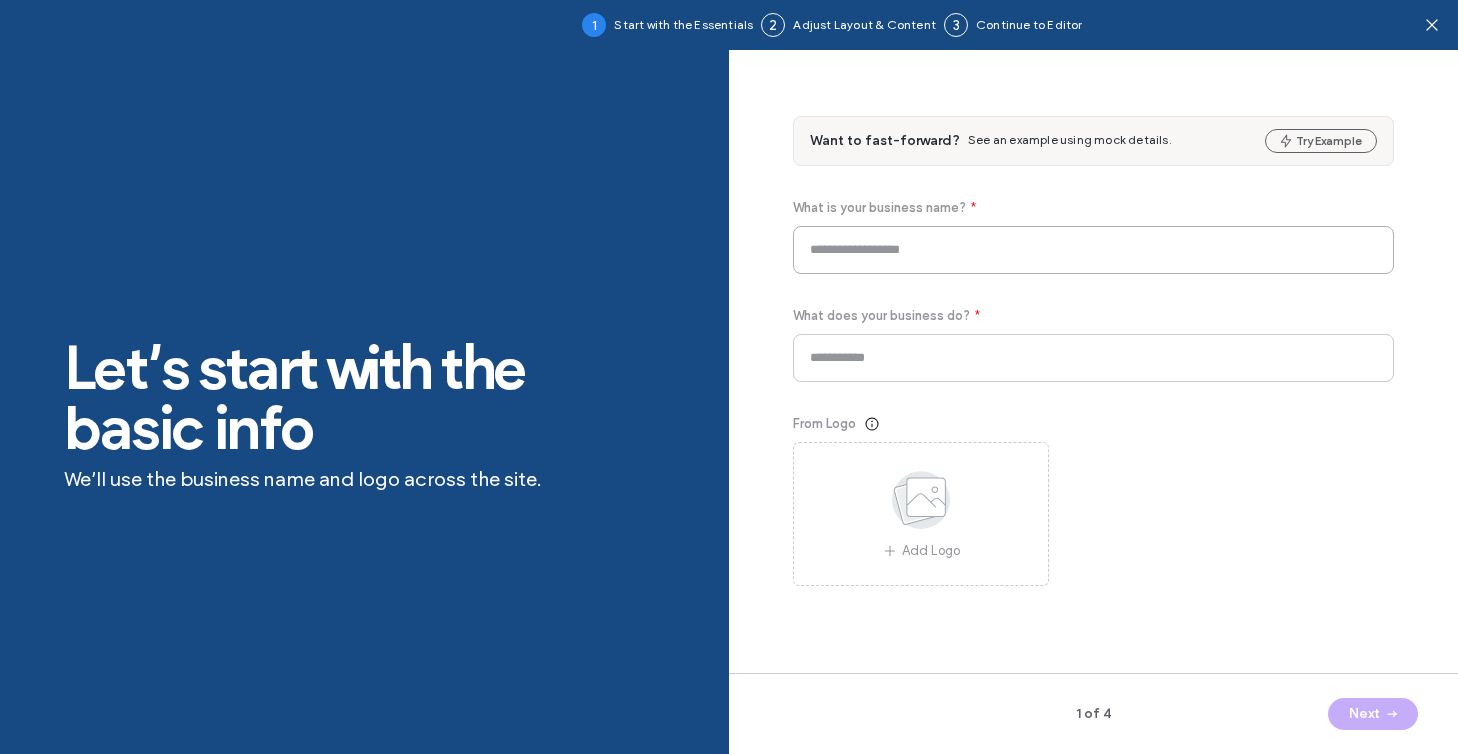click at bounding box center (1093, 250) 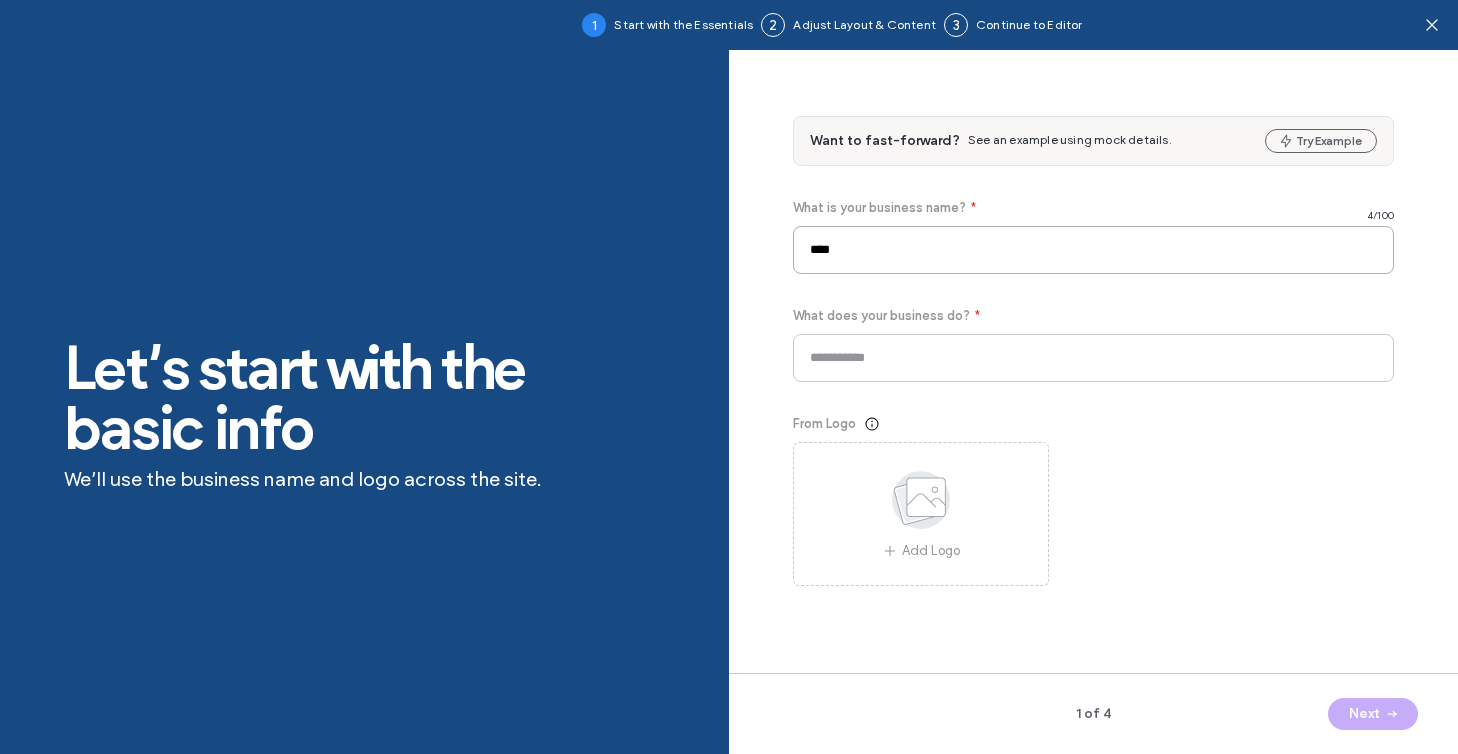 type on "****" 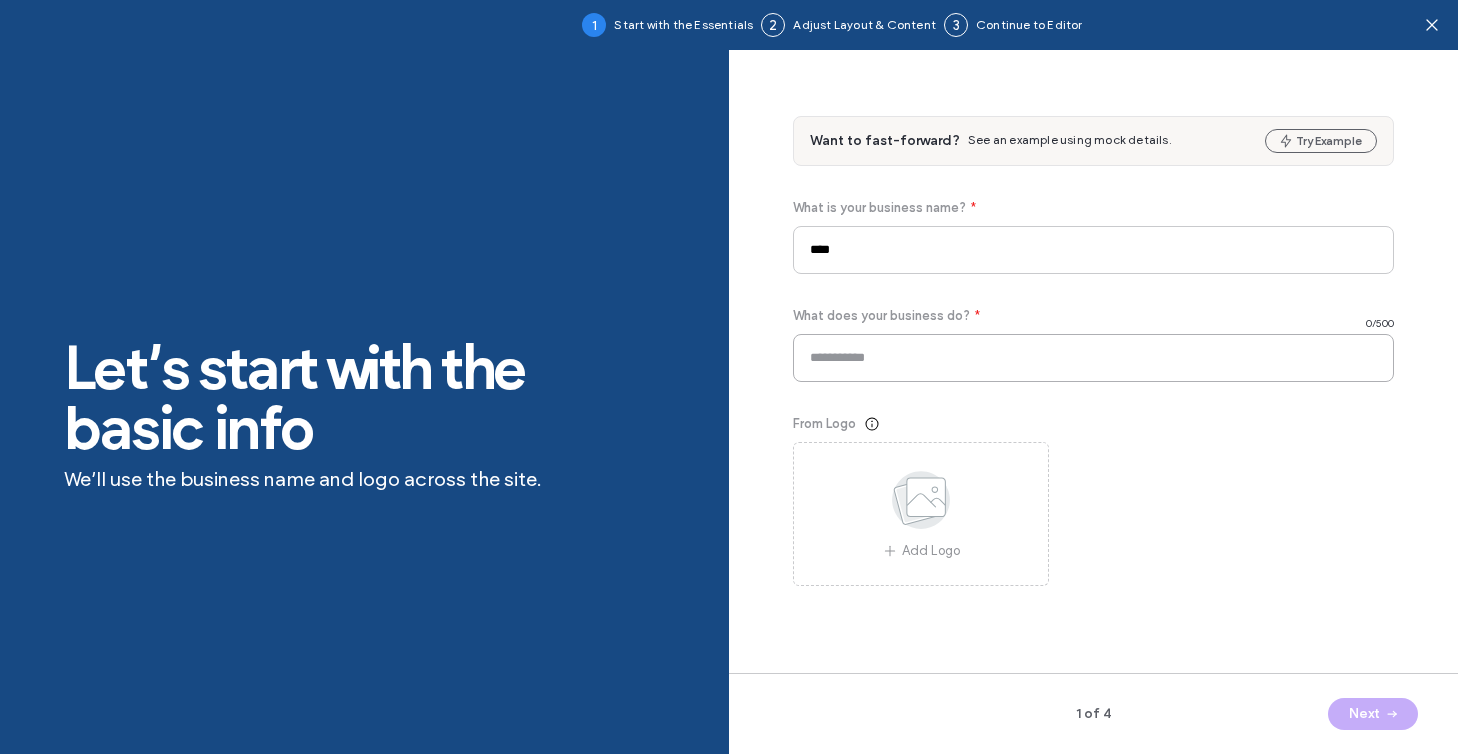 click at bounding box center [1093, 358] 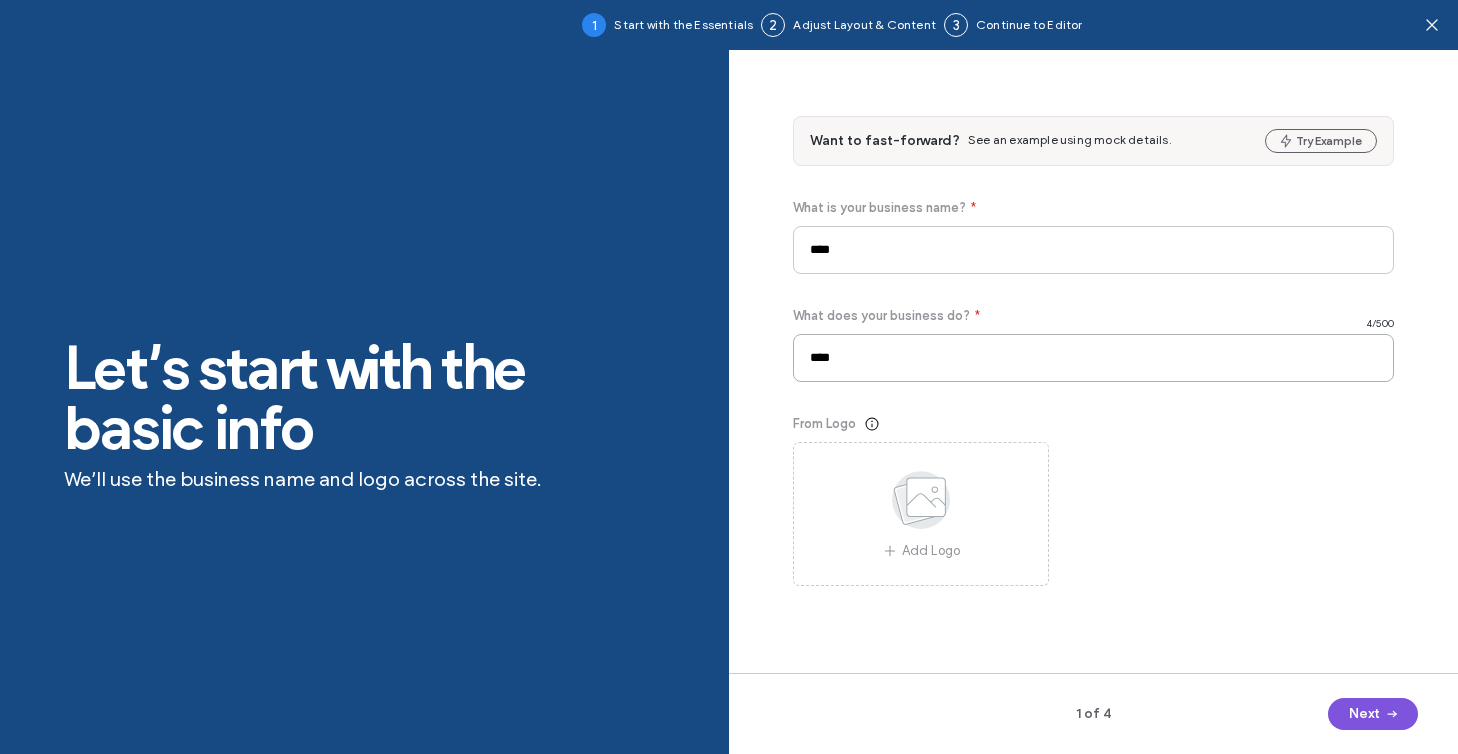 type on "****" 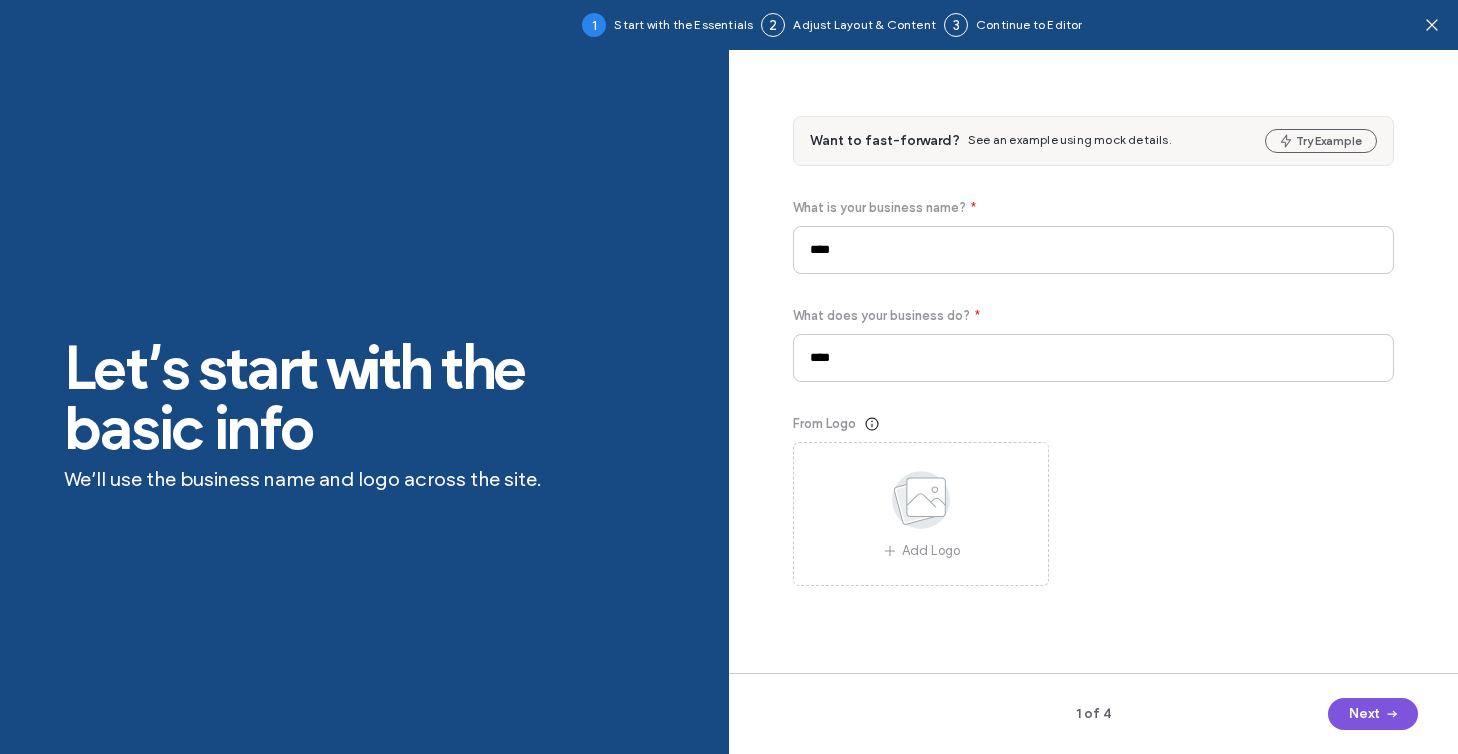 click on "Next" at bounding box center [1373, 714] 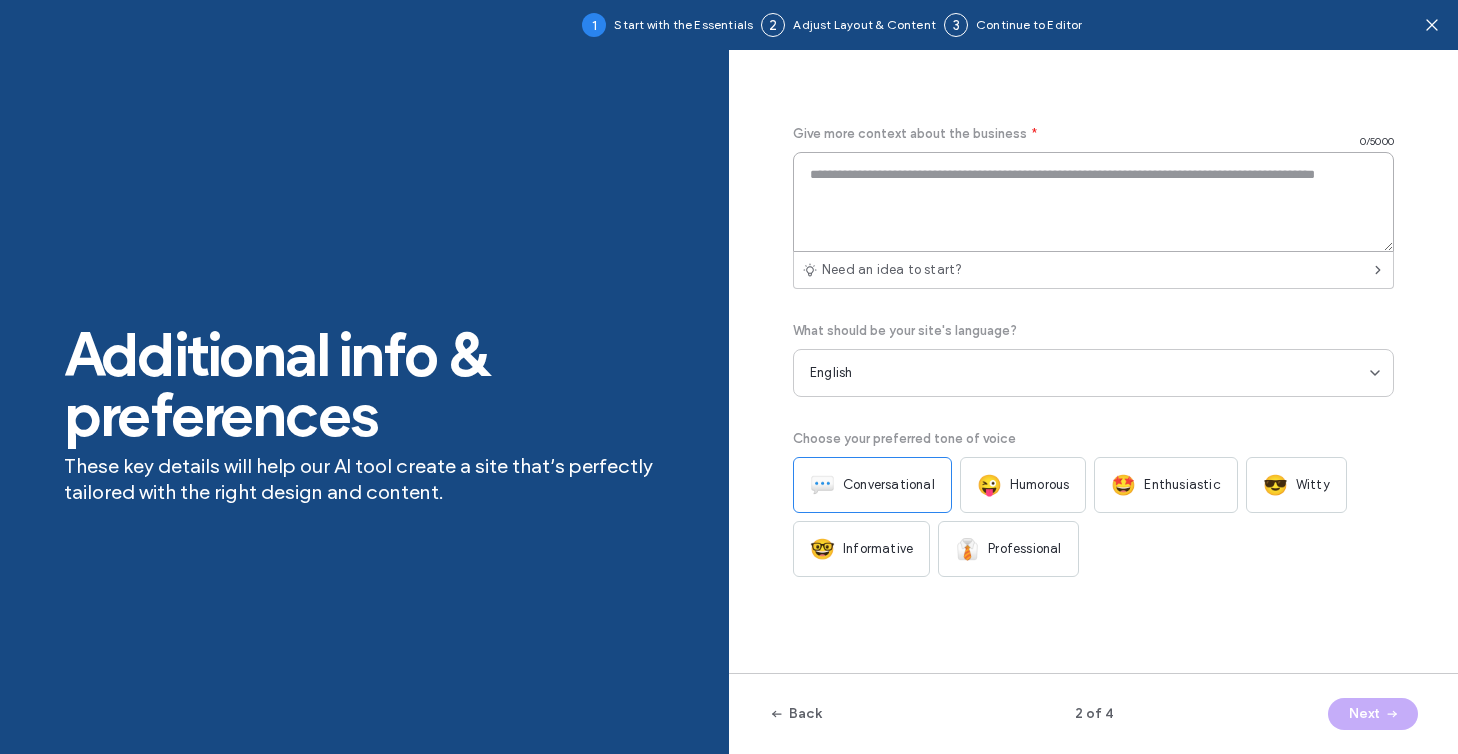 click at bounding box center (1093, 202) 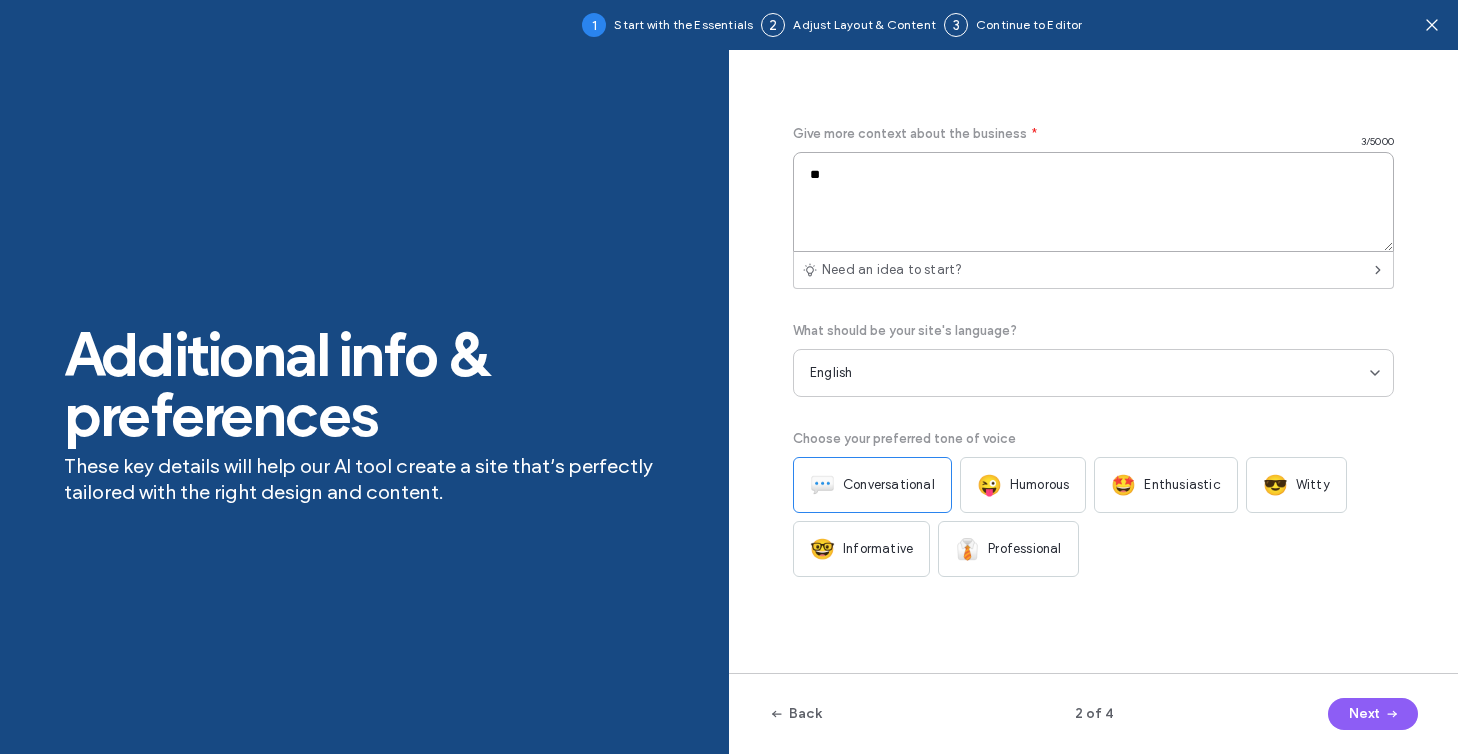 type on "*" 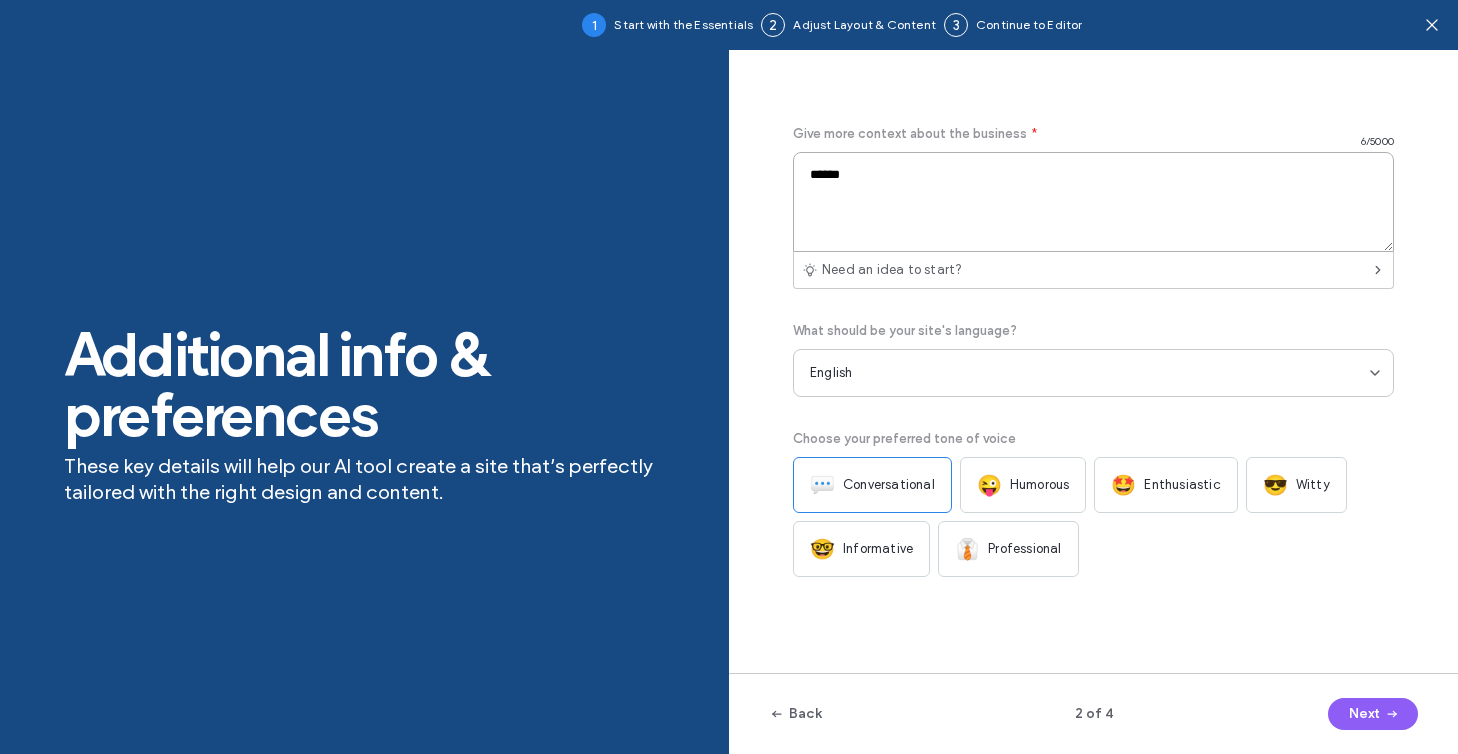 type on "*******" 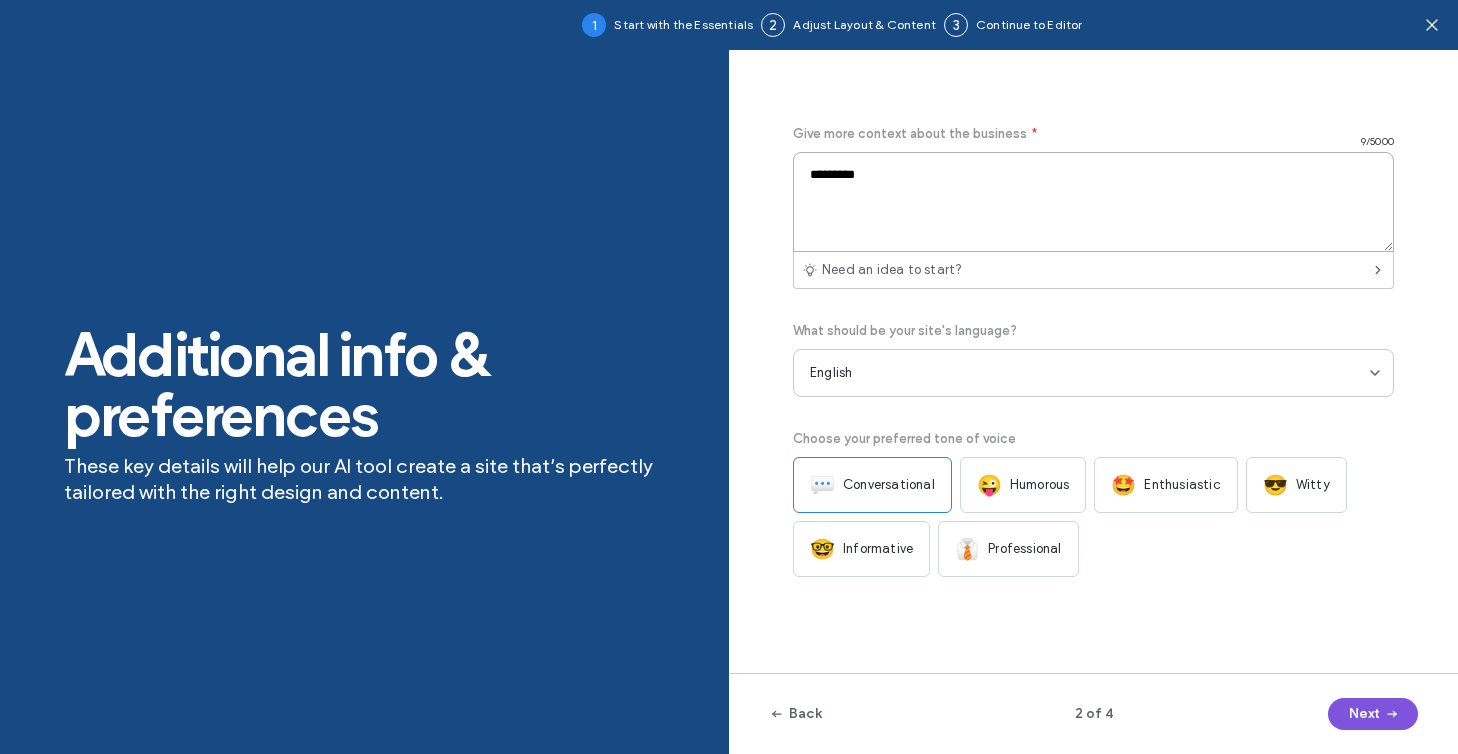 type on "*********" 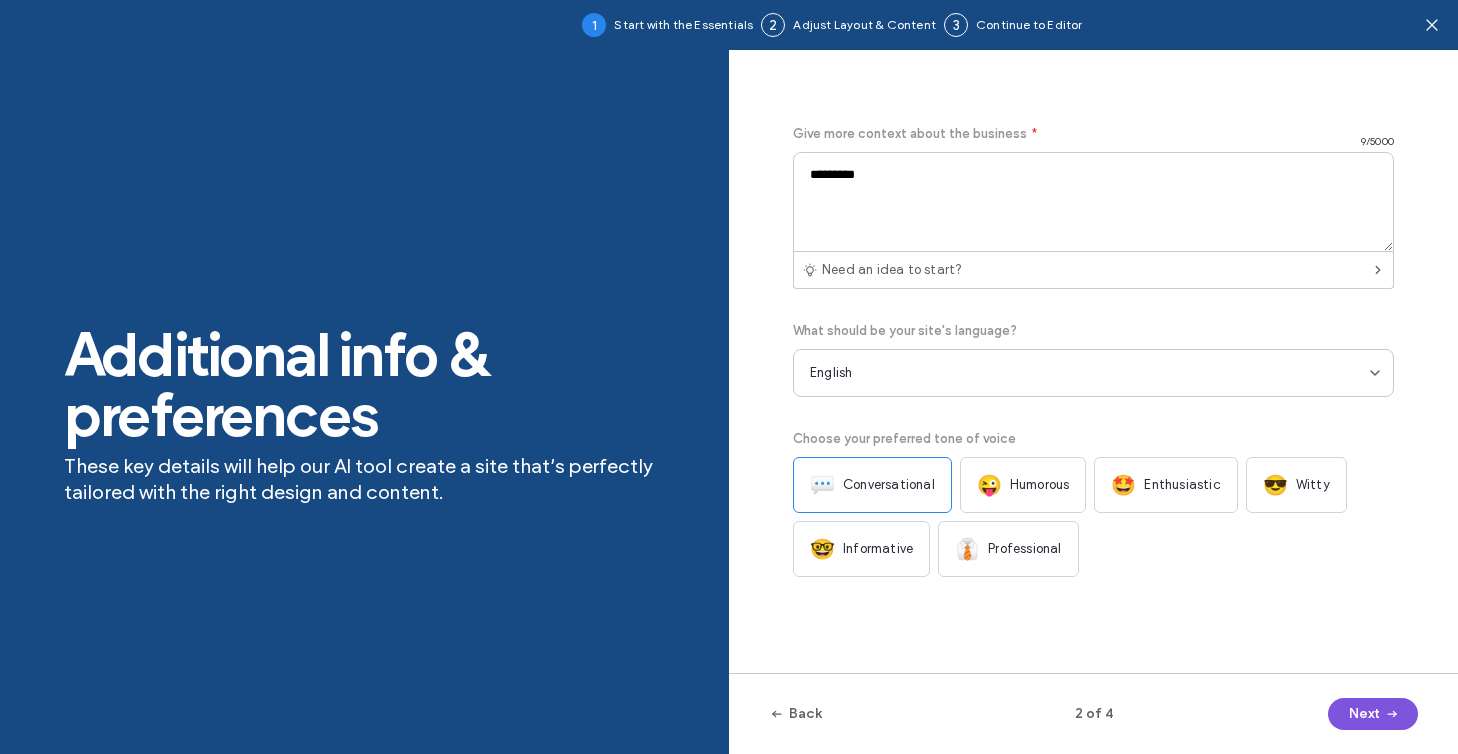 click on "Next" at bounding box center [1373, 714] 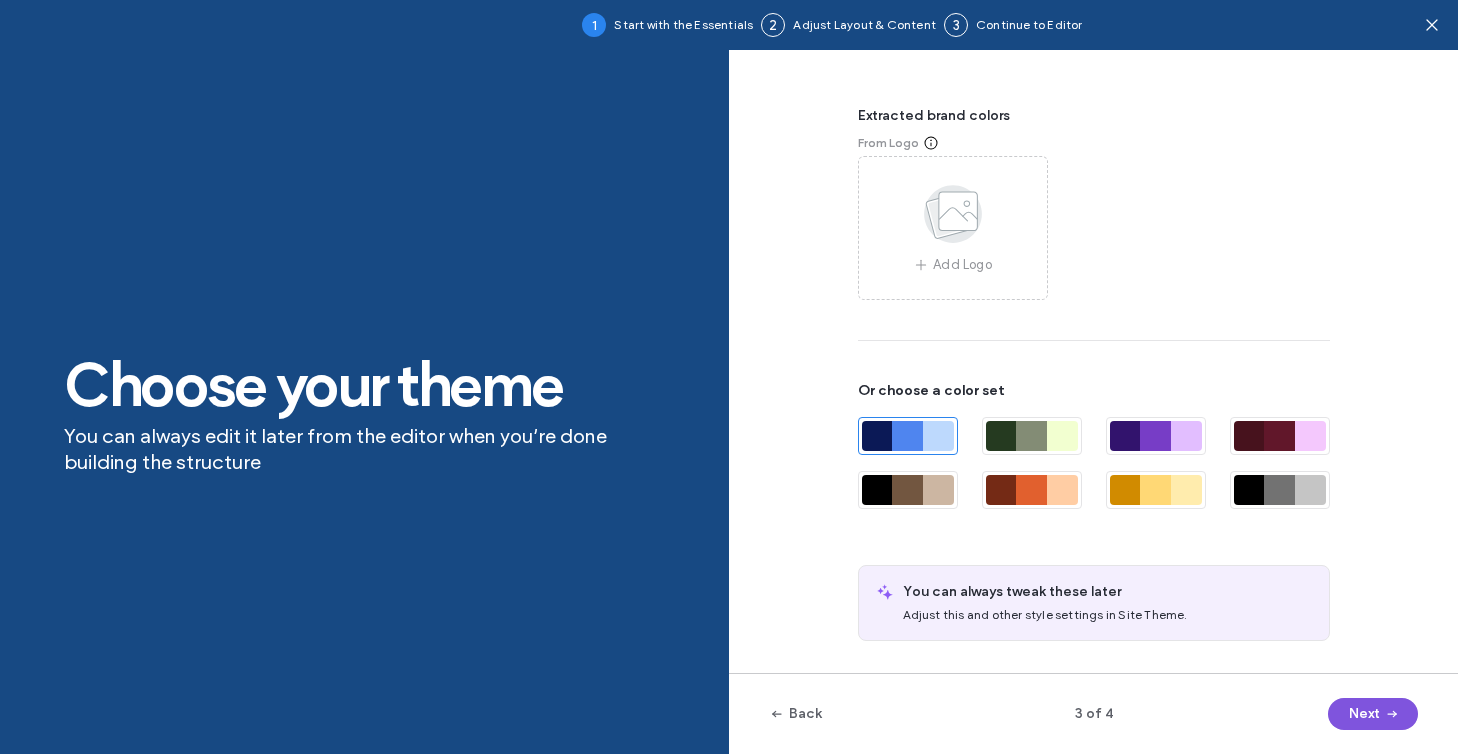 click on "Next" at bounding box center (1373, 714) 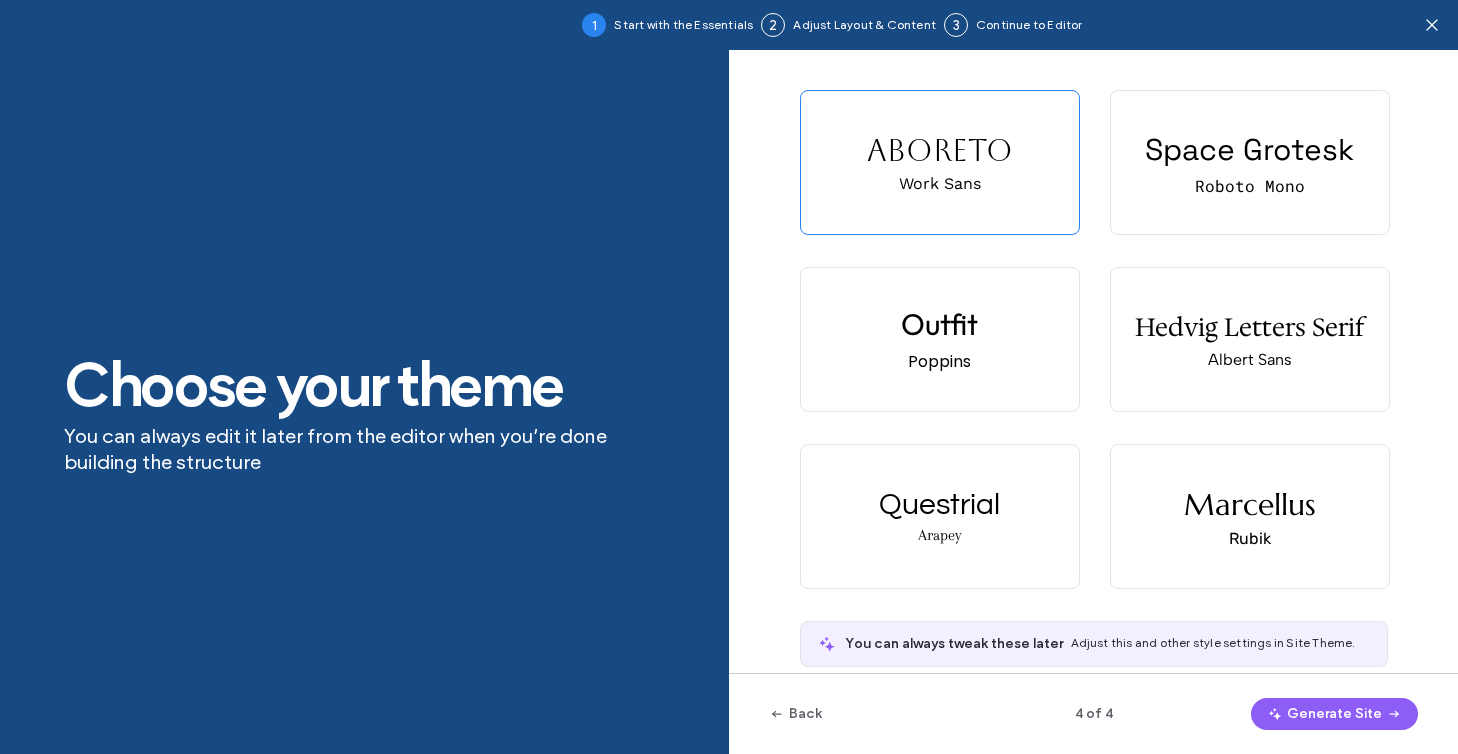 click on "Generate Site" at bounding box center [1334, 714] 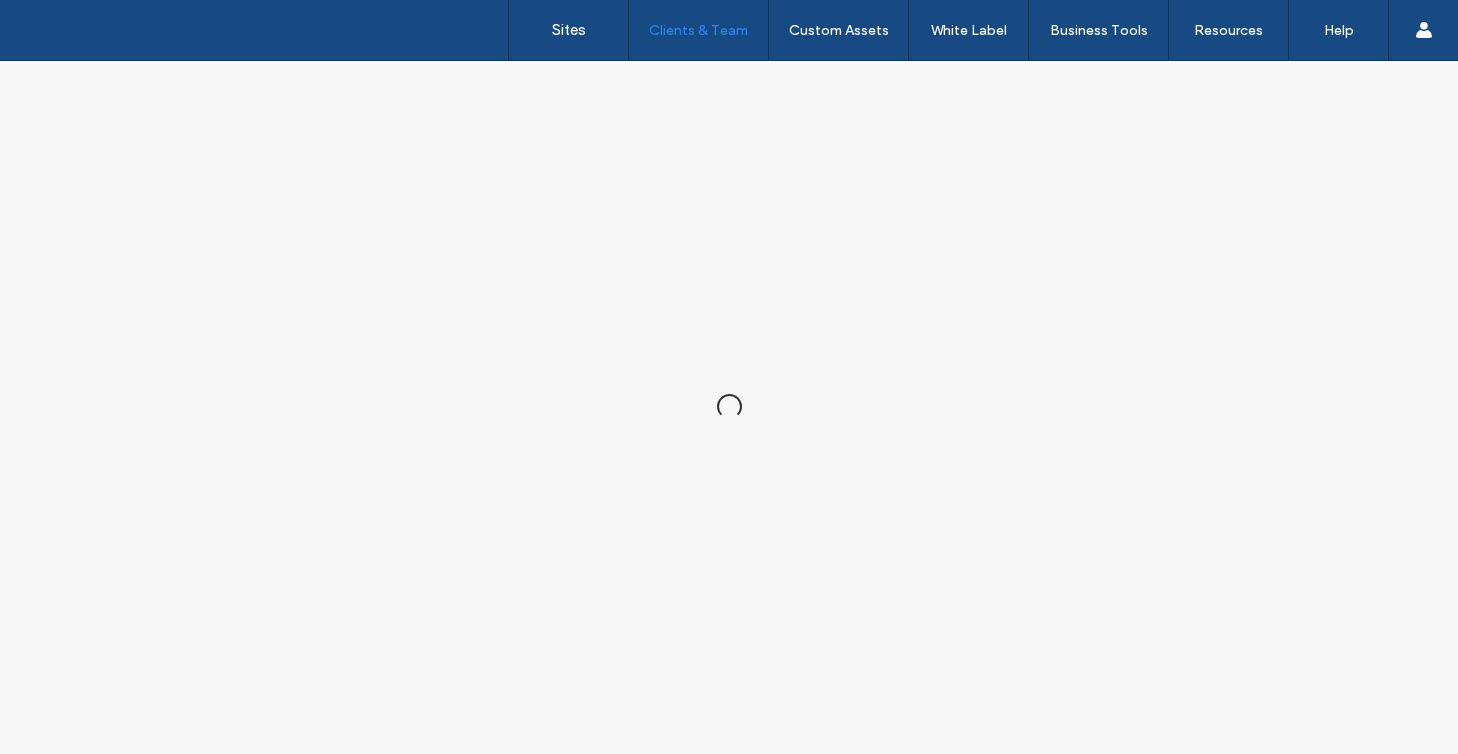 scroll, scrollTop: 0, scrollLeft: 0, axis: both 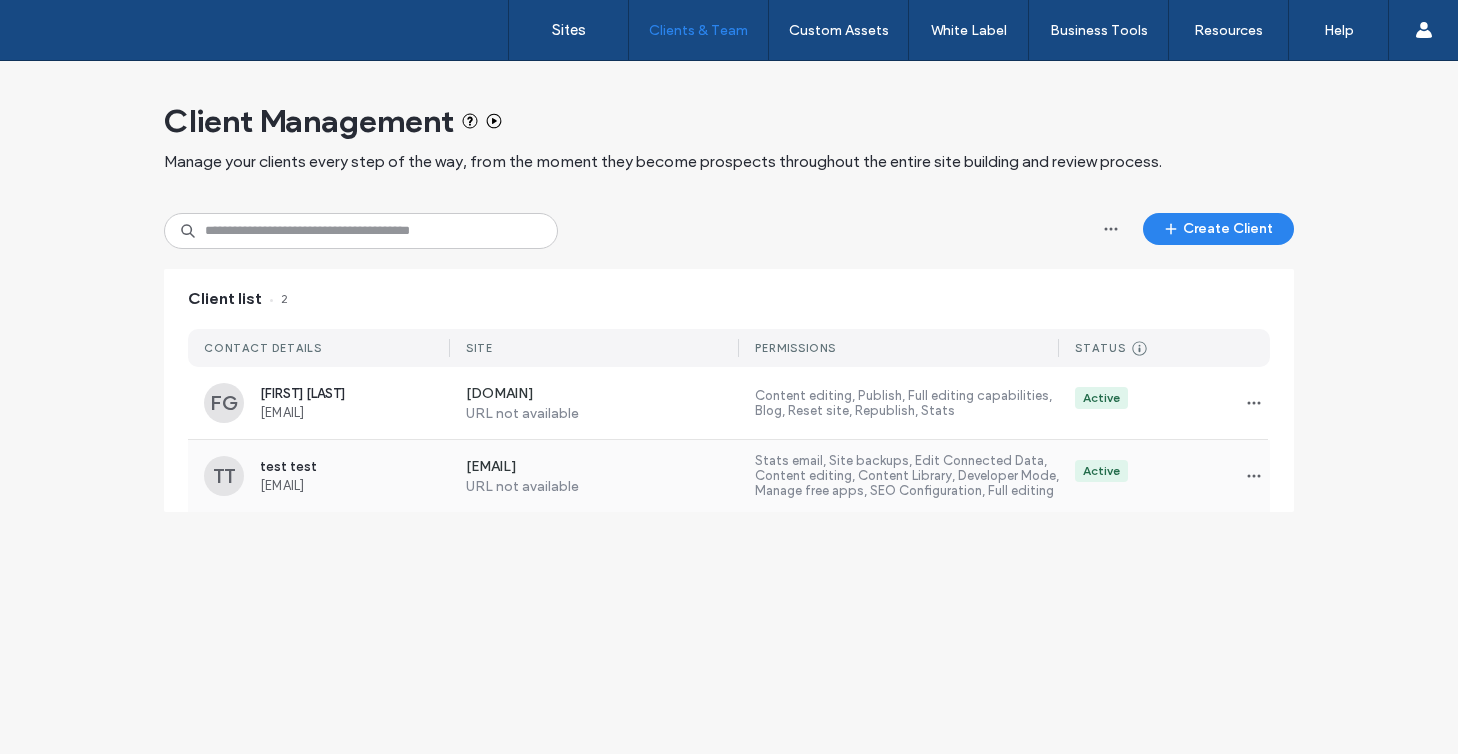 click on "URL not available" at bounding box center (603, 486) 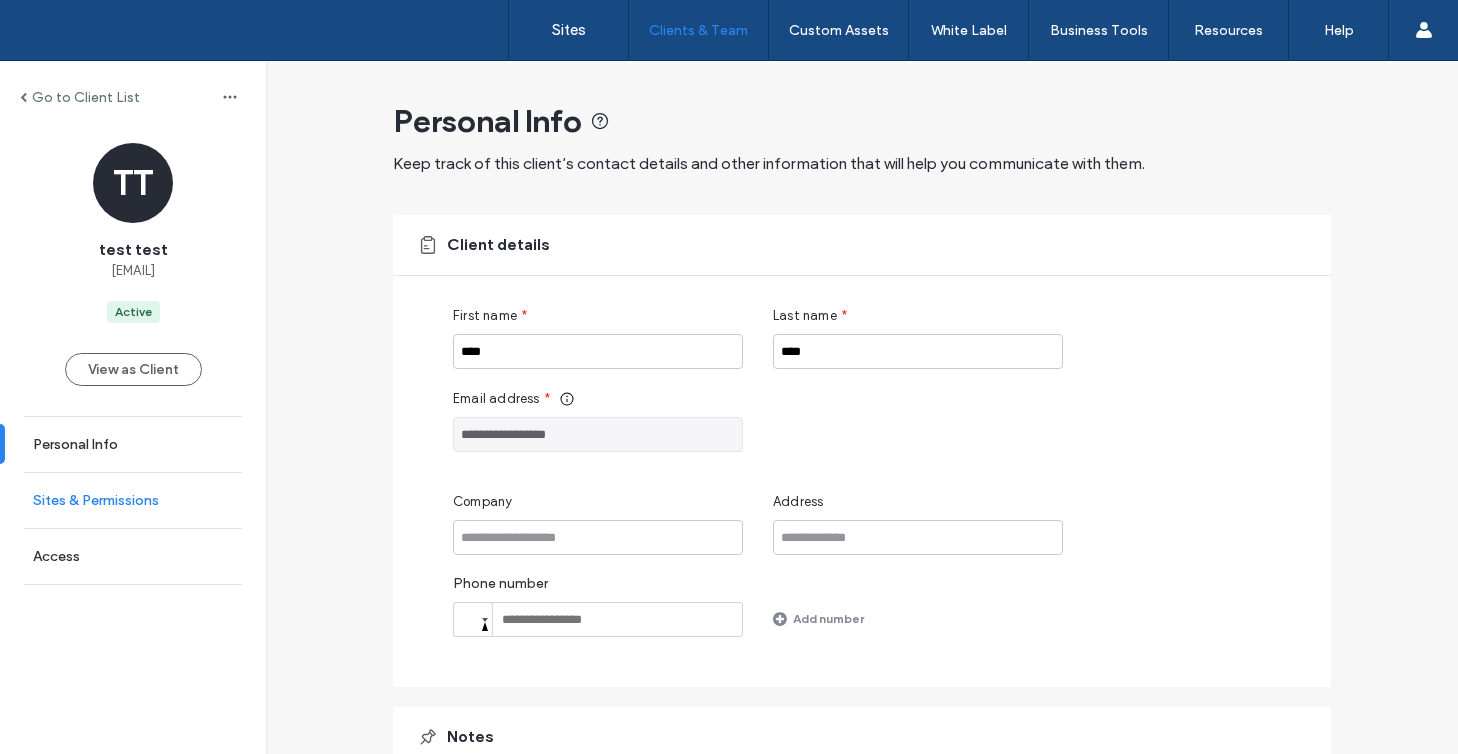 click on "Sites & Permissions" at bounding box center [133, 500] 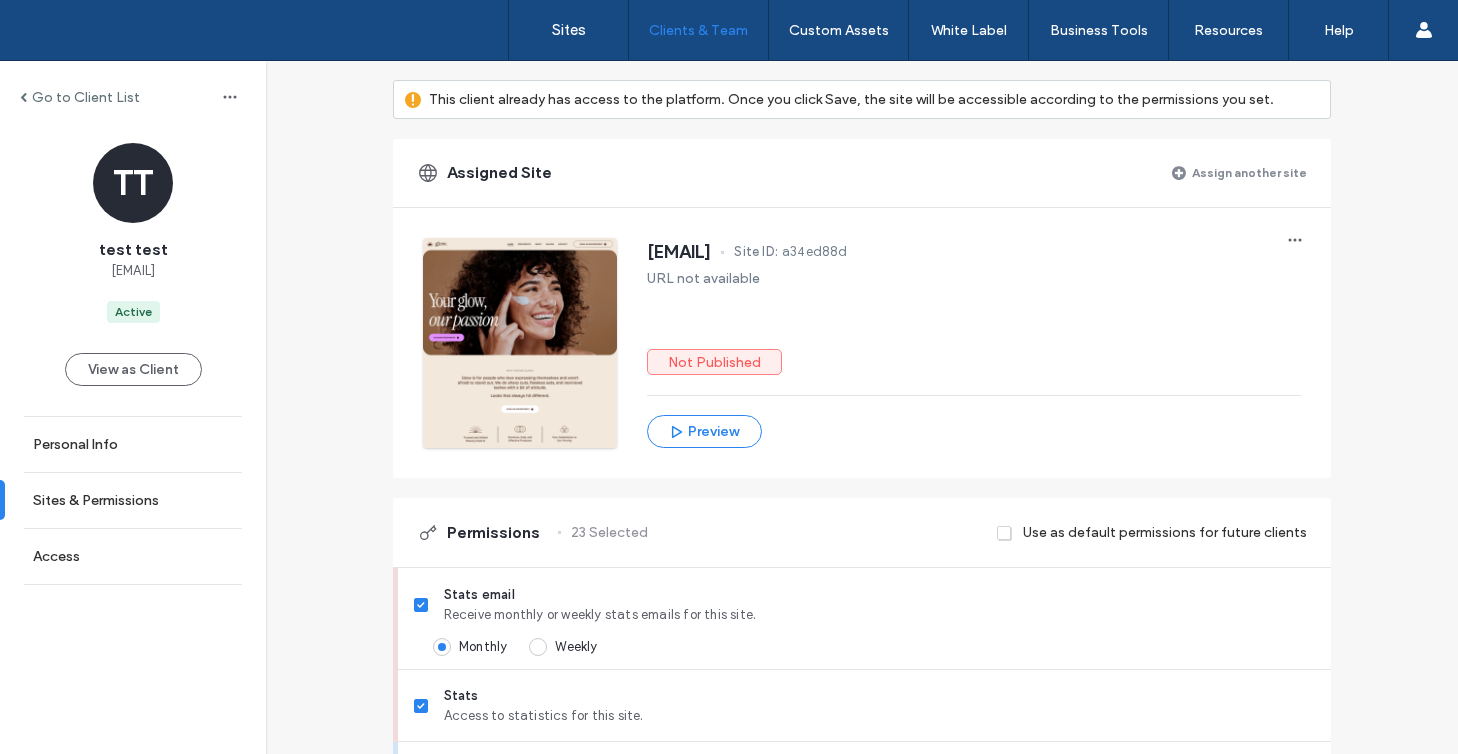 scroll, scrollTop: 122, scrollLeft: 0, axis: vertical 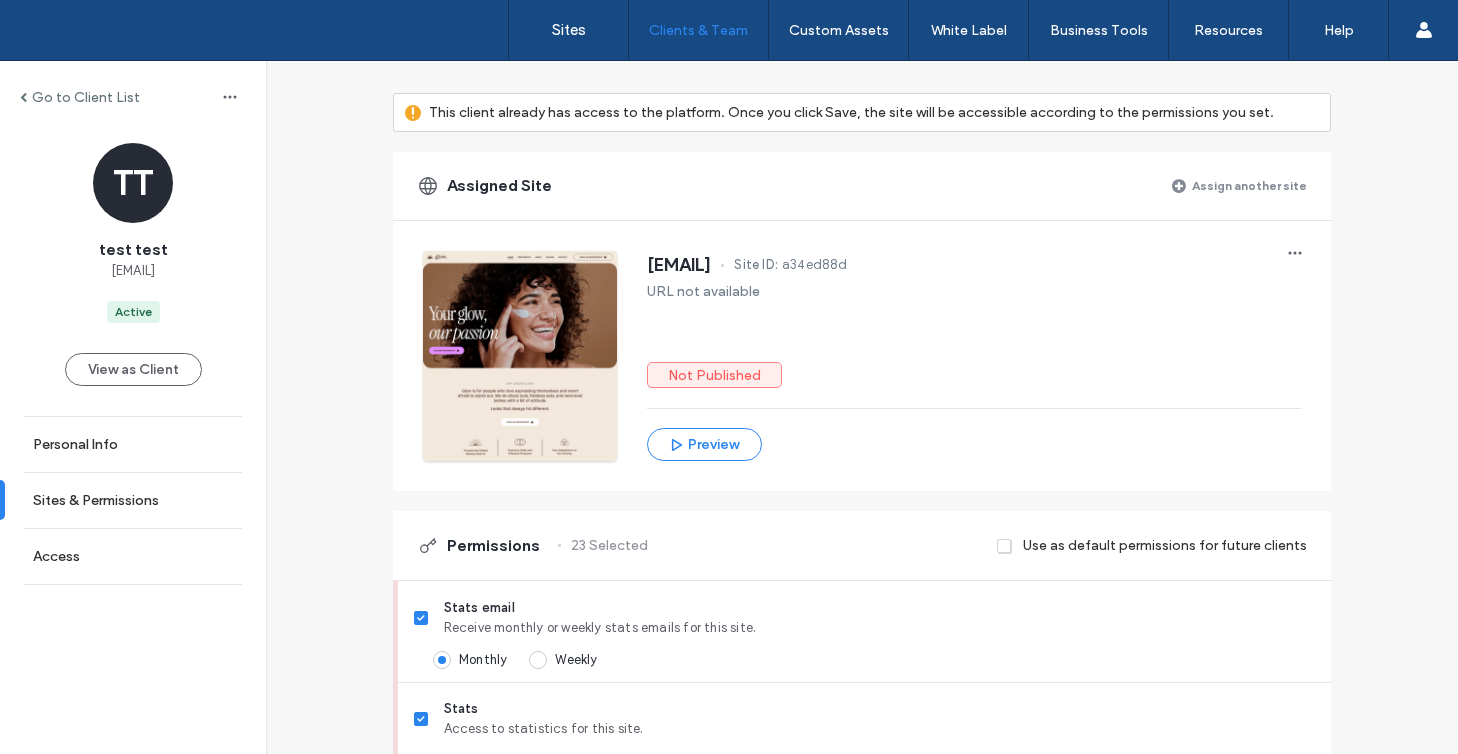 click on "Assign another site" at bounding box center (1249, 185) 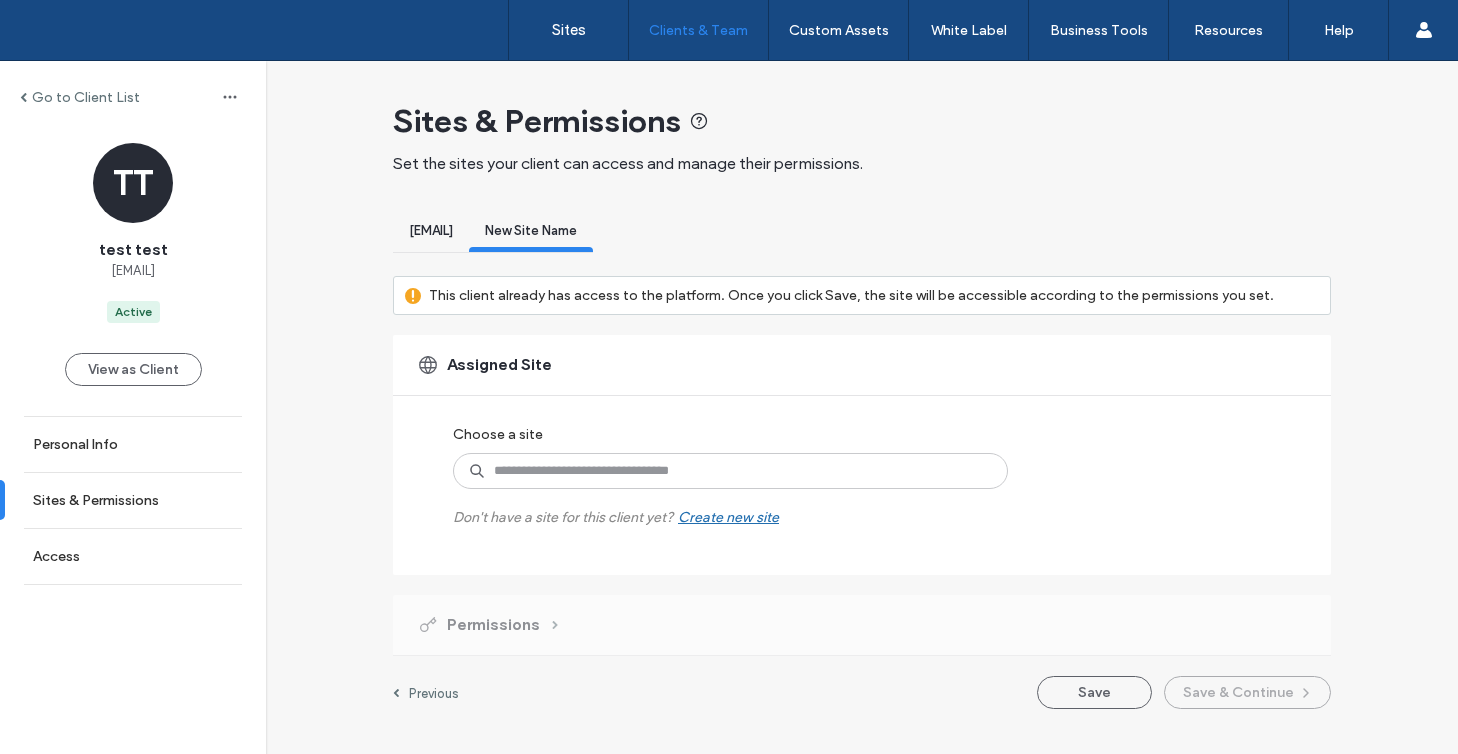 scroll, scrollTop: 0, scrollLeft: 0, axis: both 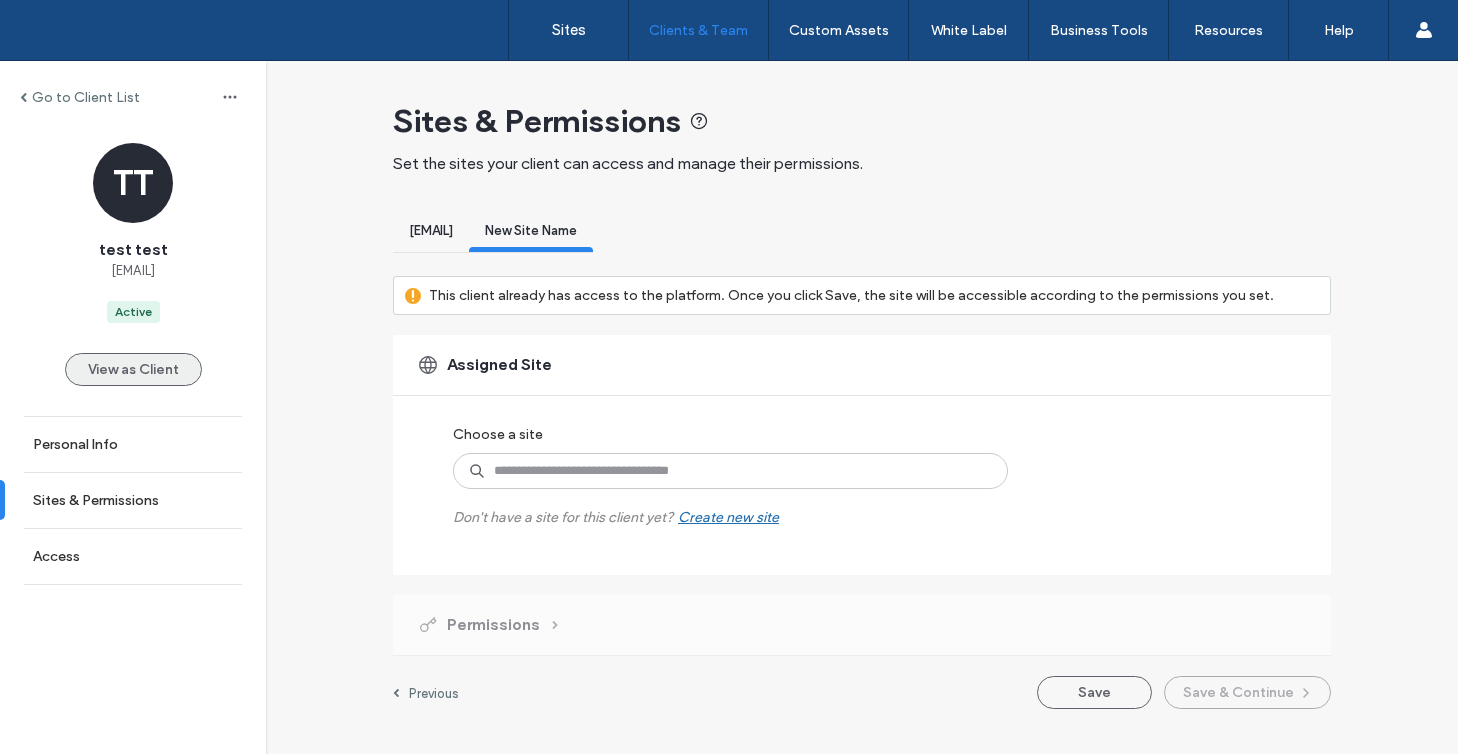 click on "View as Client" at bounding box center (133, 369) 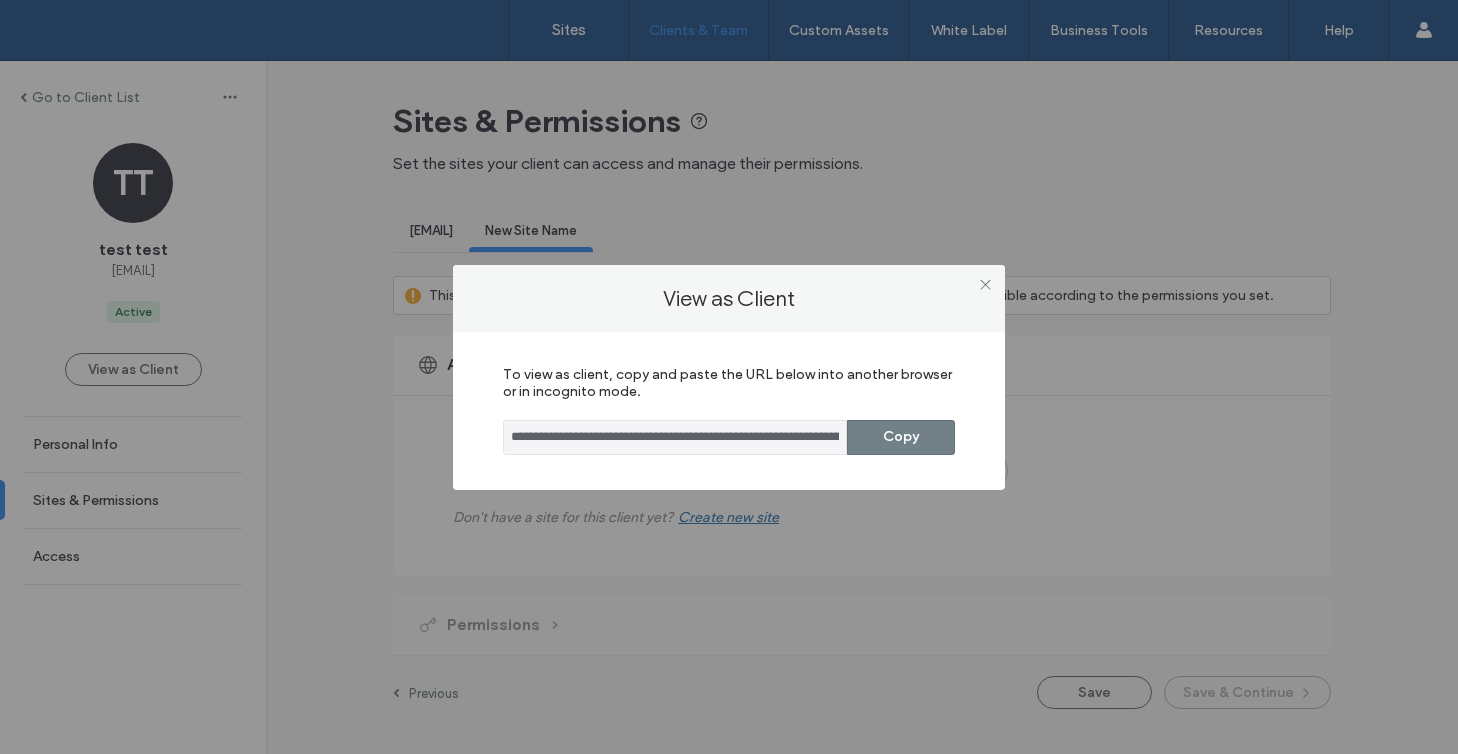 click on "Copy" at bounding box center [901, 437] 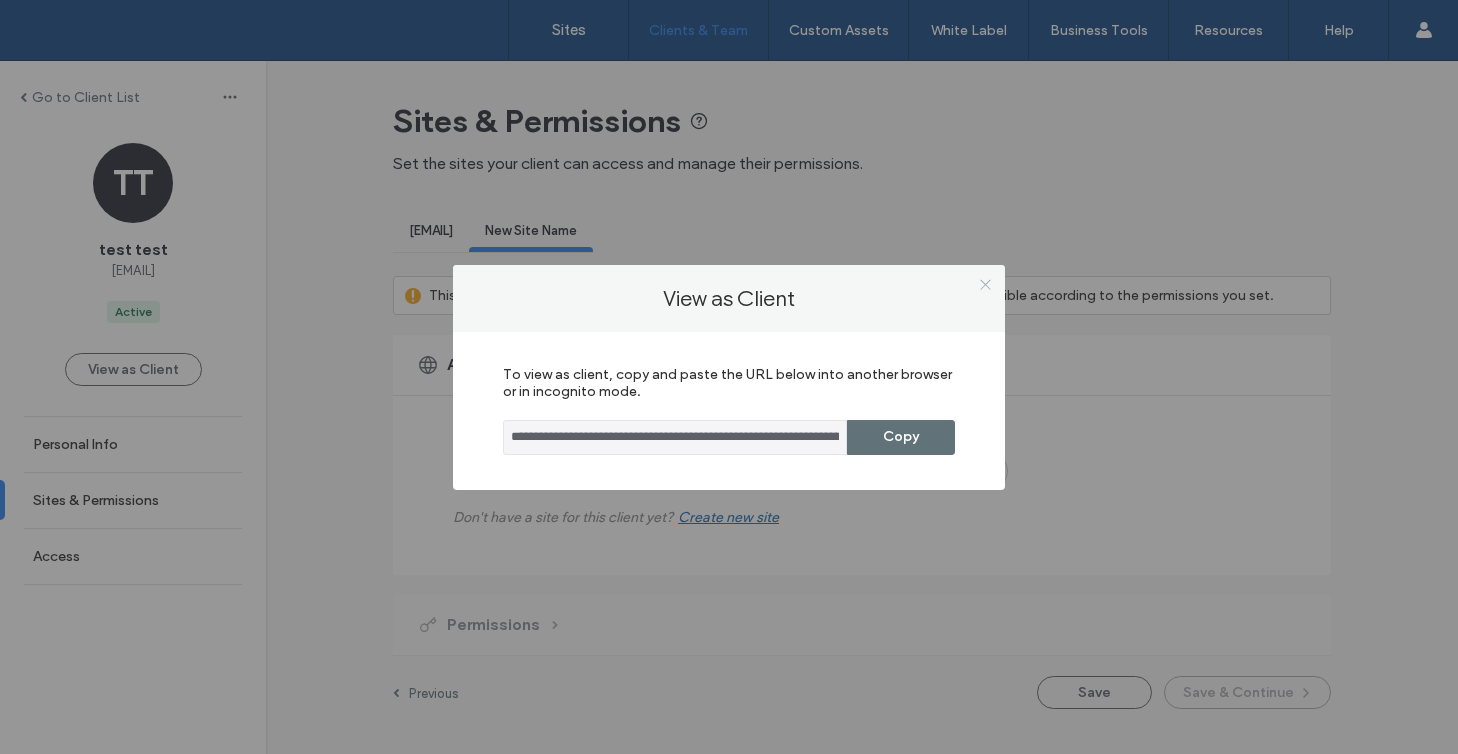 click 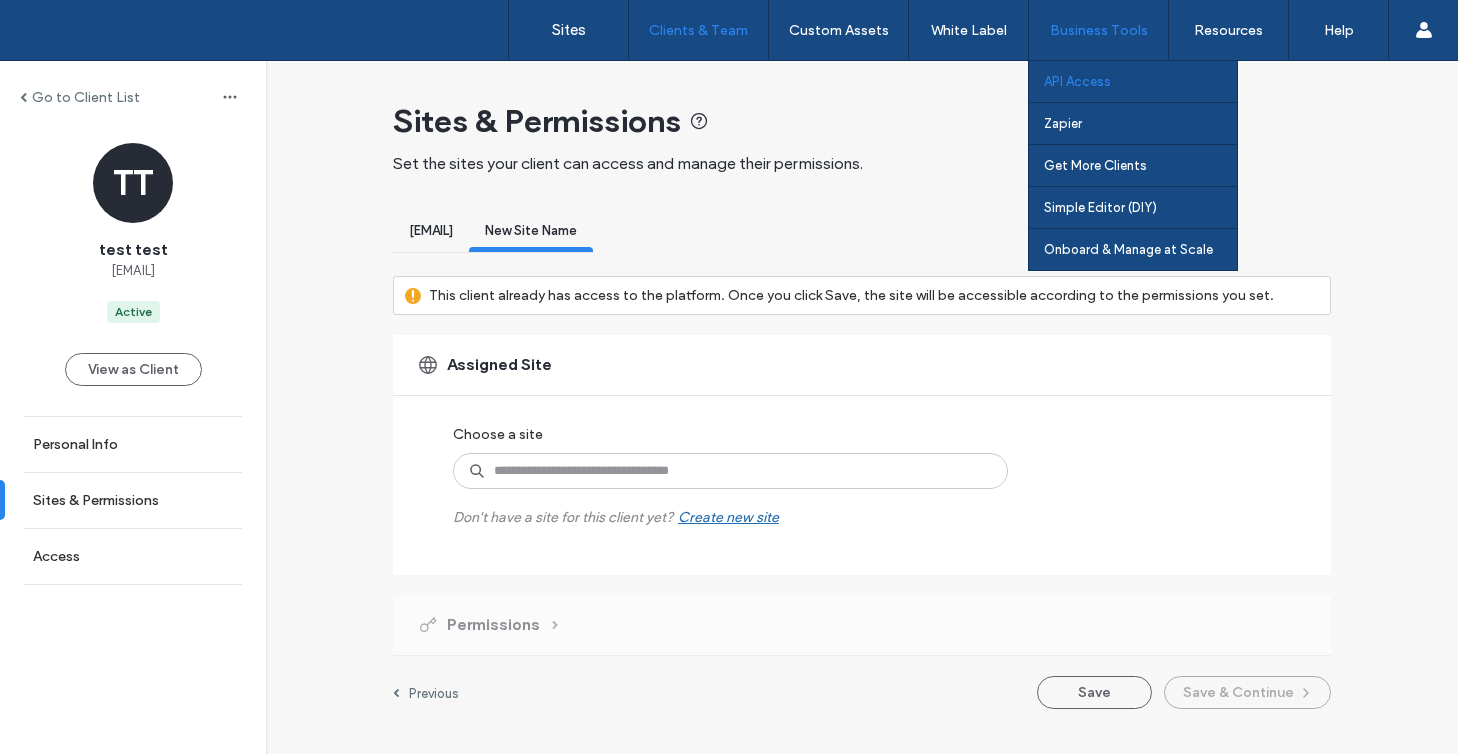 click on "API Access" at bounding box center [1140, 81] 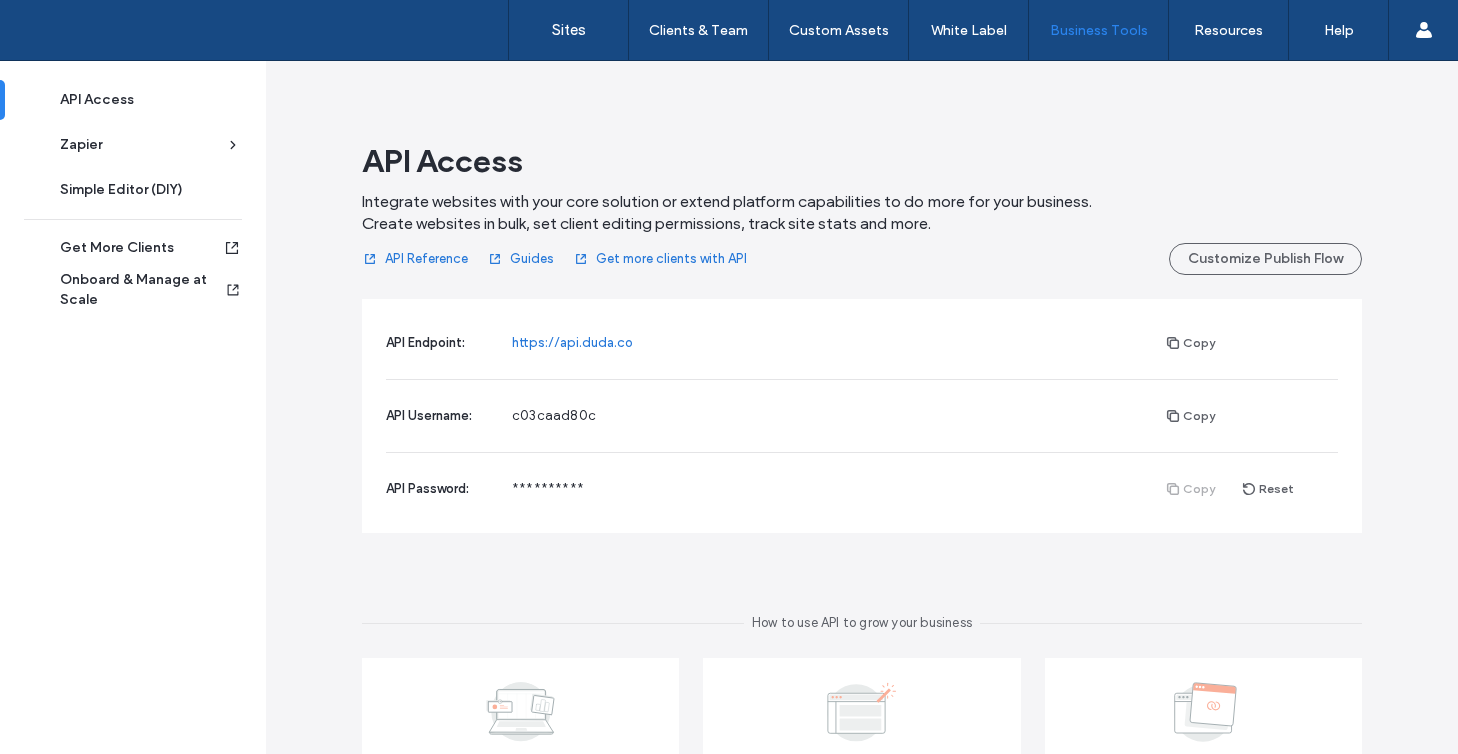 click on "**********" at bounding box center (862, 495) 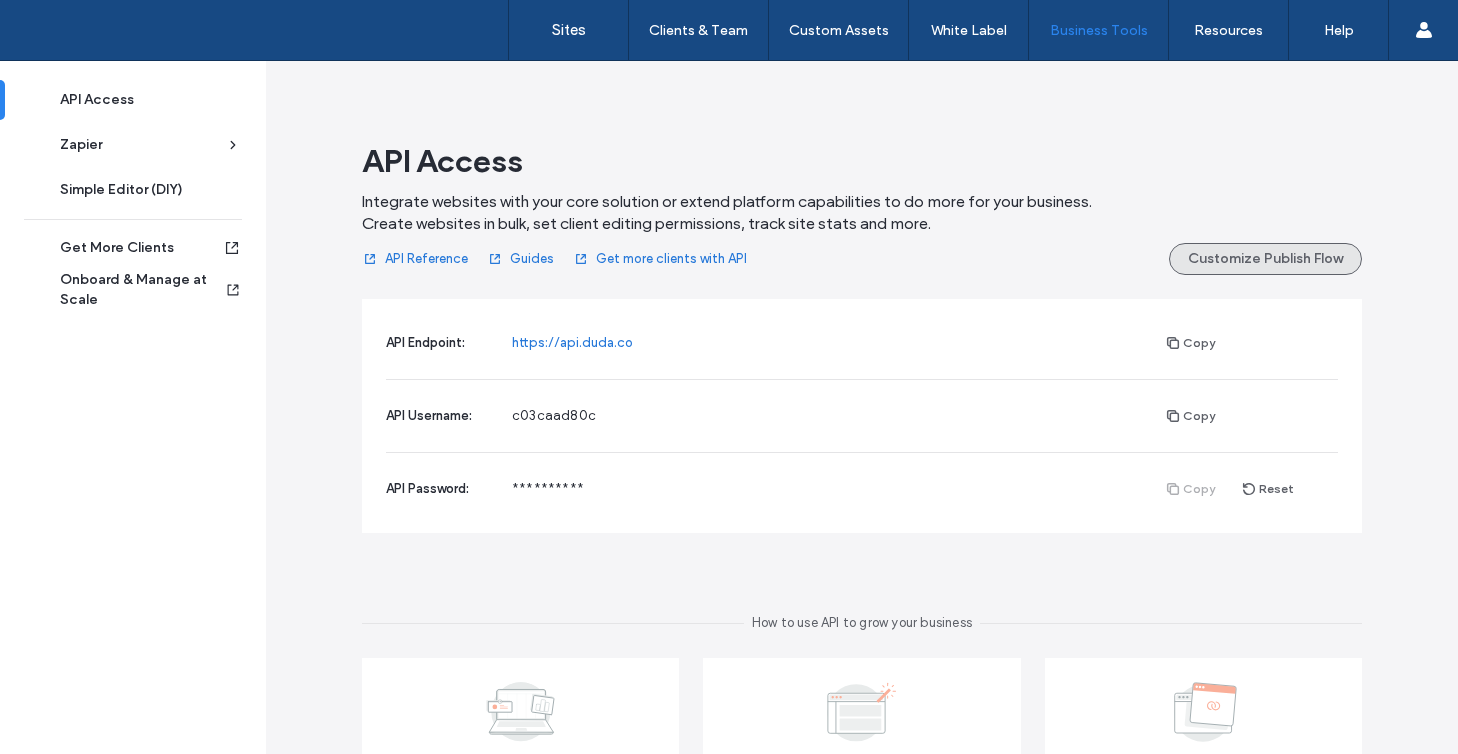 click on "Customize Publish Flow" at bounding box center (1265, 259) 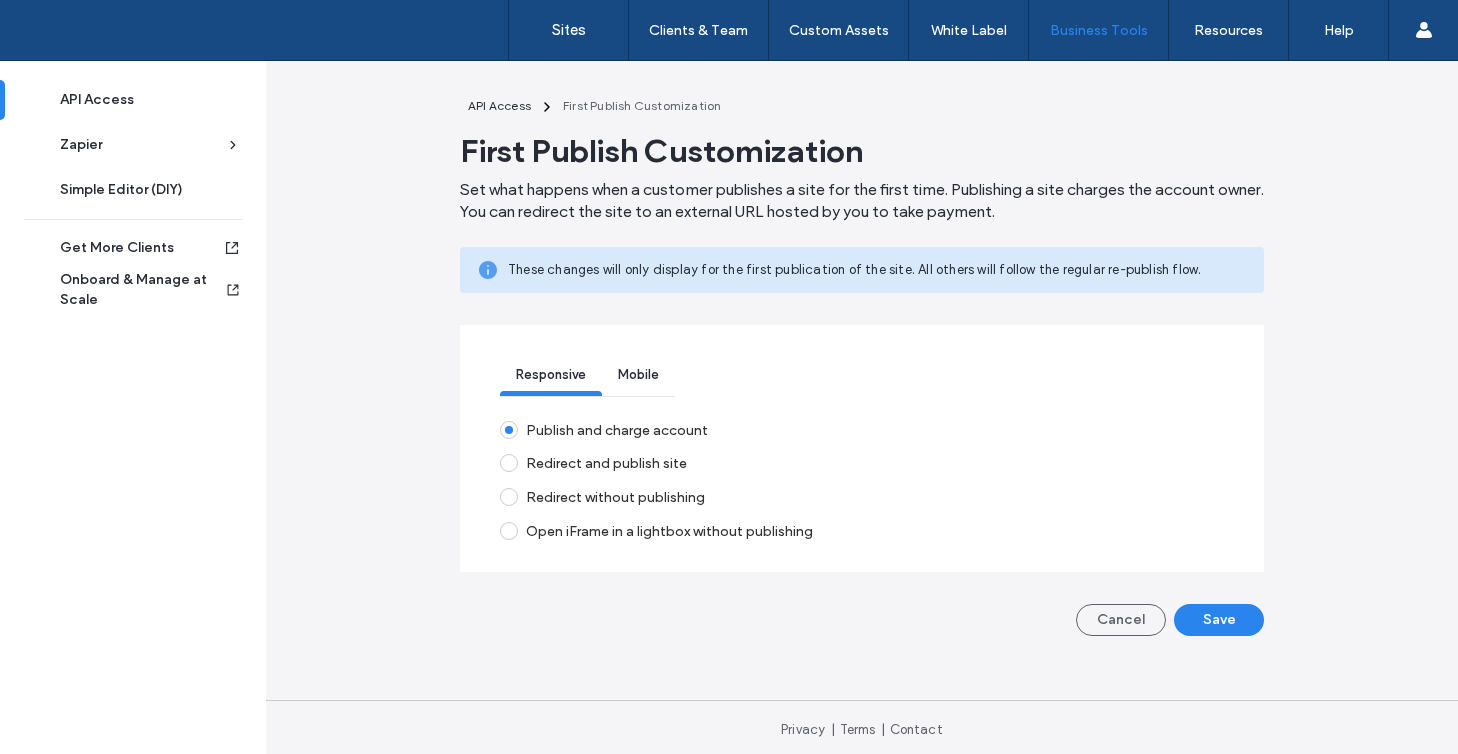 scroll, scrollTop: 85, scrollLeft: 0, axis: vertical 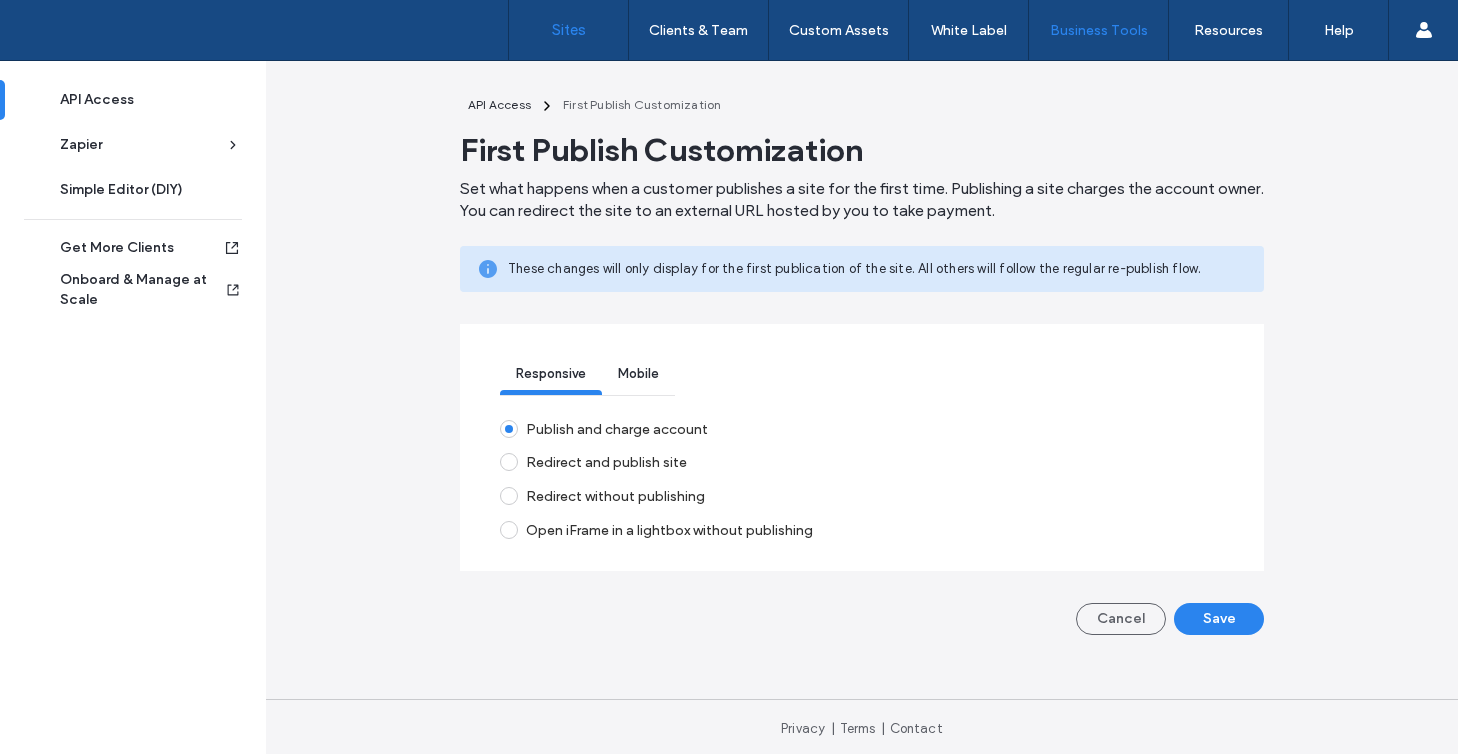 click on "Sites" at bounding box center [569, 30] 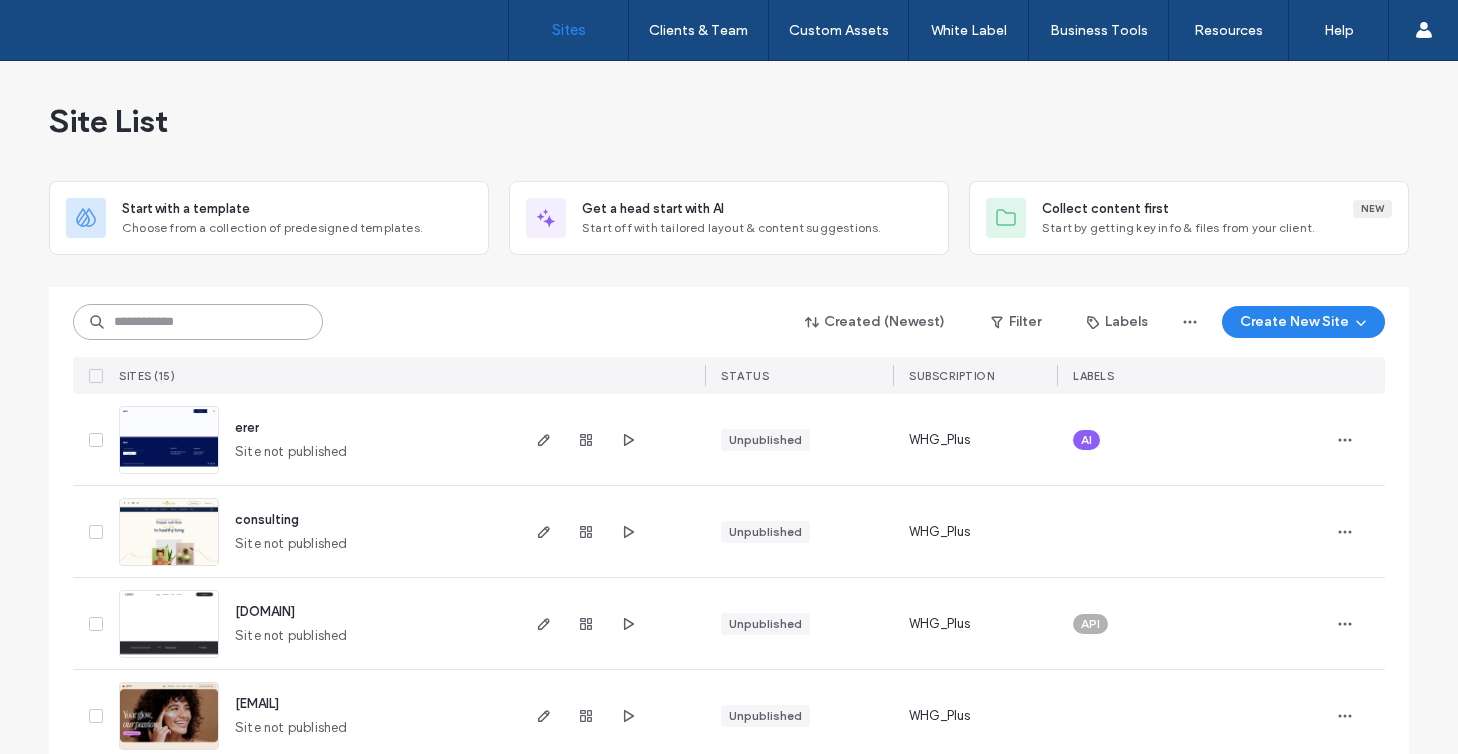 click at bounding box center [198, 322] 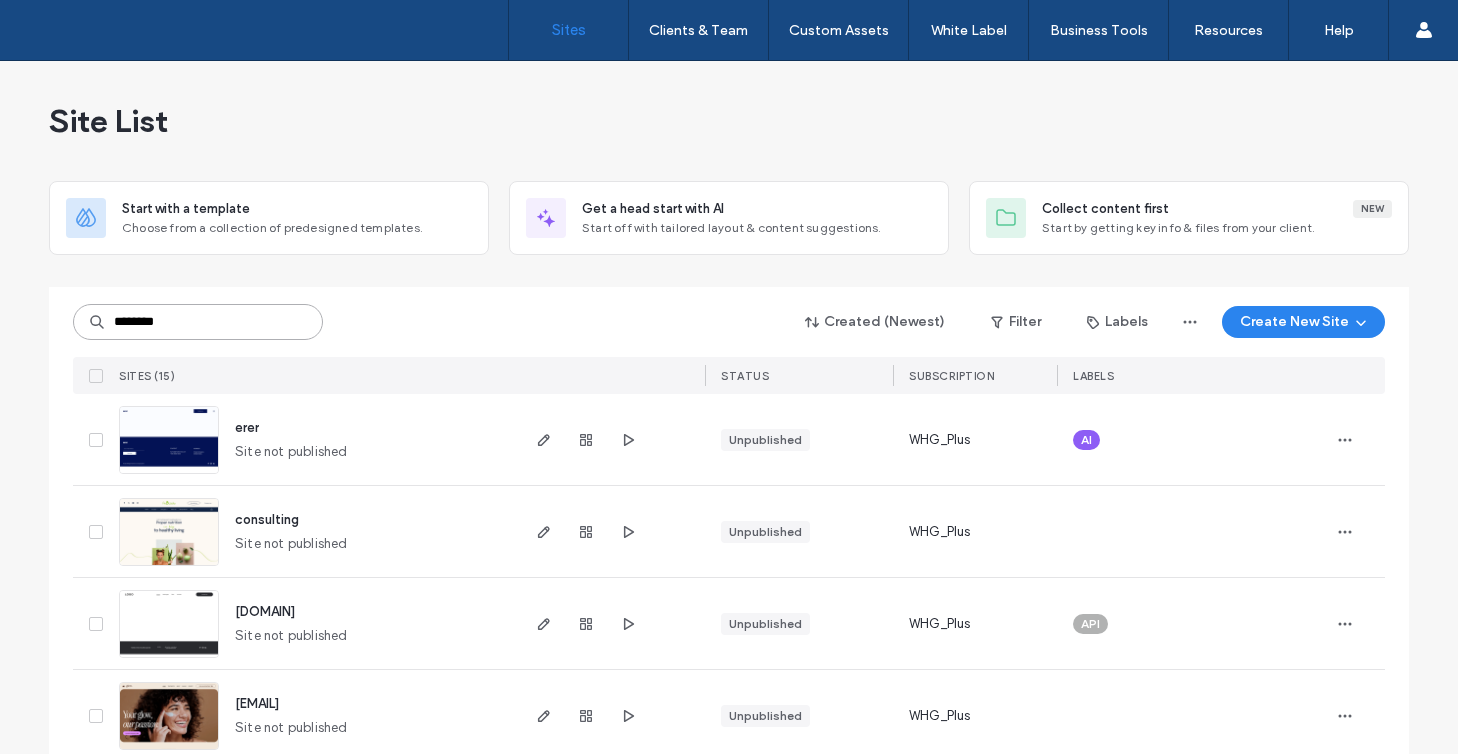 type on "********" 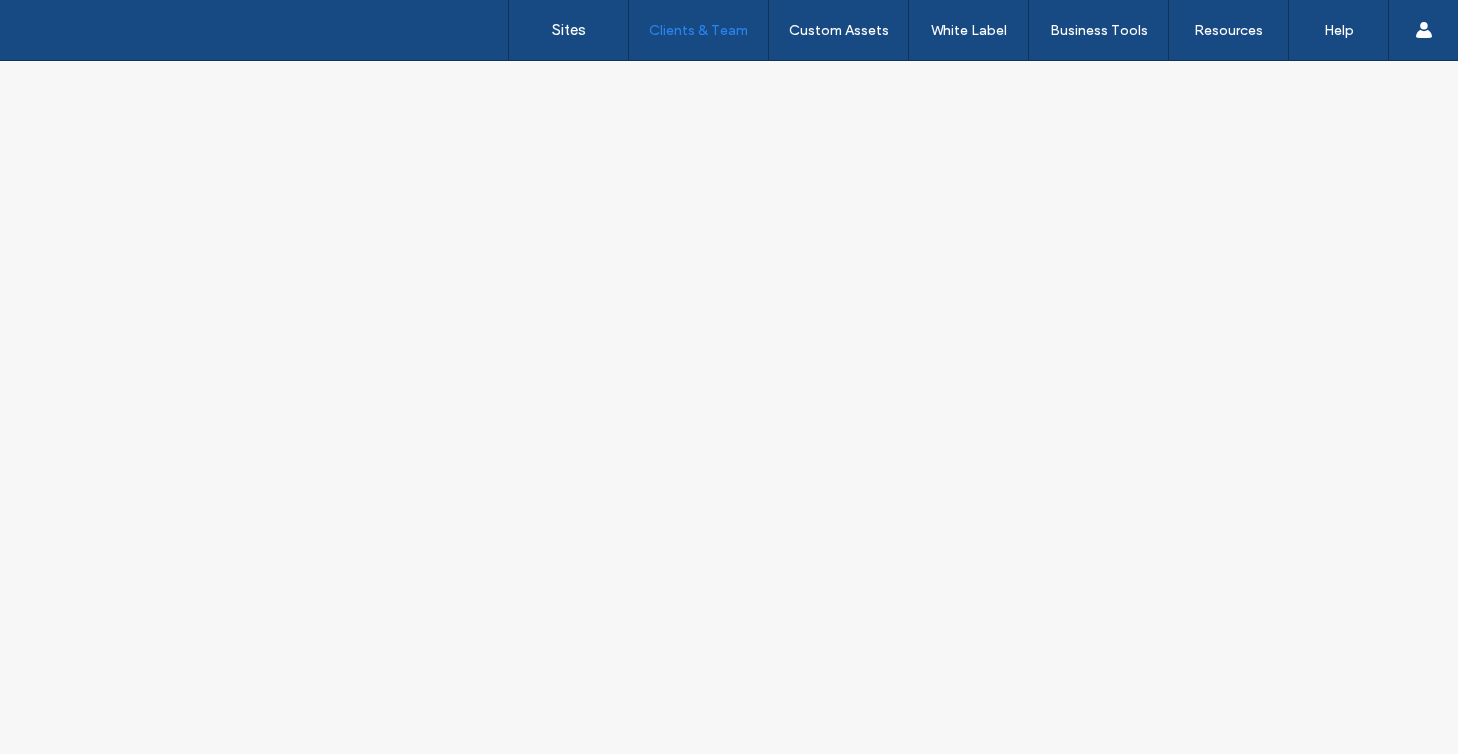 scroll, scrollTop: 0, scrollLeft: 0, axis: both 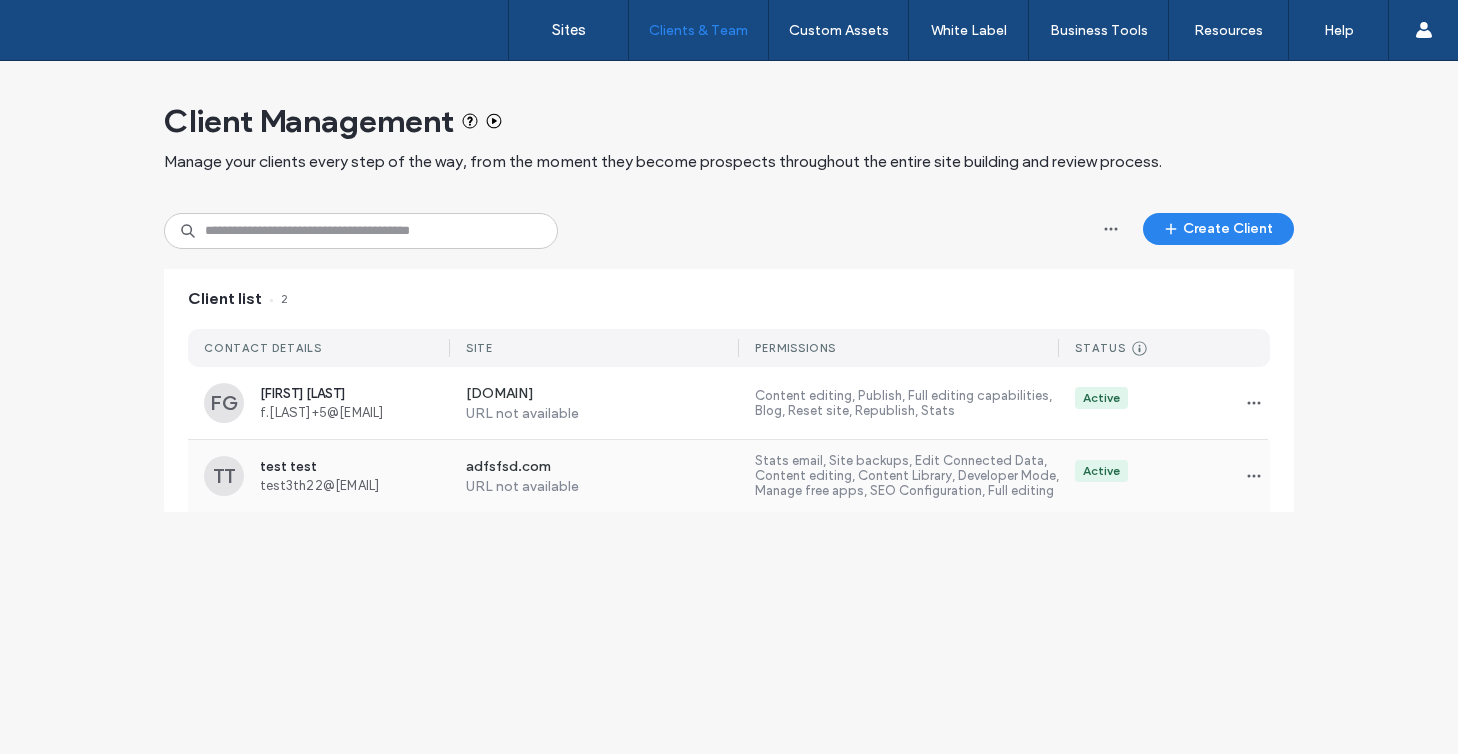 click on "test3th22@duda.co" at bounding box center (355, 485) 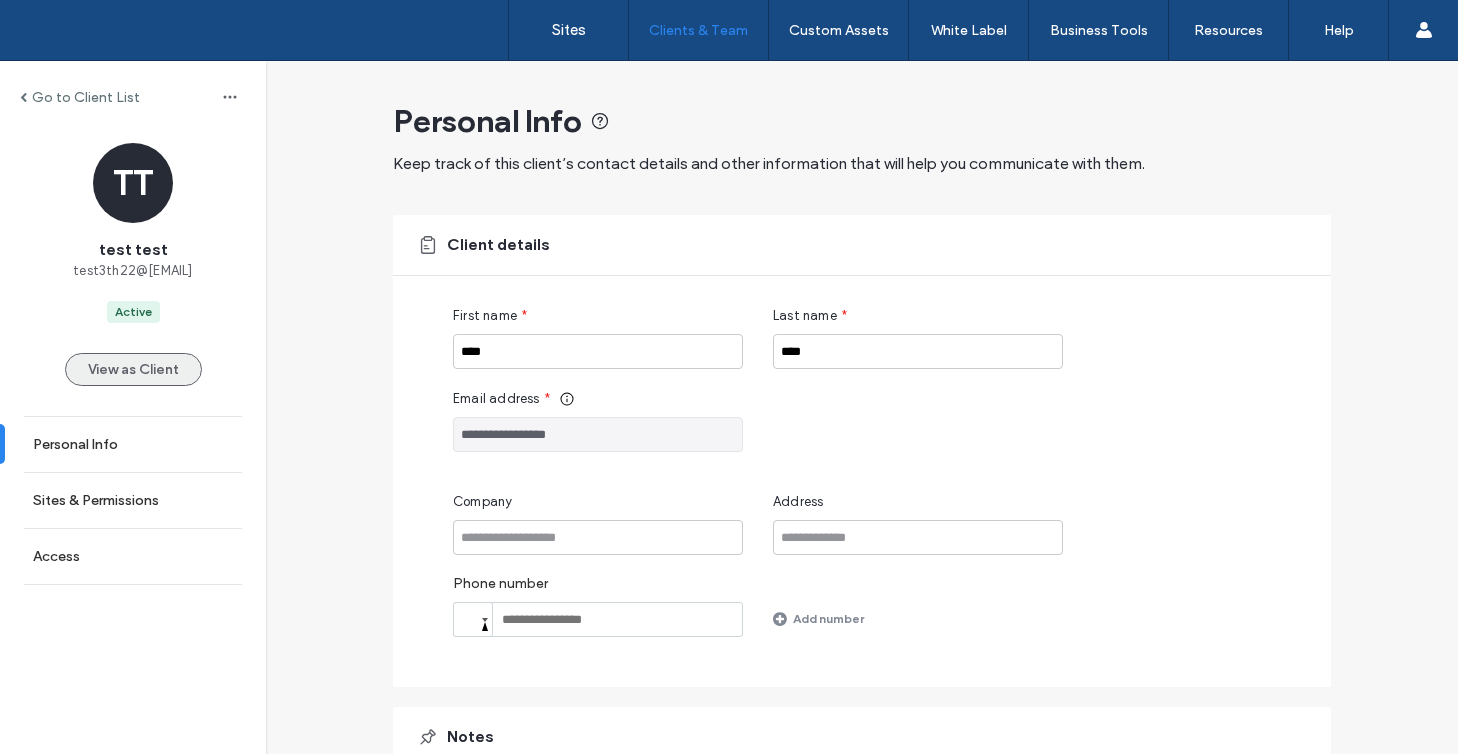 click on "View as Client" at bounding box center [133, 369] 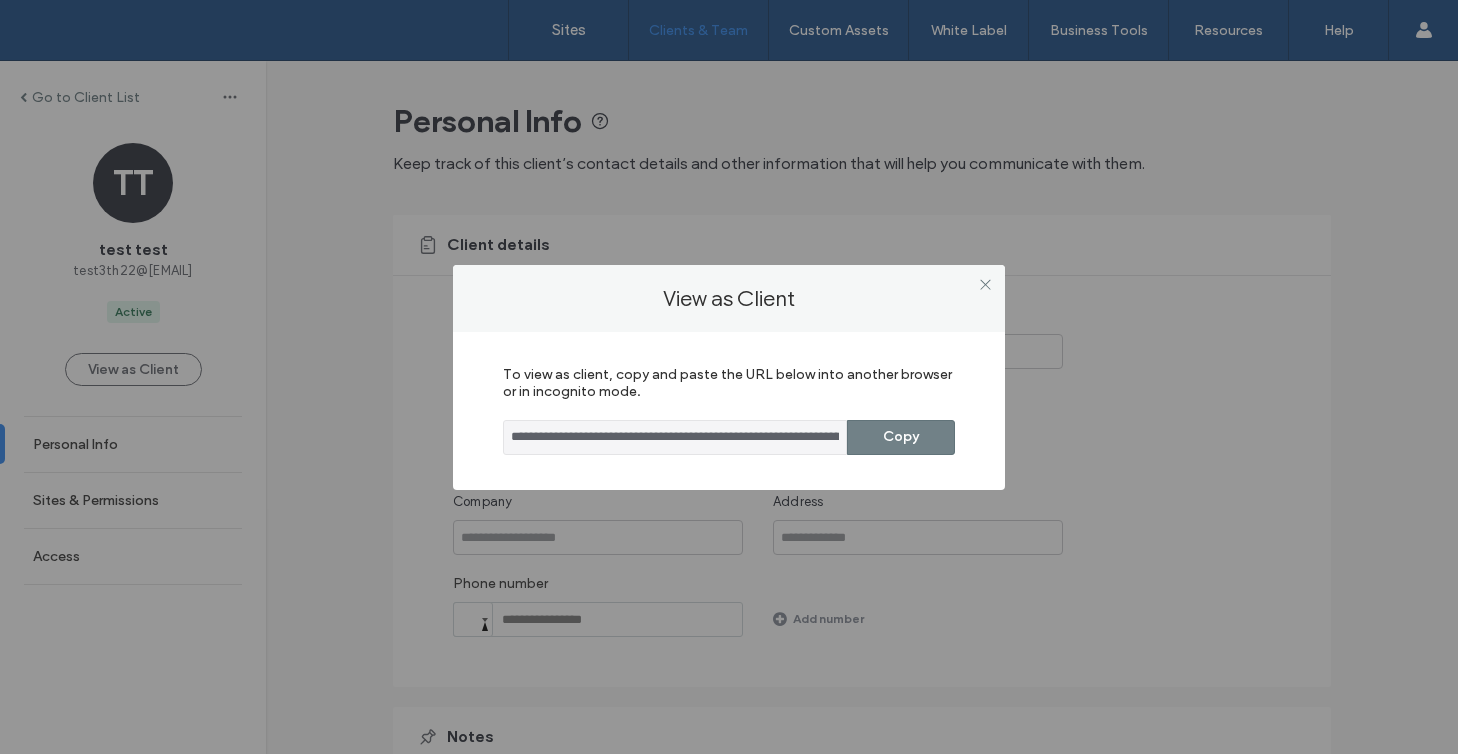 click on "Copy" at bounding box center (901, 437) 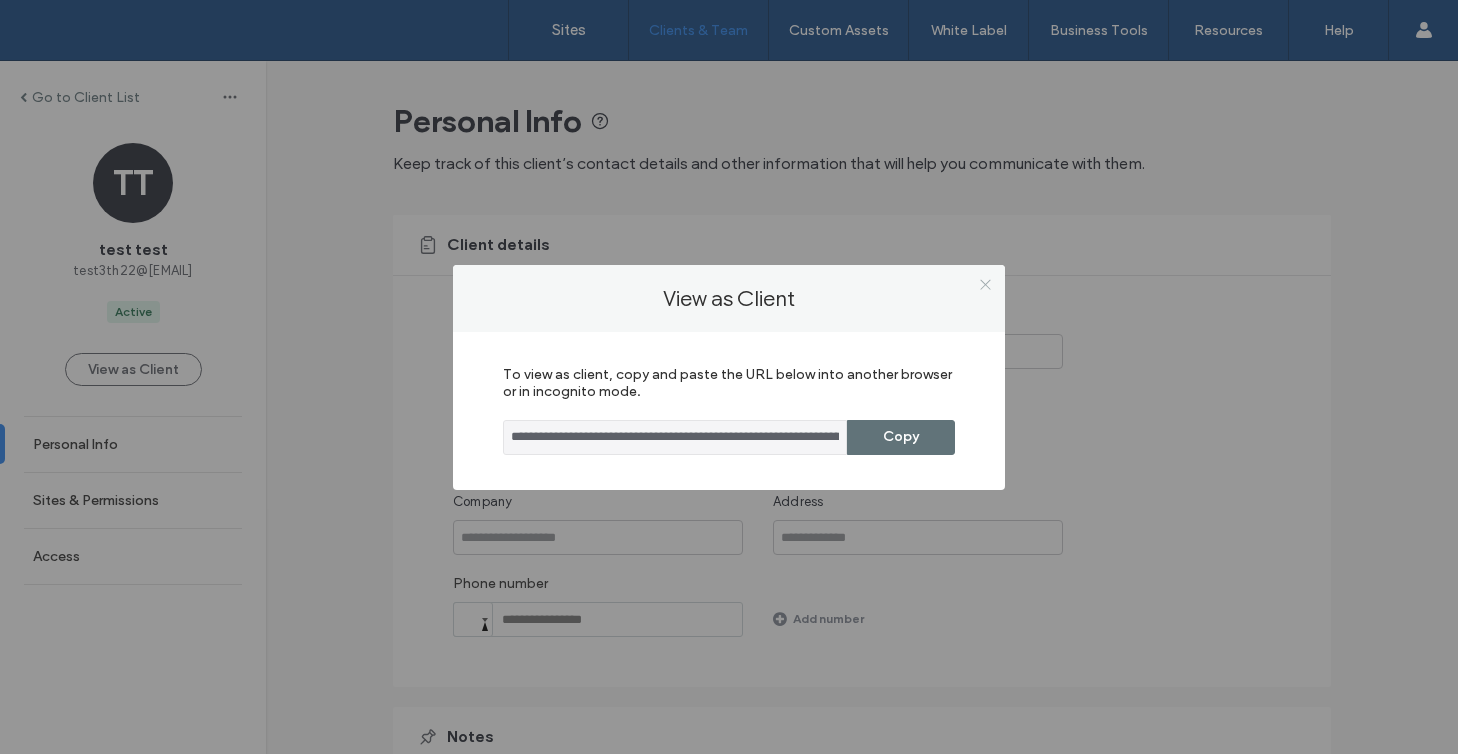 click at bounding box center [985, 285] 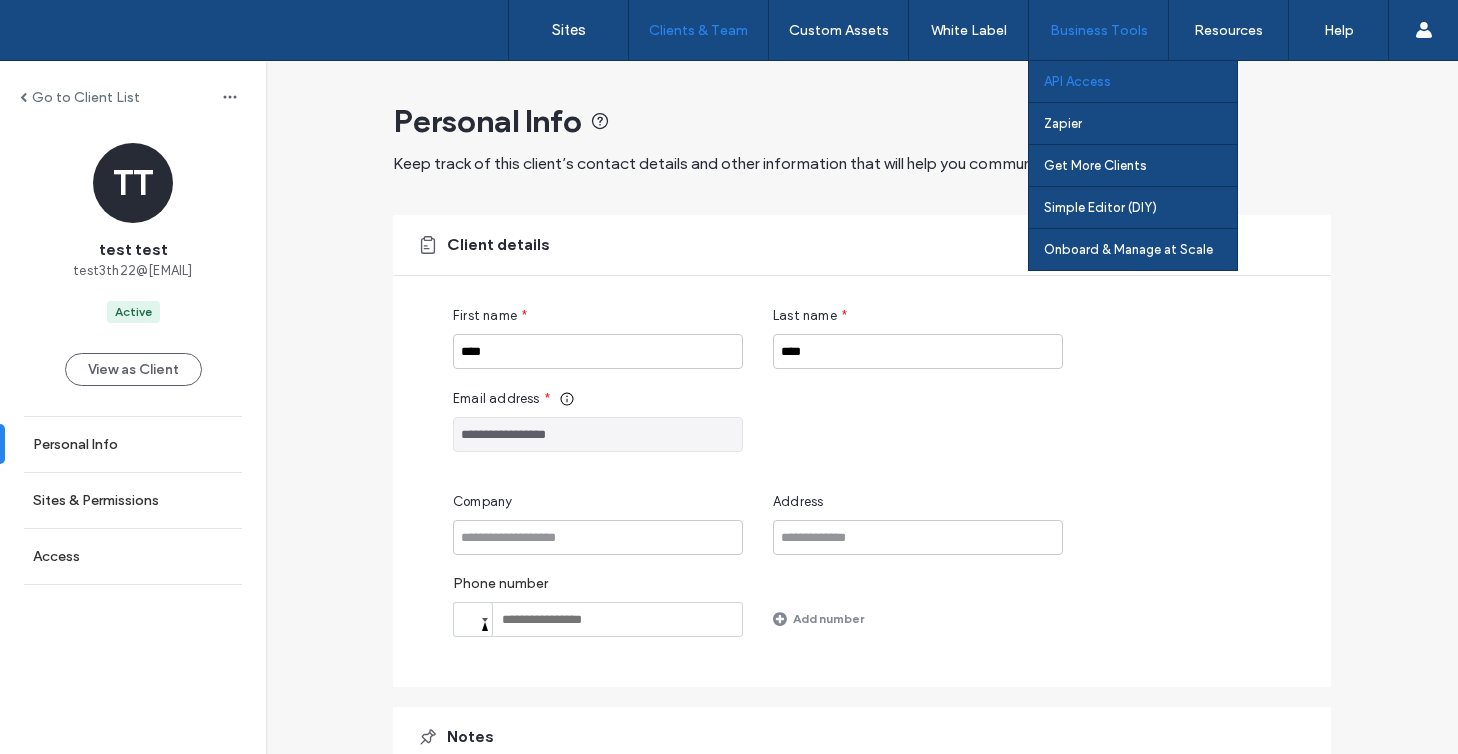 click on "API Access" at bounding box center [1077, 81] 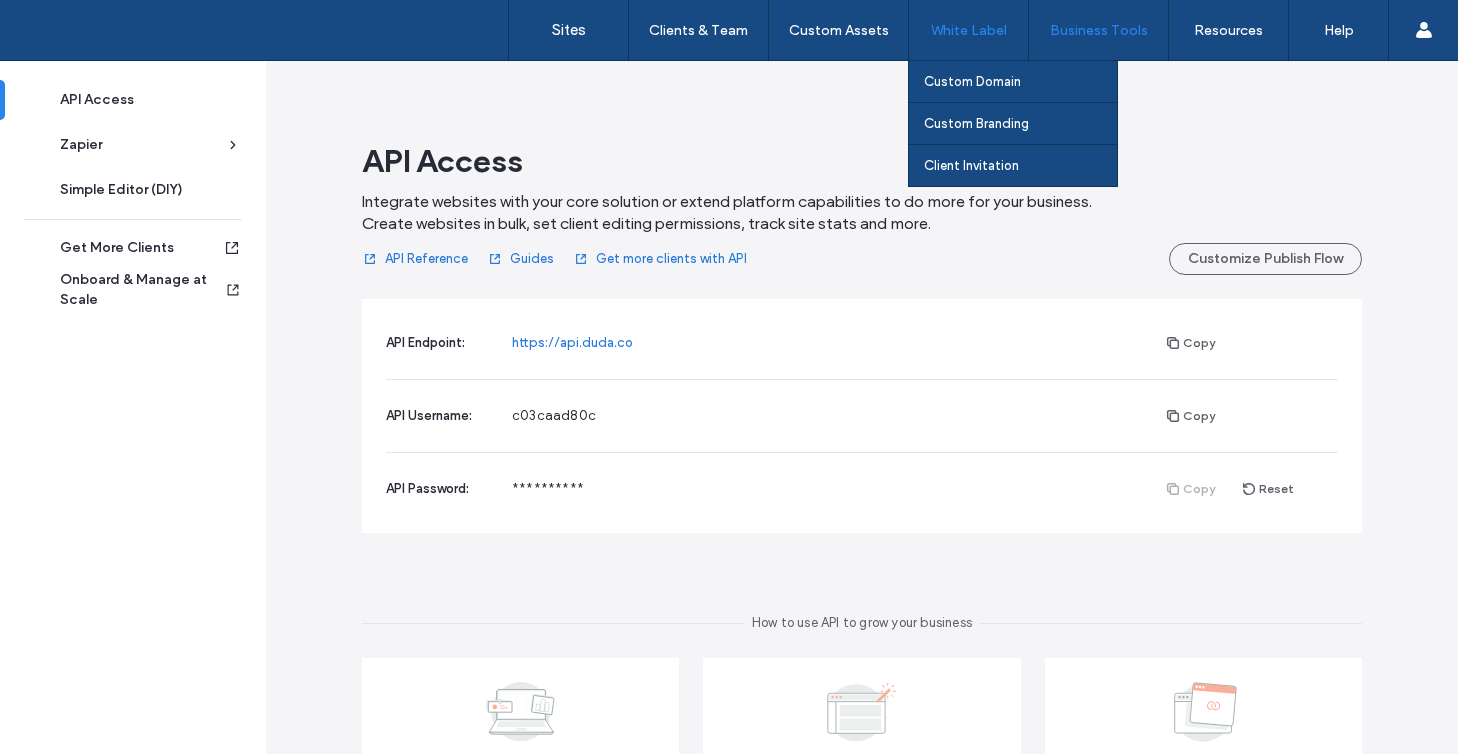 click on "White Label" at bounding box center (969, 30) 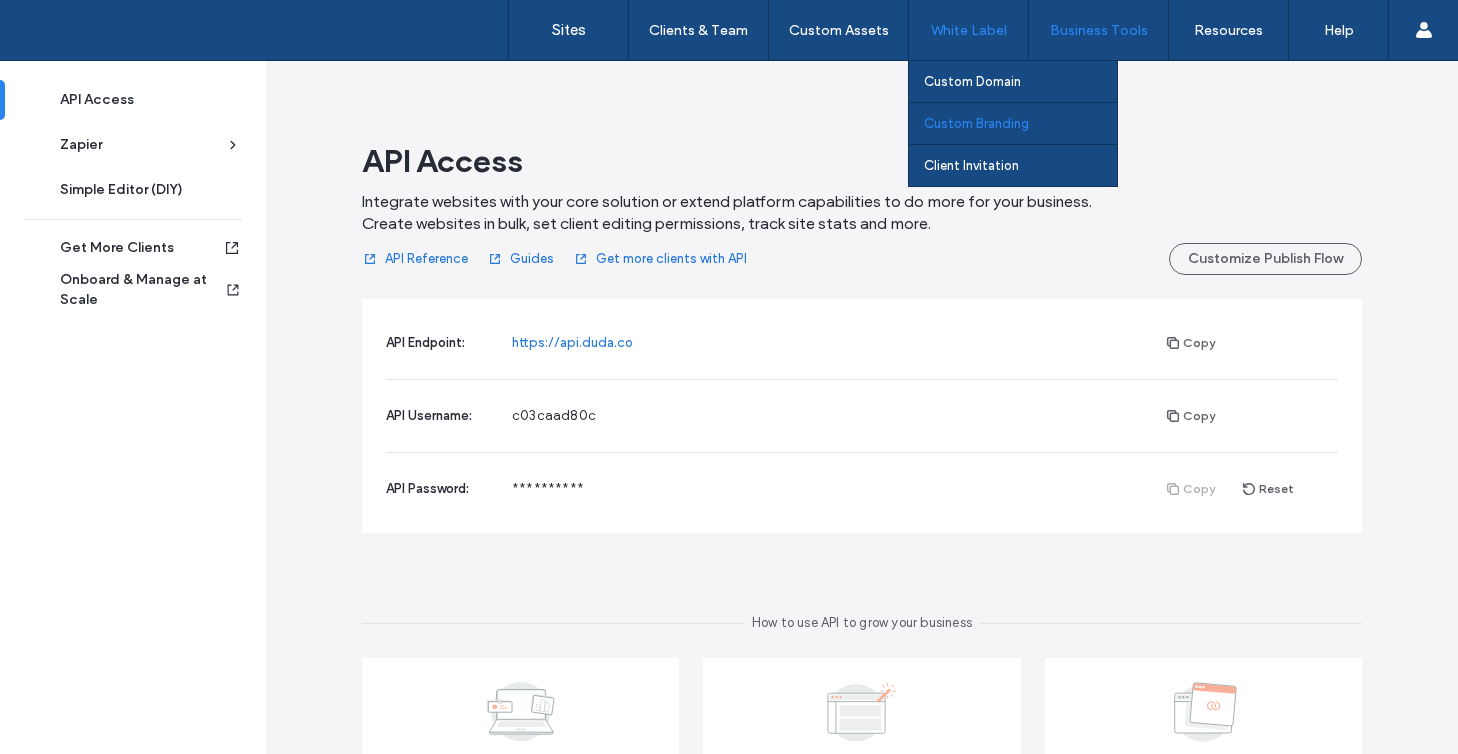 click on "Custom Branding" at bounding box center [976, 123] 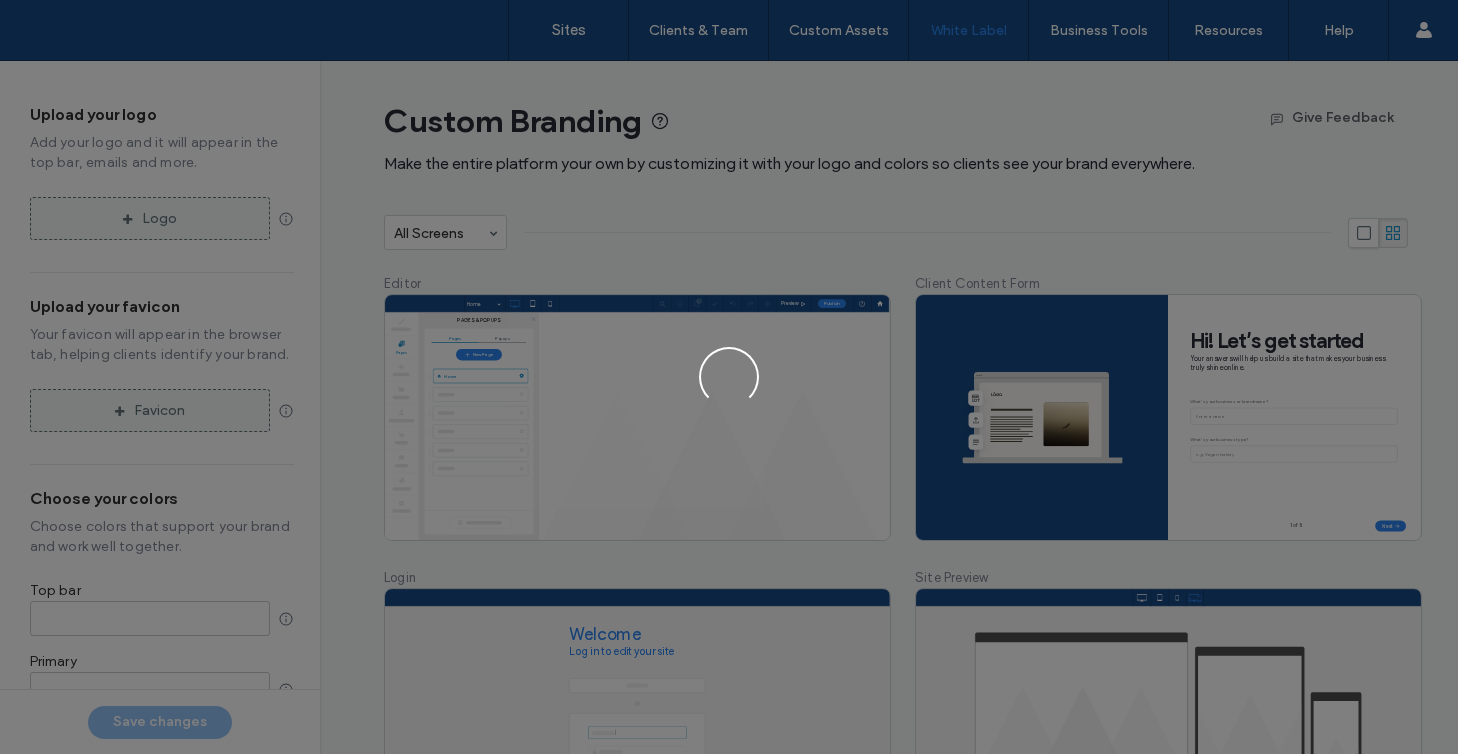 type on "*******" 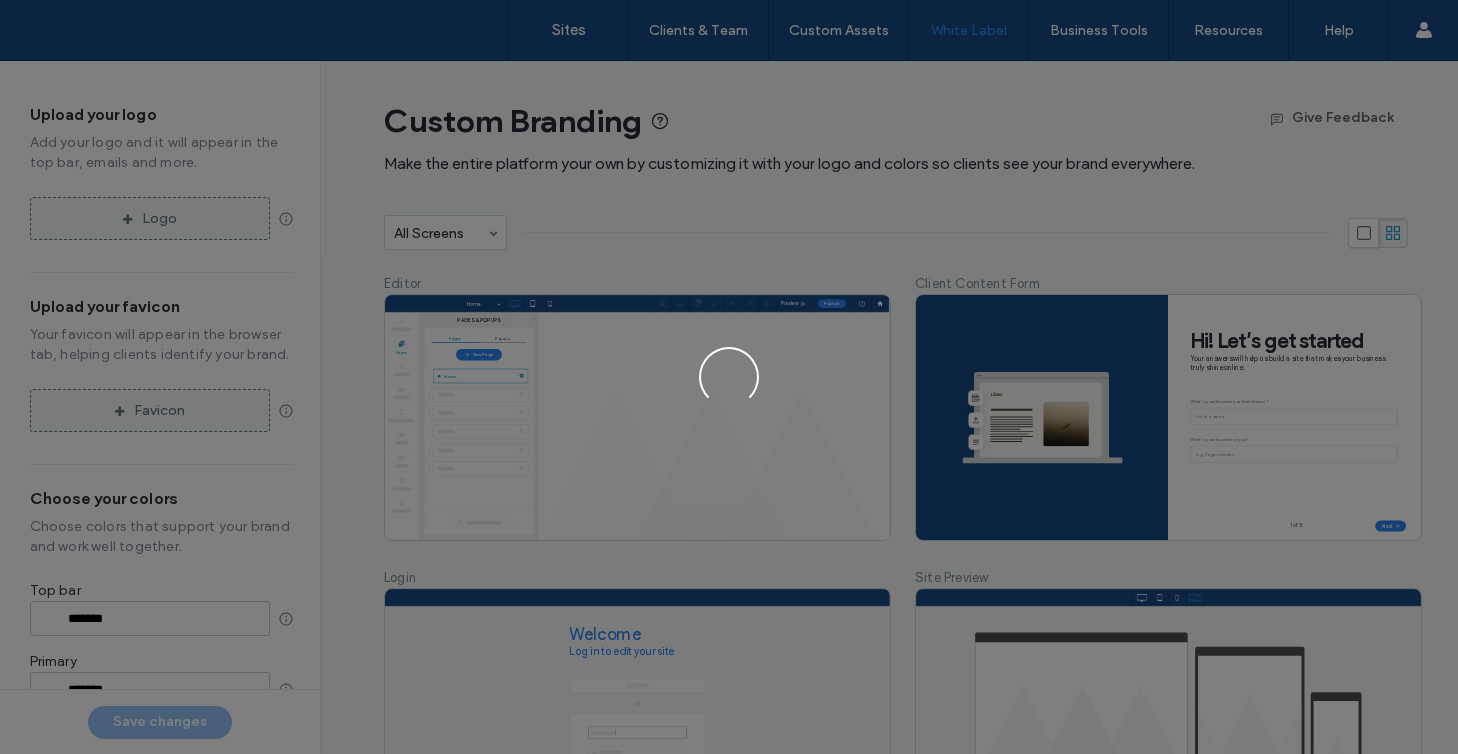 type on "*******" 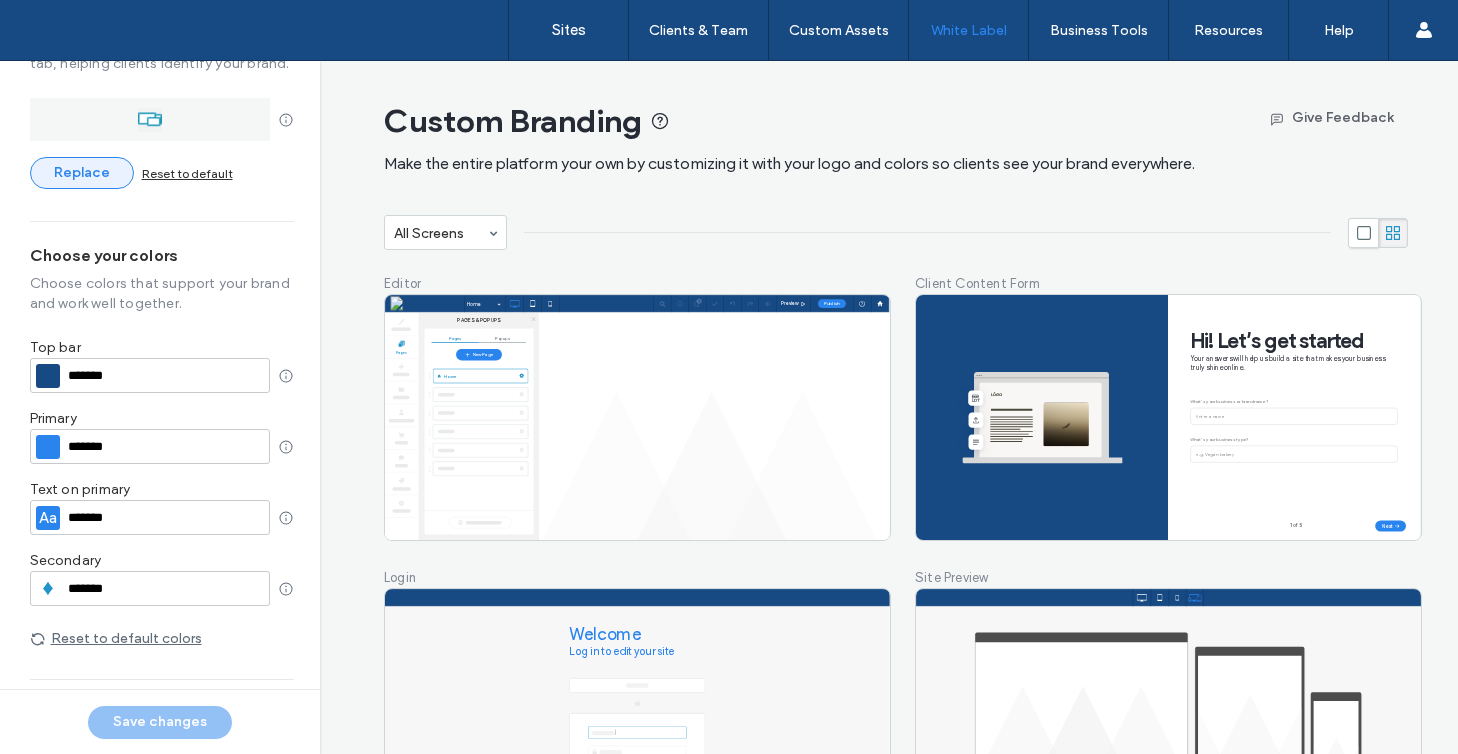 scroll, scrollTop: 438, scrollLeft: 0, axis: vertical 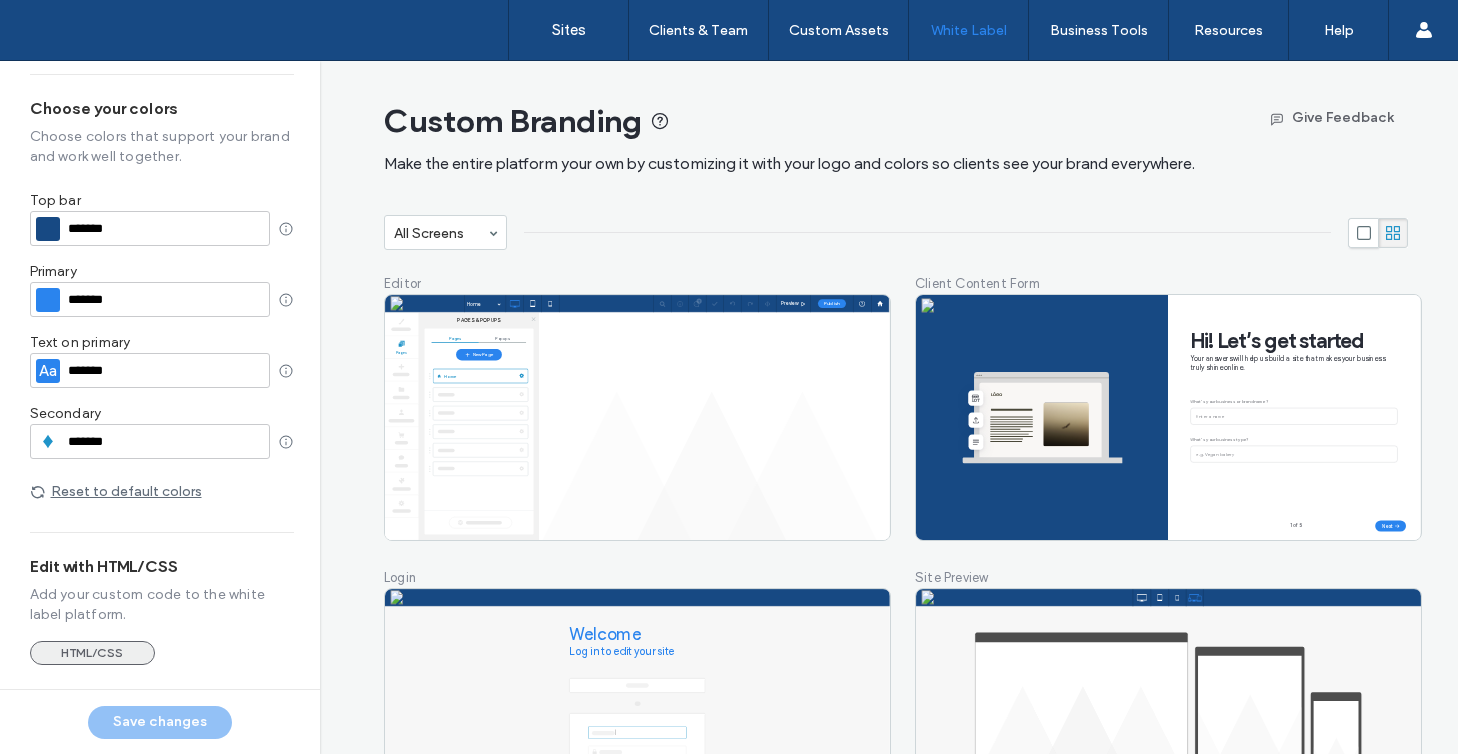 click on "HTML/CSS" at bounding box center [92, 653] 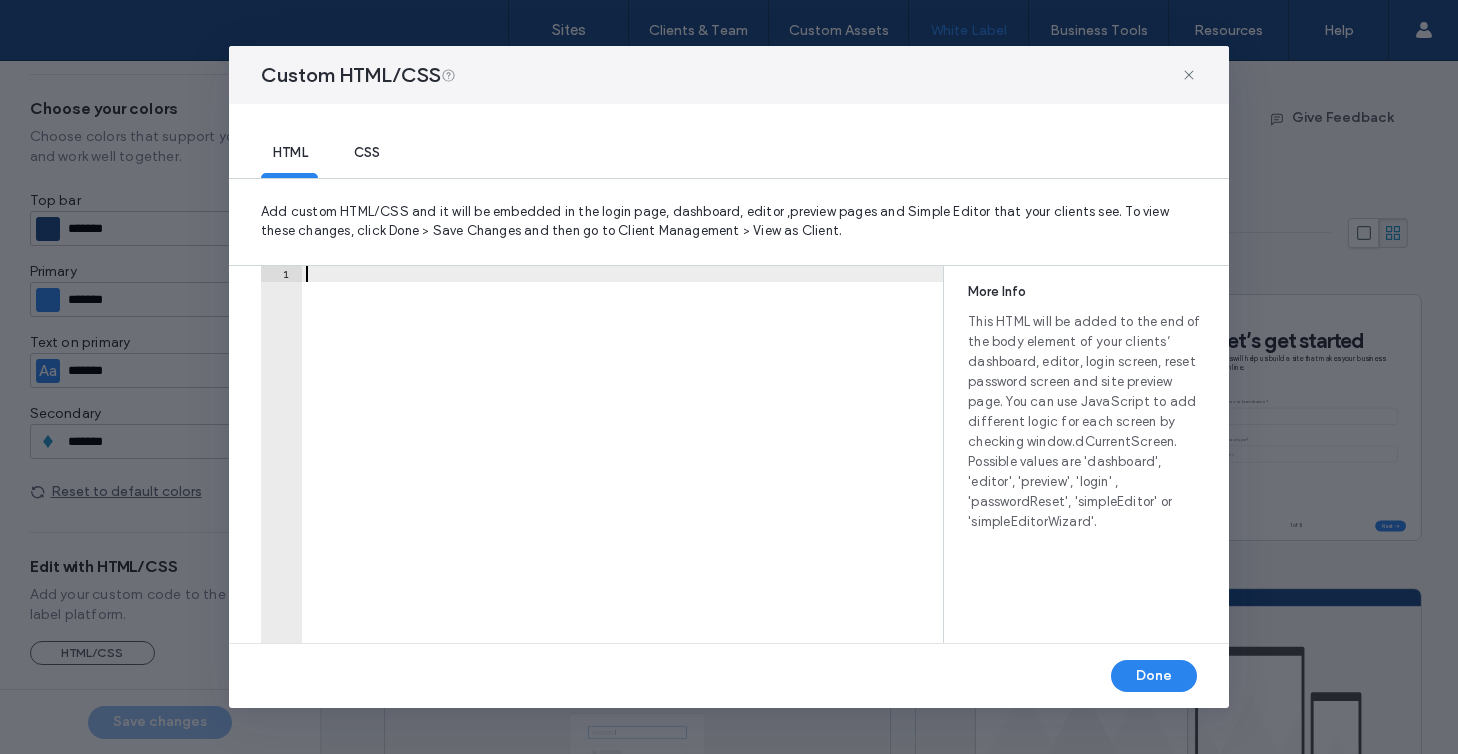 click at bounding box center [622, 470] 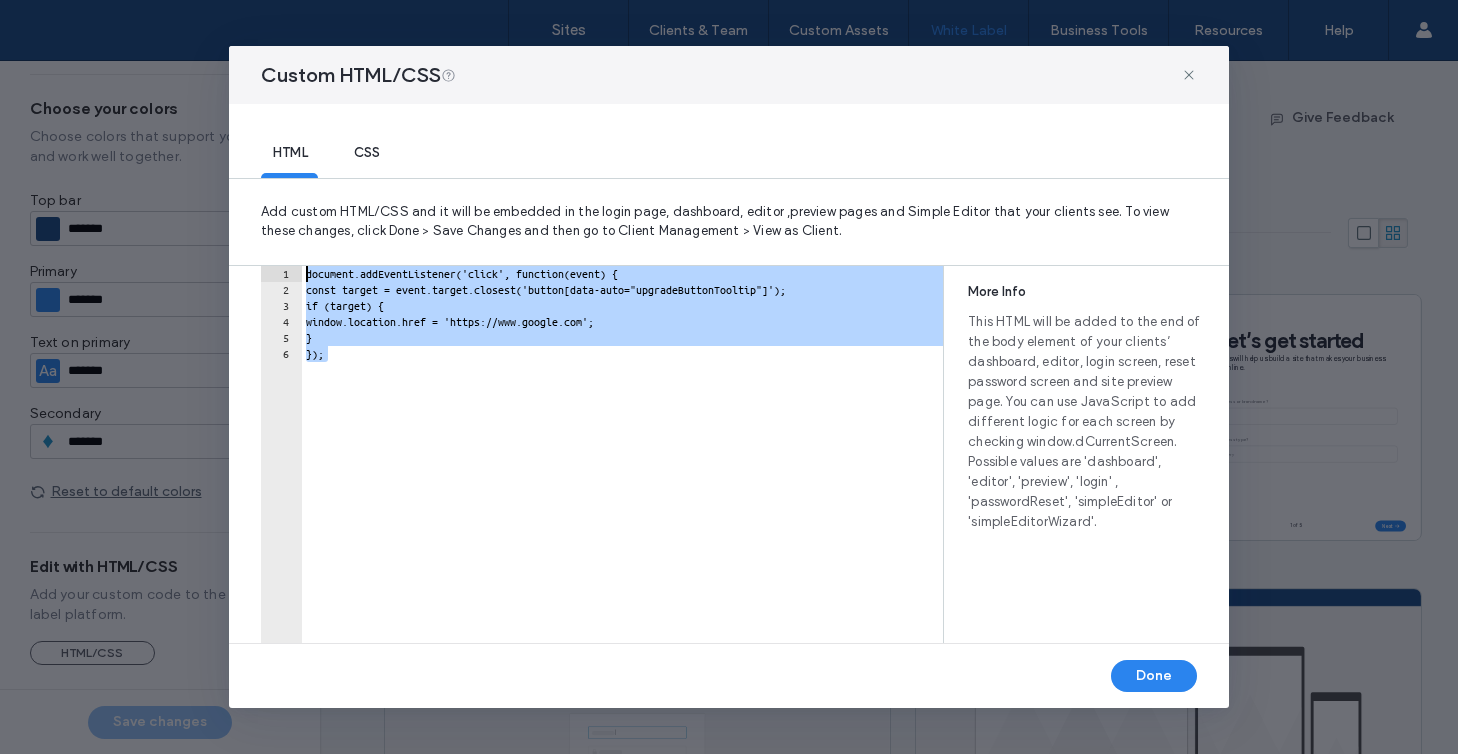 drag, startPoint x: 337, startPoint y: 352, endPoint x: 215, endPoint y: 122, distance: 260.3536 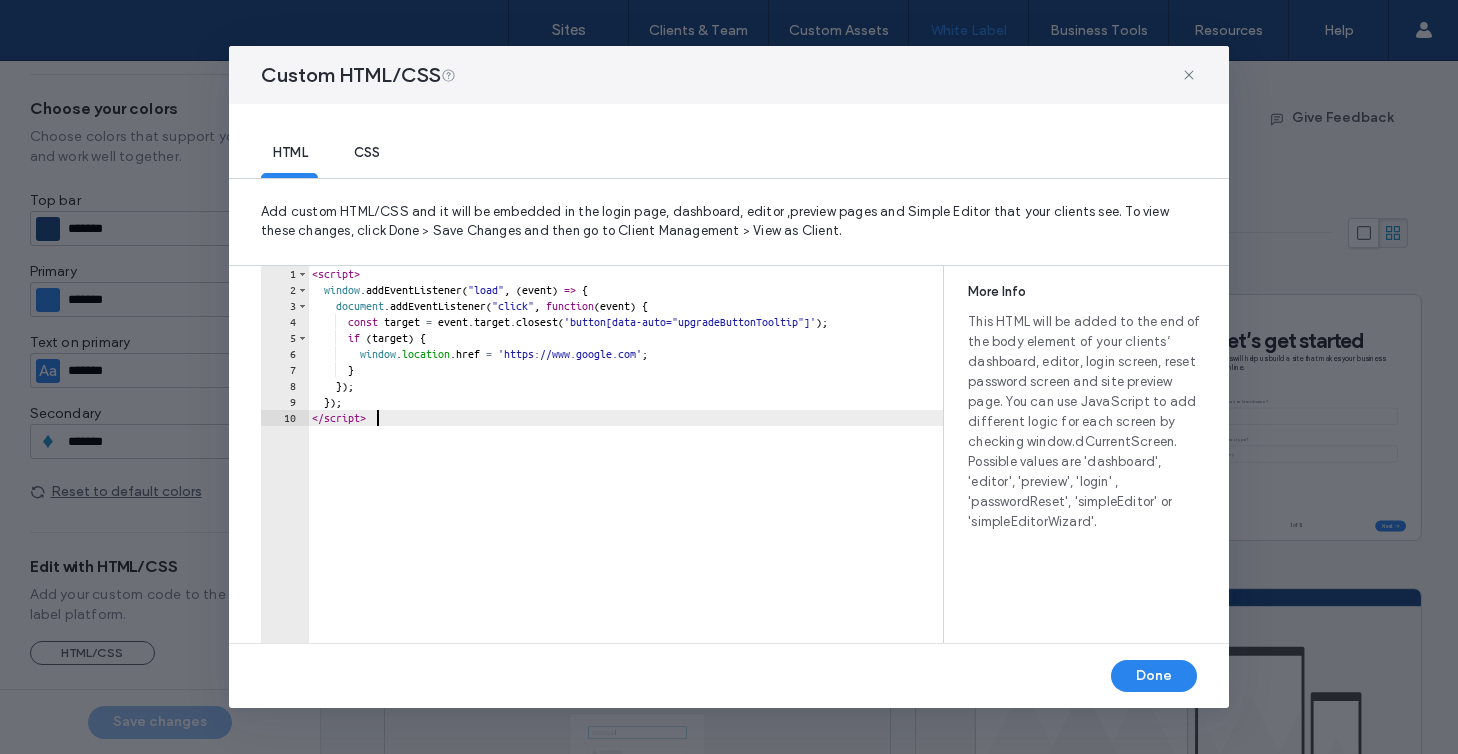 click on "< script >    window . addEventListener ( "load" ,   ( event )   =>   {      document . addEventListener ( "click" ,   function ( event )   {         const   target   =   event . target . closest ( 'button[data-auto="upgradeButtonTooltip"]' ) ;         if   ( target )   {           window . location . href   =   'https://www.google.com' ;         }      }) ;    }) ; </ script >" at bounding box center (628, 470) 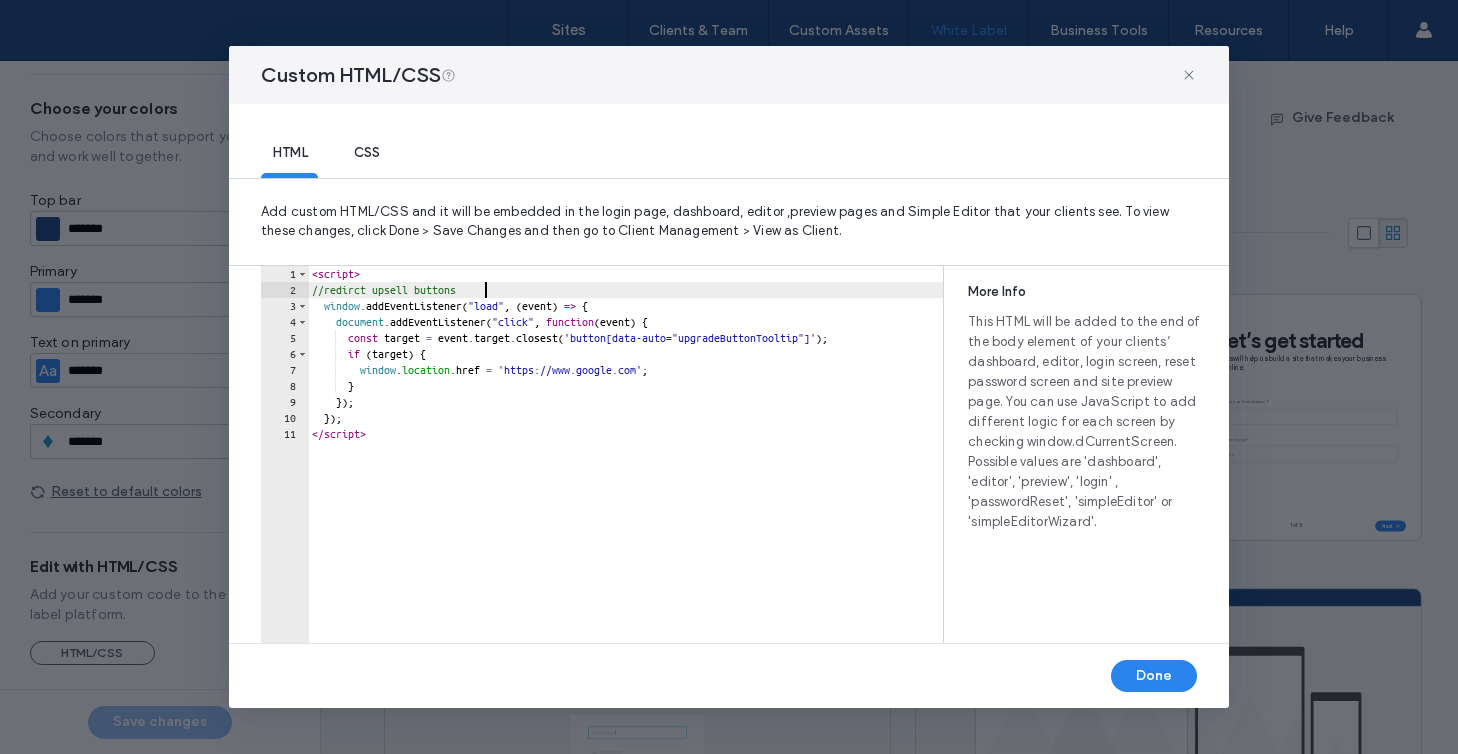 scroll, scrollTop: 0, scrollLeft: 13, axis: horizontal 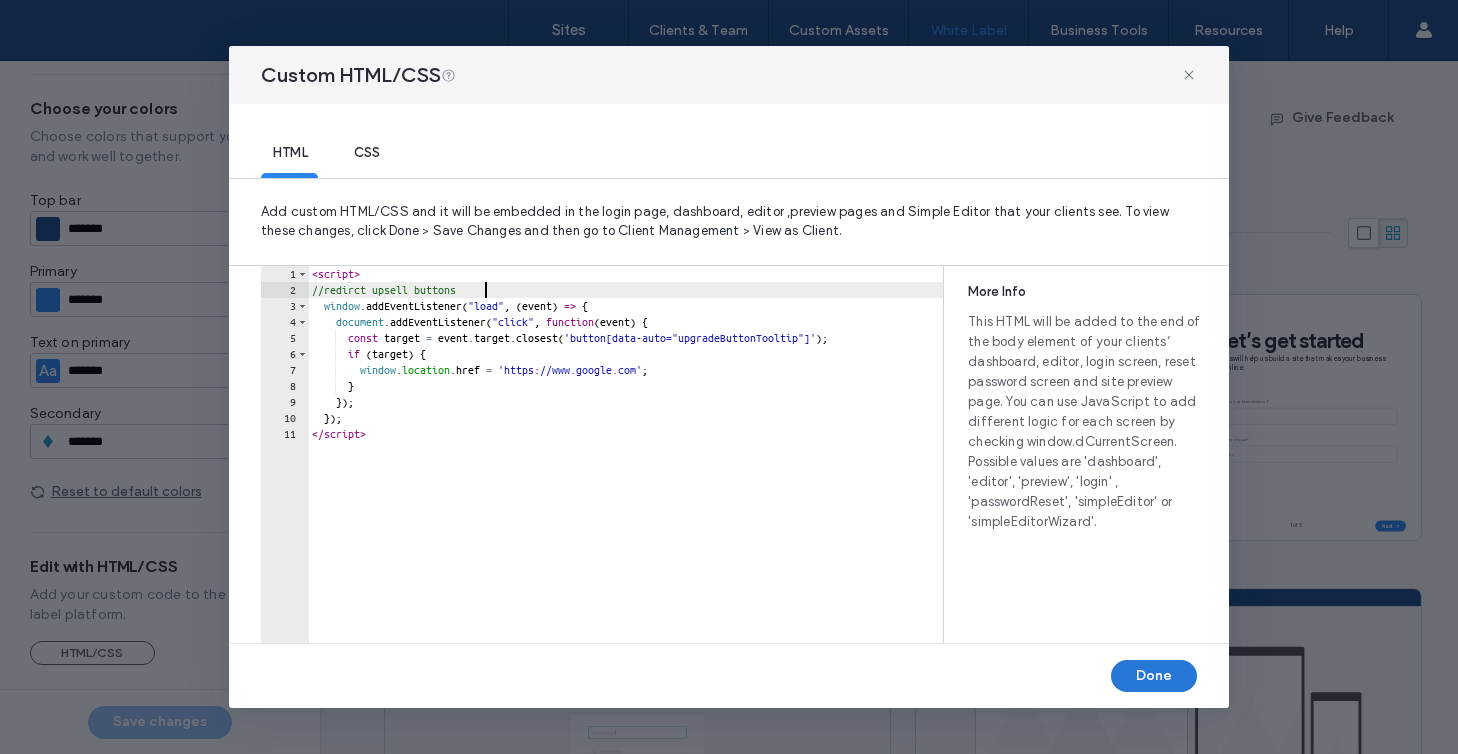 type on "**********" 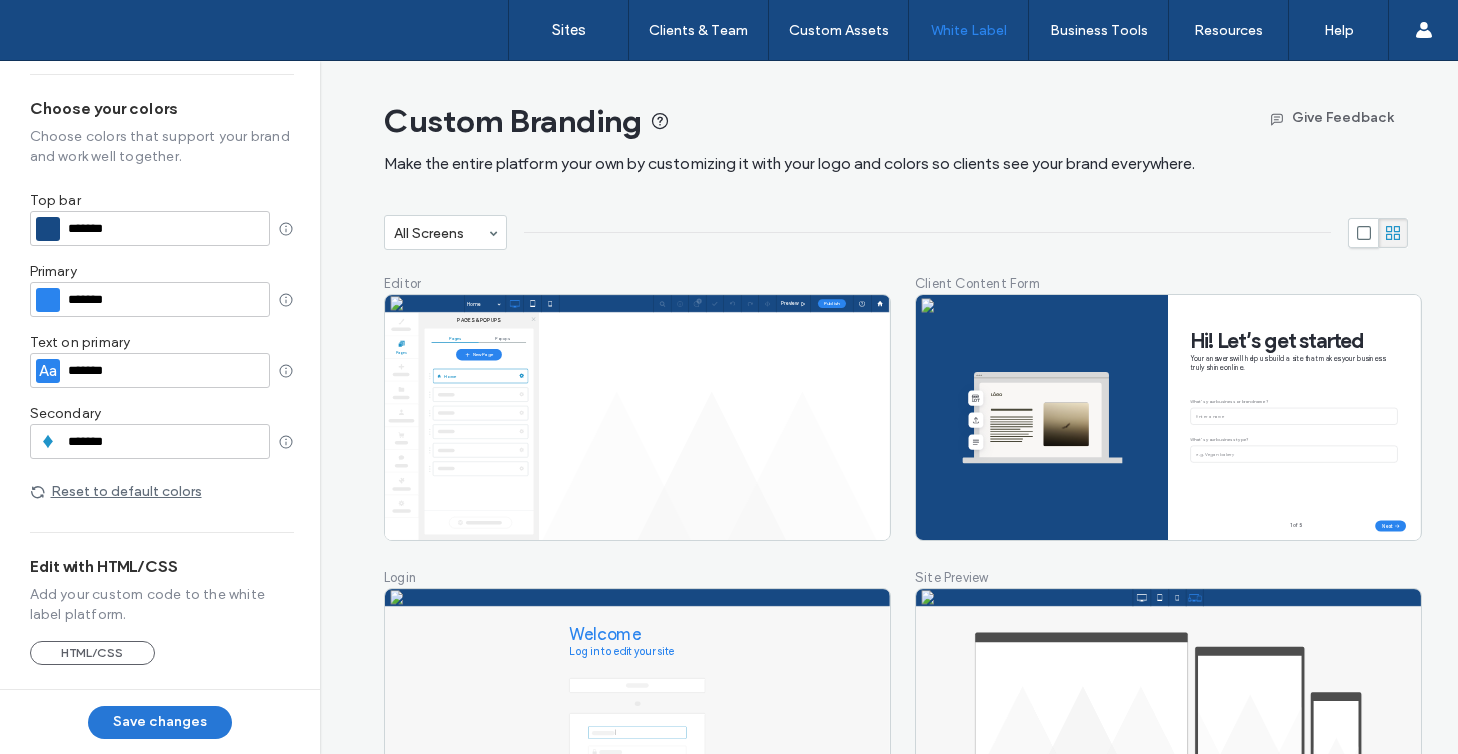 click on "Save changes" at bounding box center (160, 722) 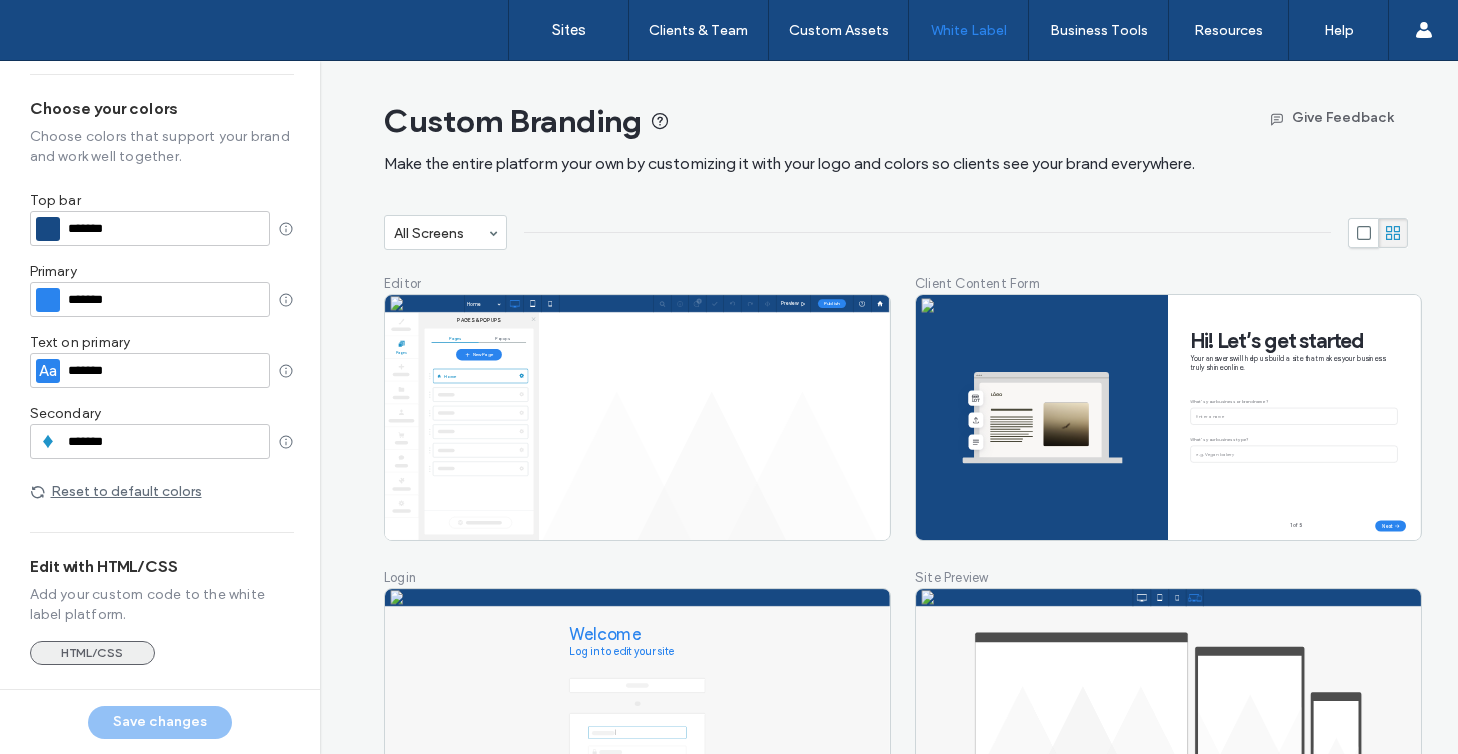 click on "HTML/CSS" at bounding box center (92, 653) 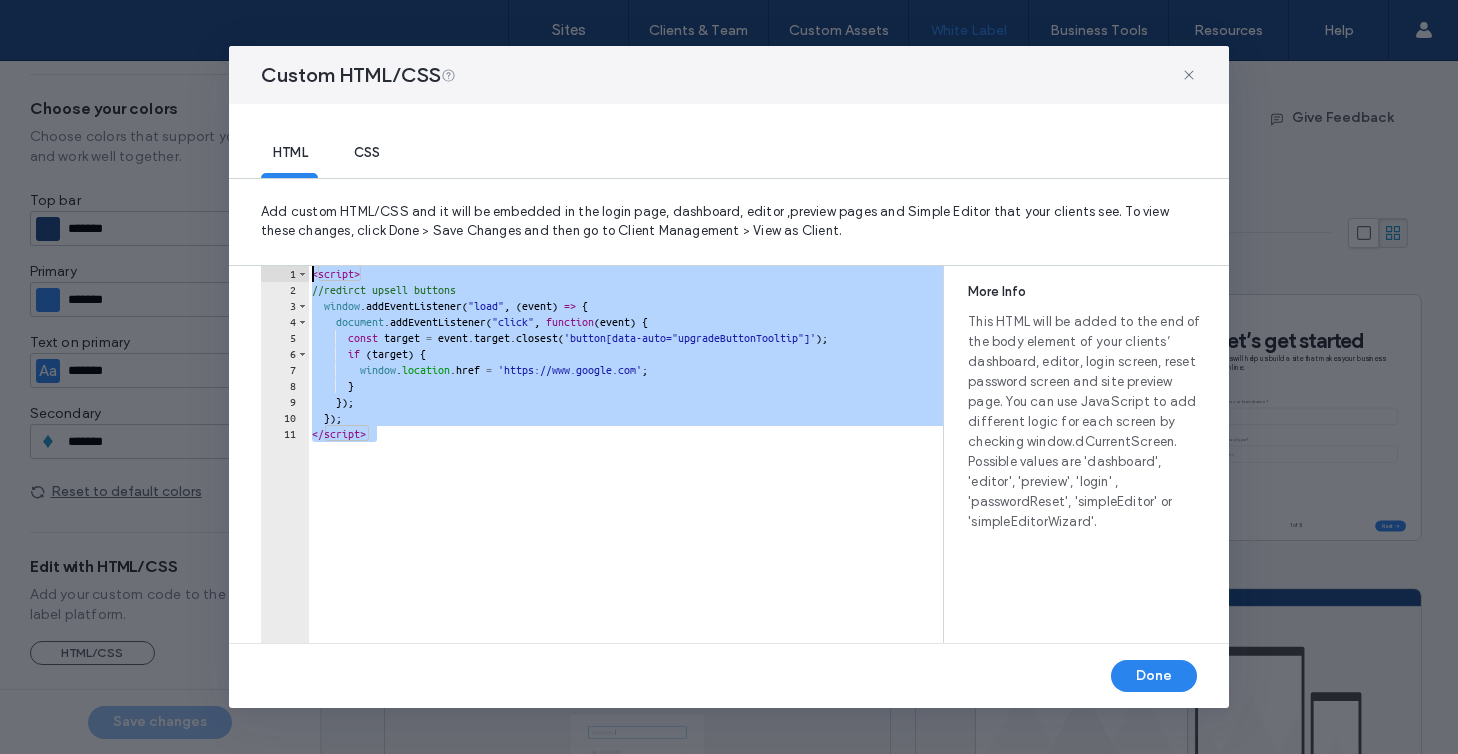 drag, startPoint x: 407, startPoint y: 438, endPoint x: 267, endPoint y: 272, distance: 217.15433 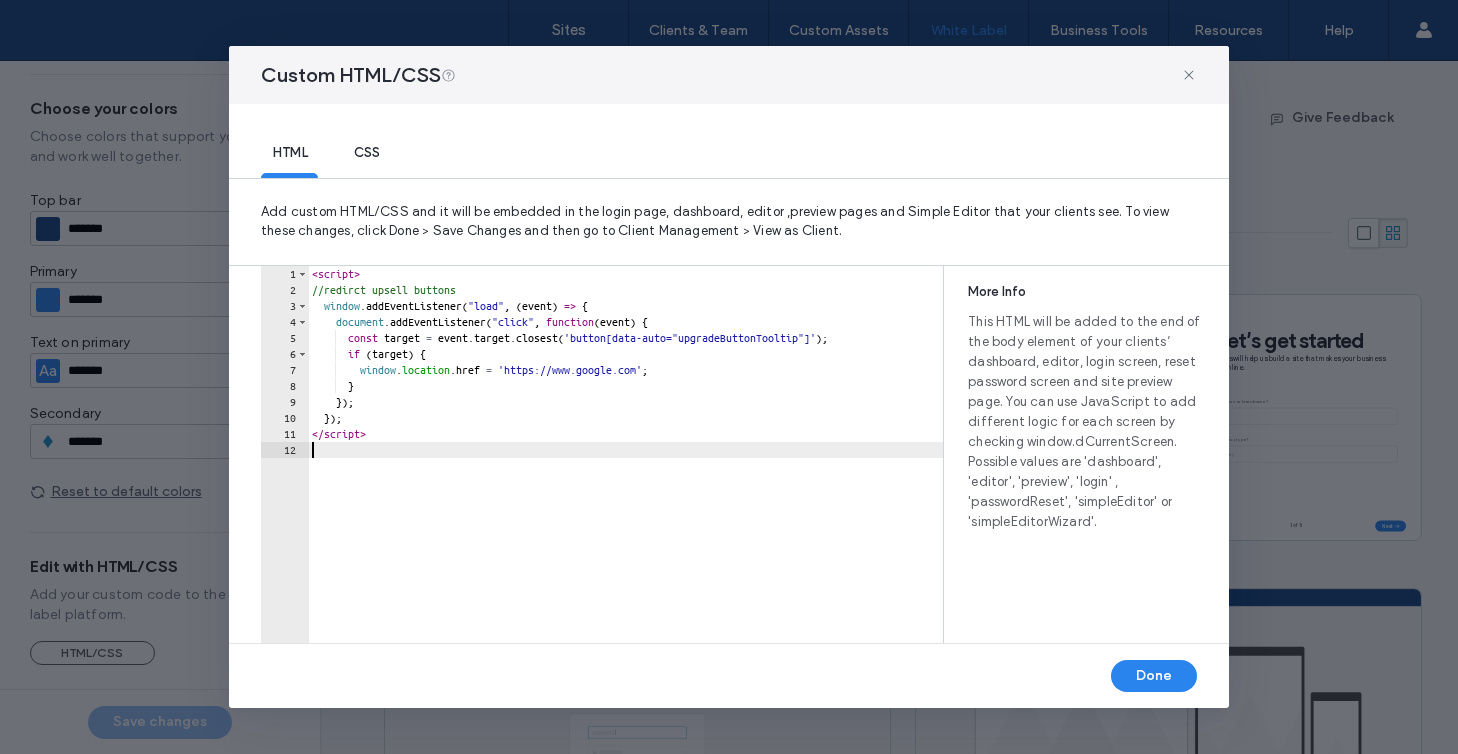 paste on "**********" 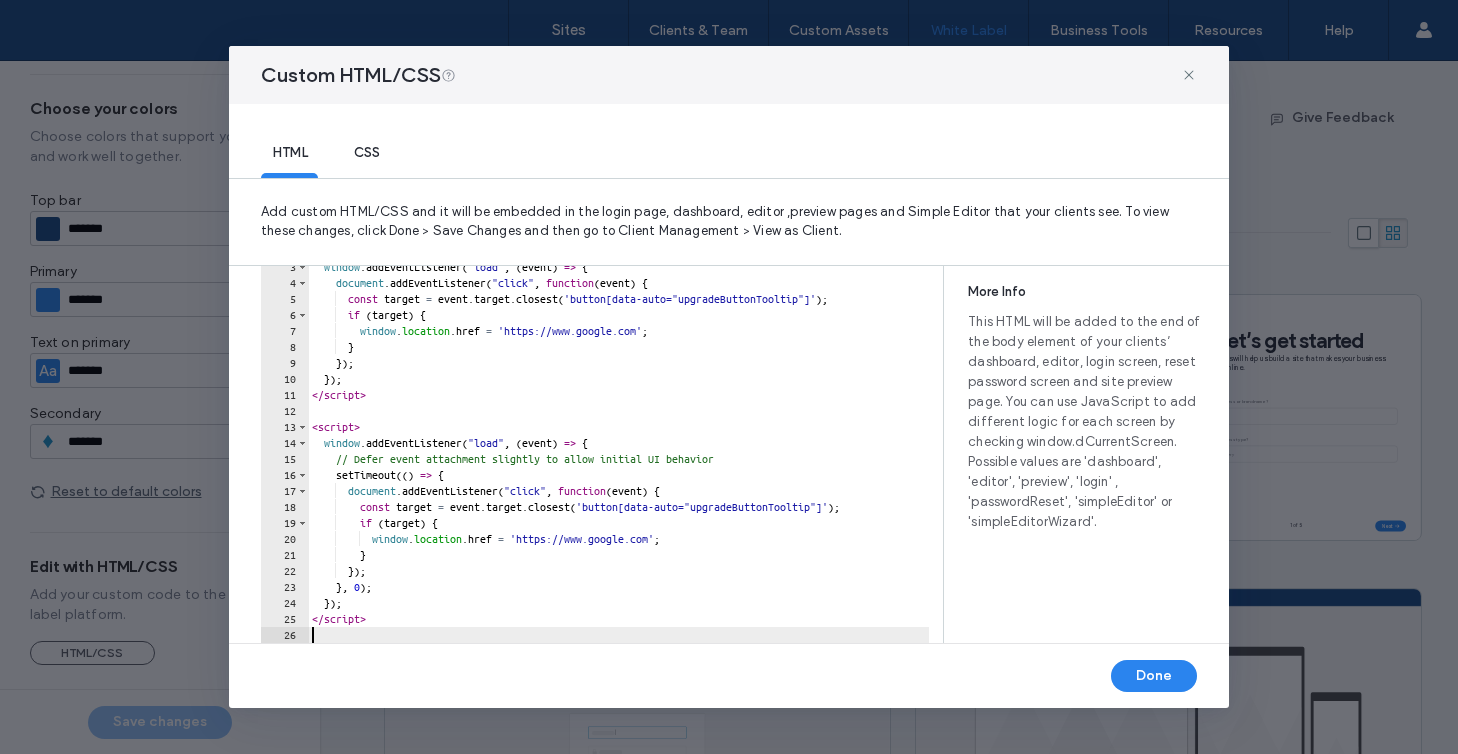 scroll, scrollTop: 0, scrollLeft: 0, axis: both 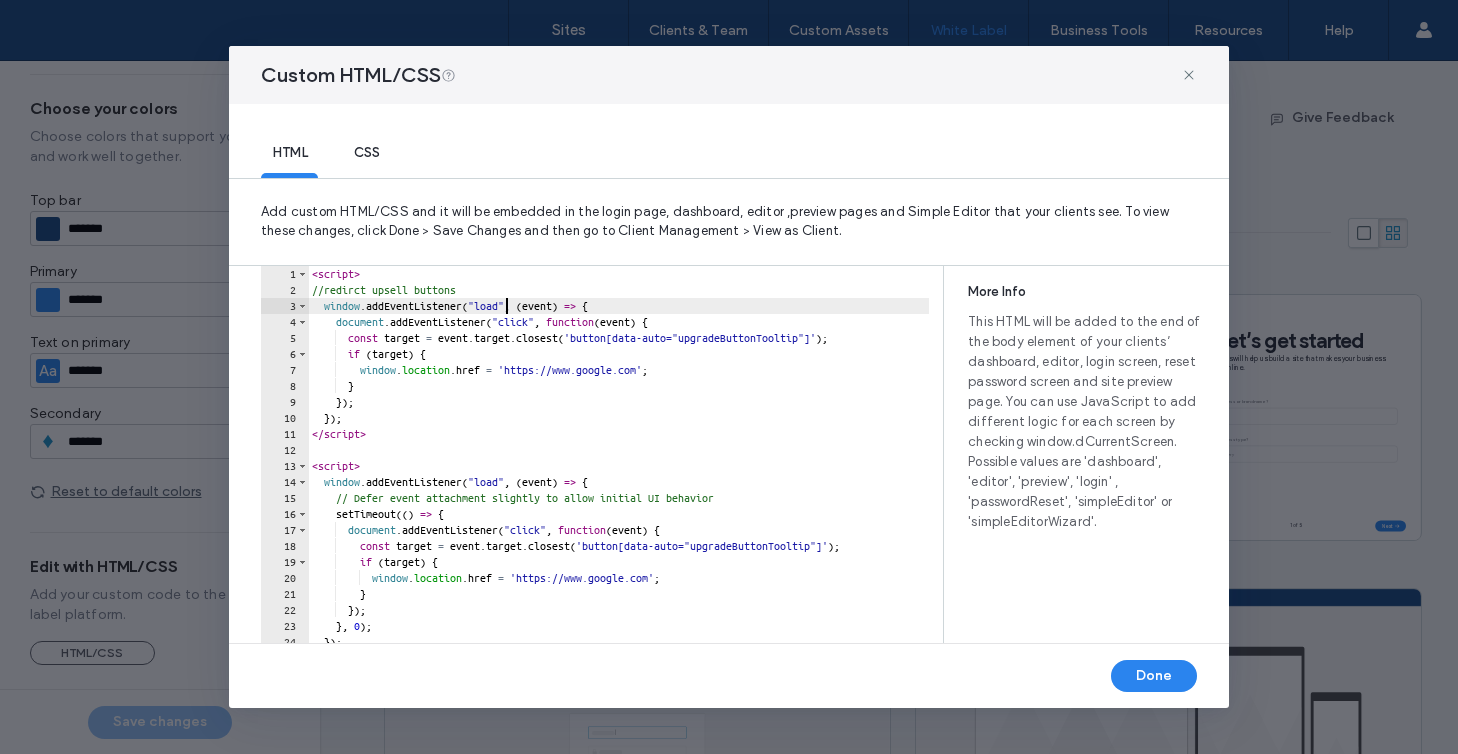 drag, startPoint x: 508, startPoint y: 298, endPoint x: 242, endPoint y: 297, distance: 266.0019 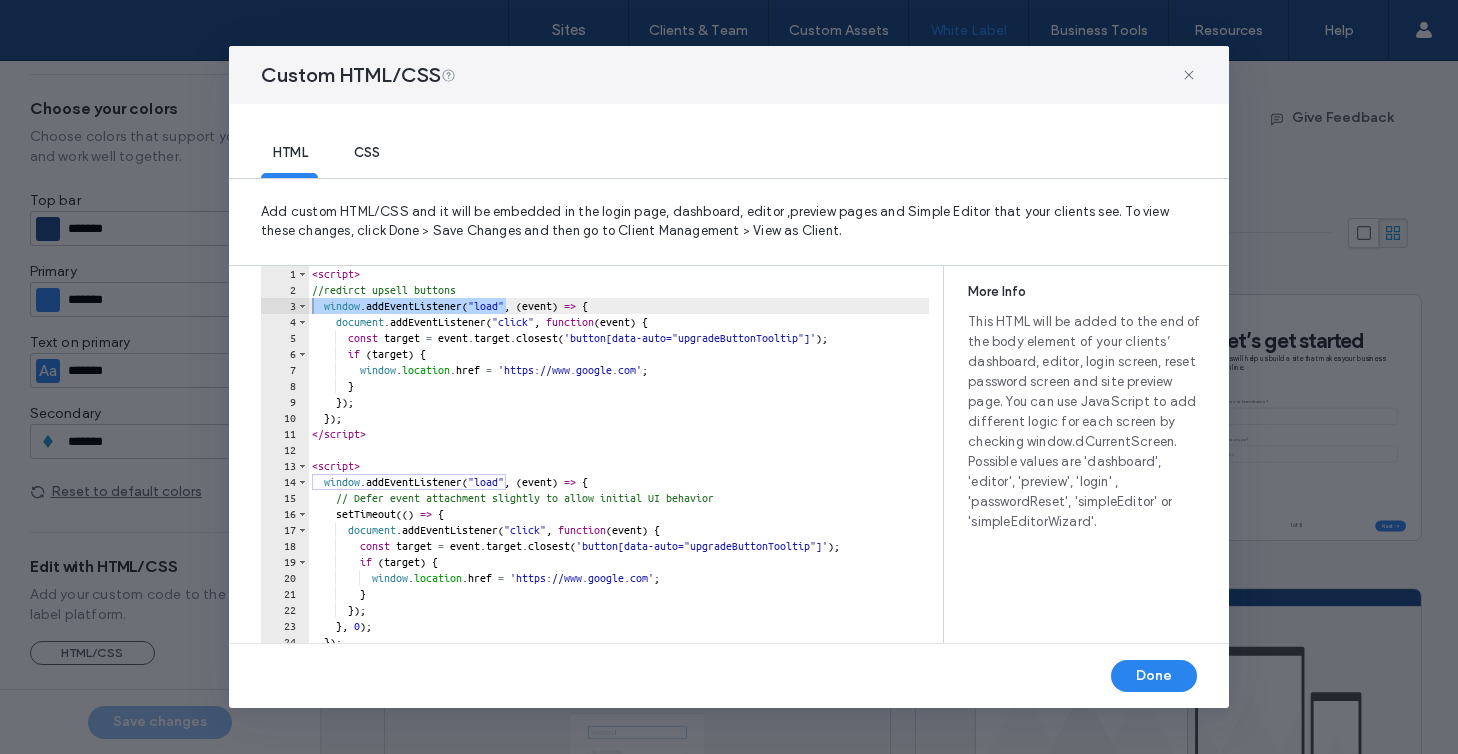click on "Add custom HTML/CSS and it will be embedded in the login page, dashboard, editor ,preview pages and Simple Editor that your clients see. To view these changes, click Done > Save Changes and then go to Client Management > View as Client." at bounding box center (729, 221) 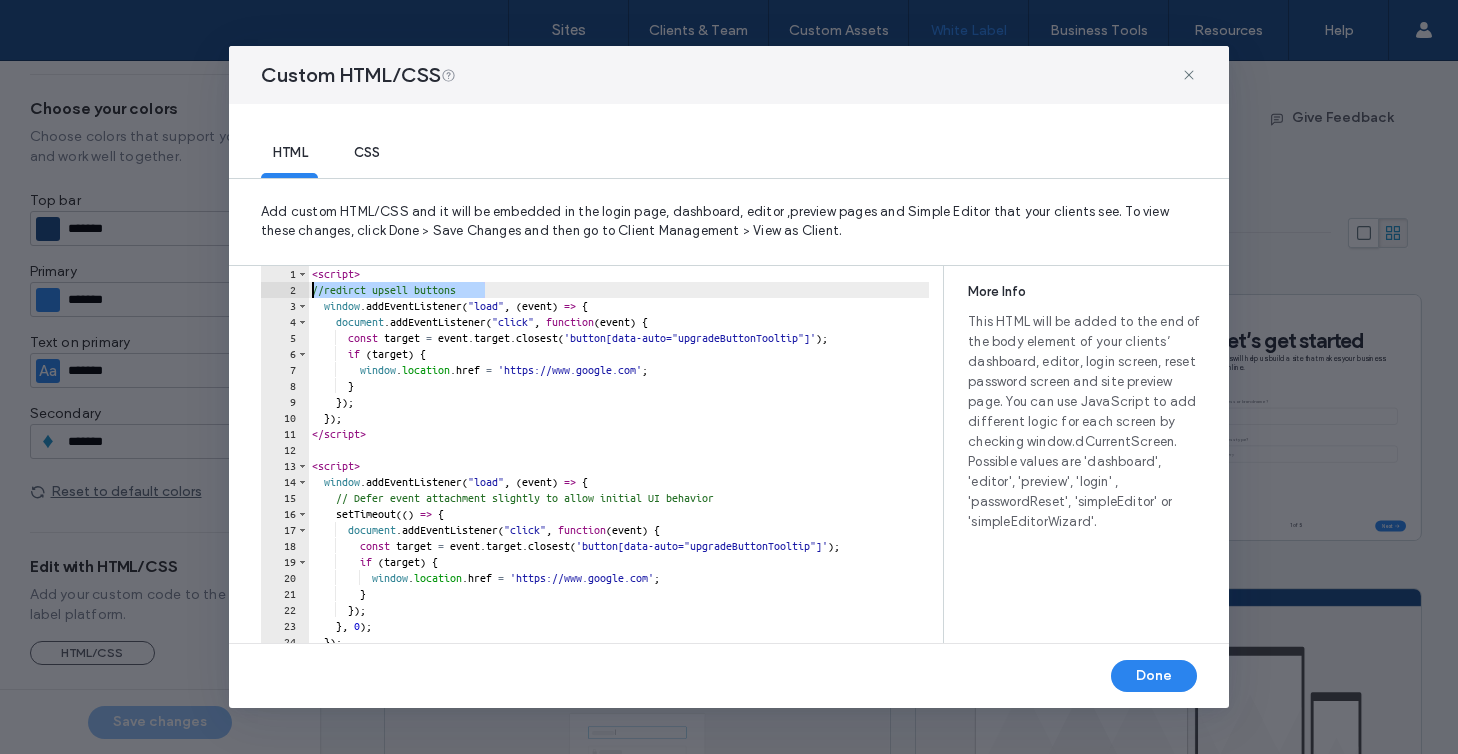 drag, startPoint x: 493, startPoint y: 286, endPoint x: 296, endPoint y: 286, distance: 197 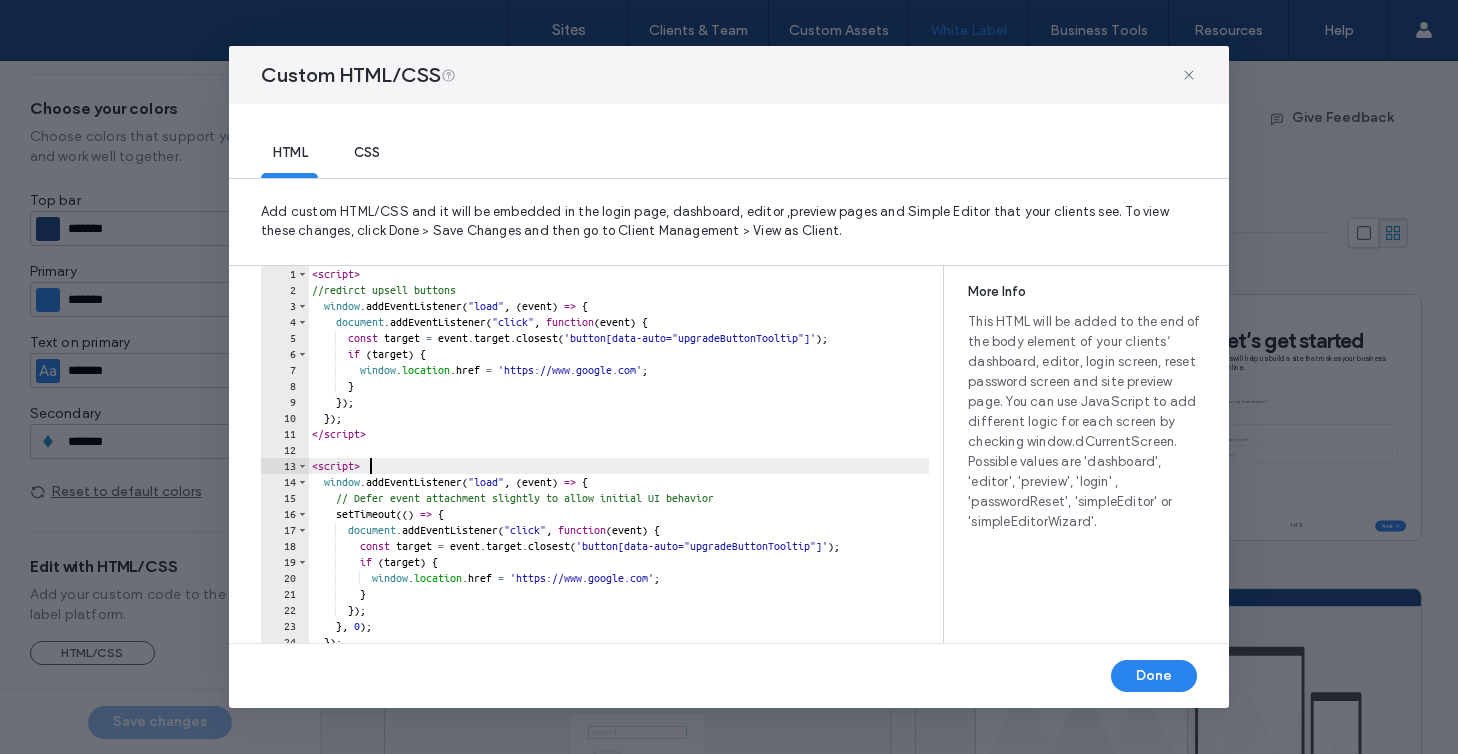 click on "< script > //redirct upsell buttons    window . addEventListener ( "load" ,   ( event )   =>   {      document . addEventListener ( "click" ,   function ( event )   {         const   target   =   event . target . closest ( 'button[data-auto="upgradeButtonTooltip"]' ) ;         if   ( target )   {           window . location . href   =   'https://www.google.com' ;         }      }) ;    }) ; </ script > < script >    window . addEventListener ( "load" ,   ( event )   =>   {      // Defer event attachment slightly to allow initial UI behavior      setTimeout (( )   =>   {         document . addEventListener ( "click" ,   function ( event )   {           const   target   =   event . target . closest ( 'button[data-auto="upgradeButtonTooltip"]' ) ;           if   ( target )   {              window . location . href   =   'https://www.google.com' ;           }         }) ;      } ,   0 ) ;    }) ;" at bounding box center [629, 463] 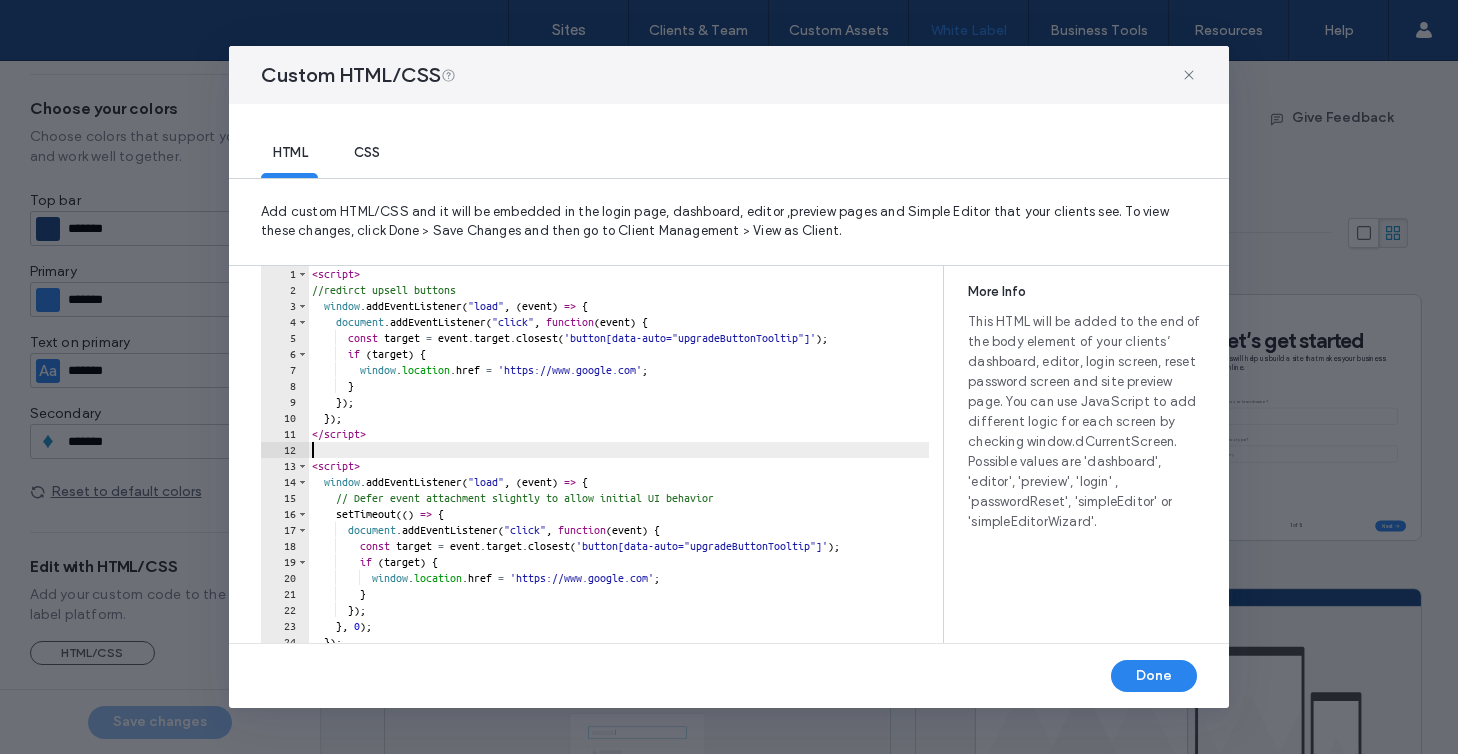 paste on "**********" 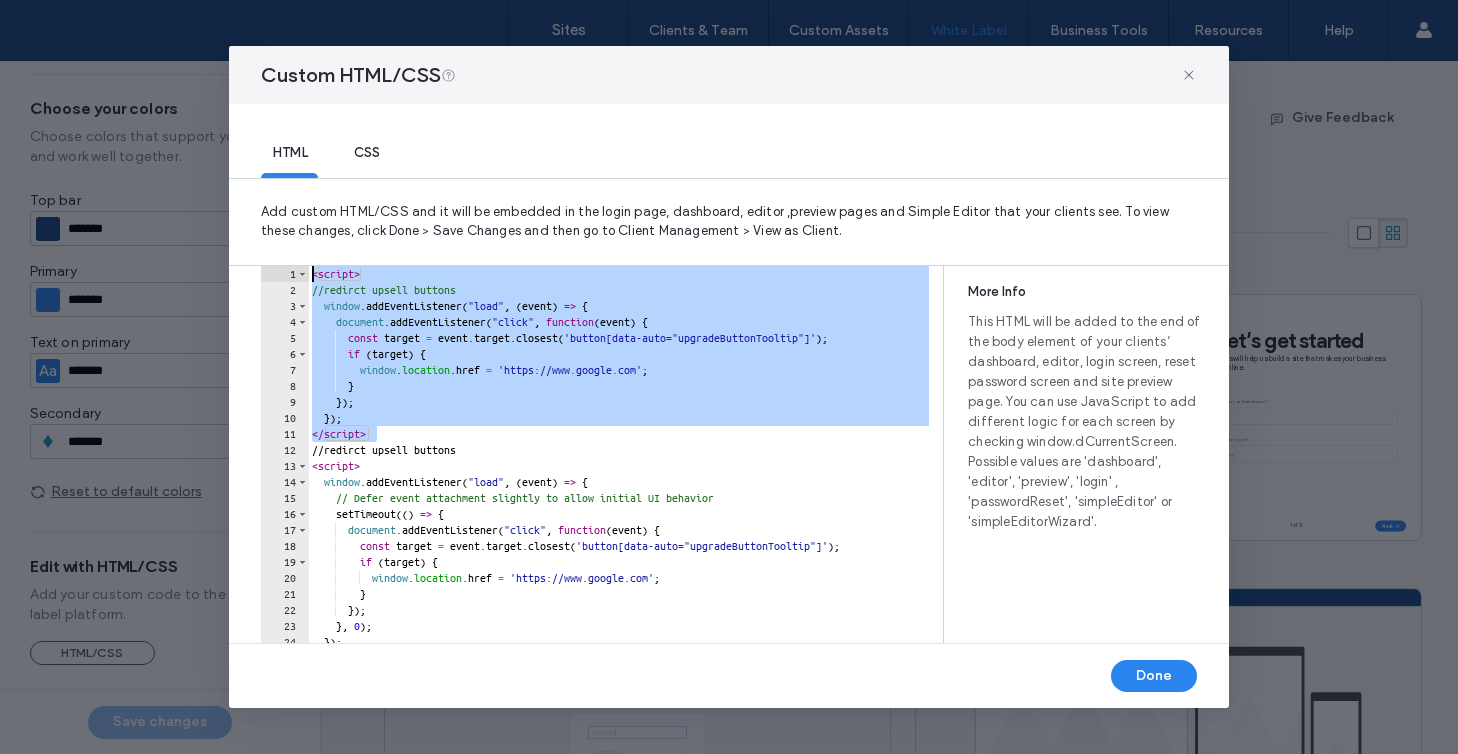drag, startPoint x: 411, startPoint y: 429, endPoint x: 246, endPoint y: 176, distance: 302.04965 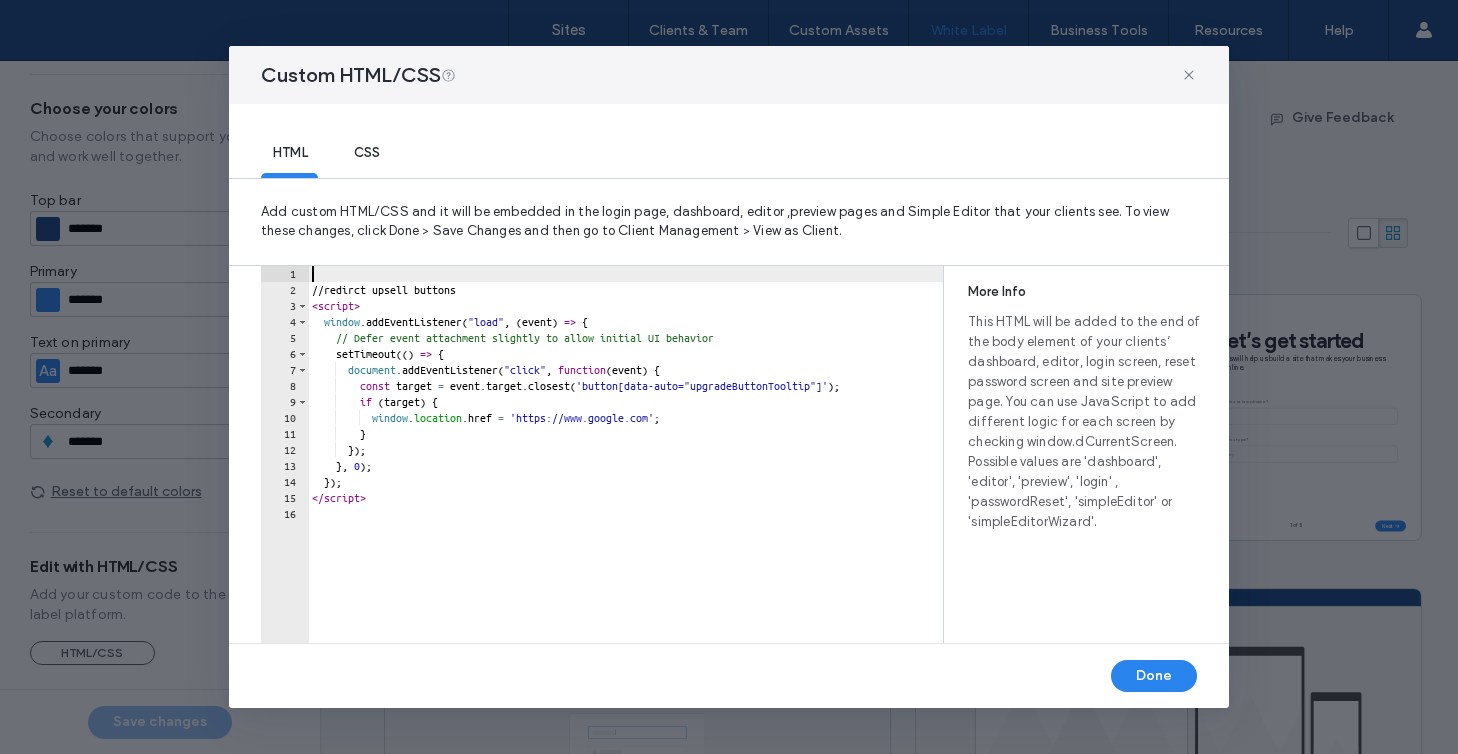 click on "//redirct upsell buttons < script >    window . addEventListener ( "load" ,   ( event )   =>   {      // Defer event attachment slightly to allow initial UI behavior      setTimeout (( )   =>   {         document . addEventListener ( "click" ,   function ( event )   {           const   target   =   event . target . closest ( 'button[data-auto="upgradeButtonTooltip"]' ) ;           if   ( target )   {              window . location . href   =   'https://www.google.com' ;           }         }) ;      } ,   0 ) ;    }) ; </ script >" at bounding box center [629, 463] 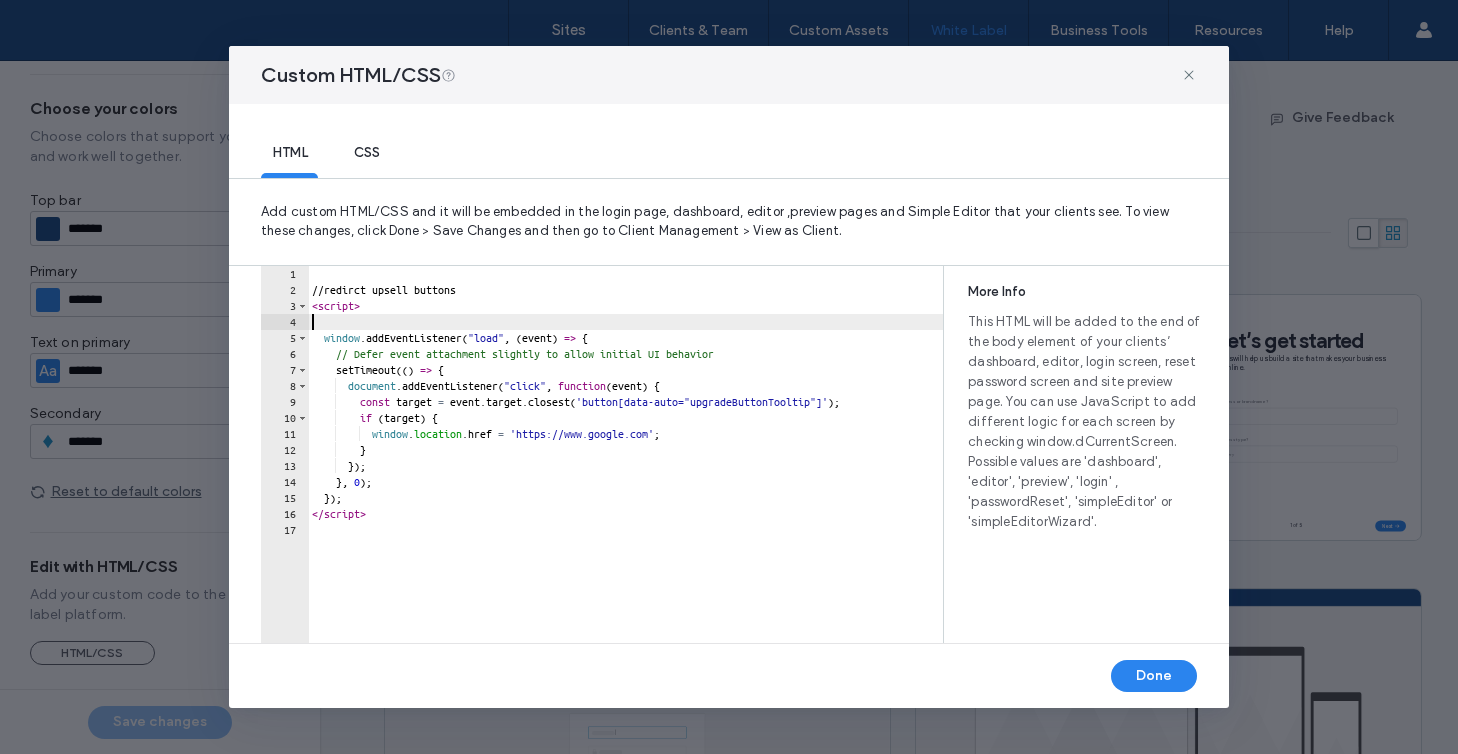 paste on "**********" 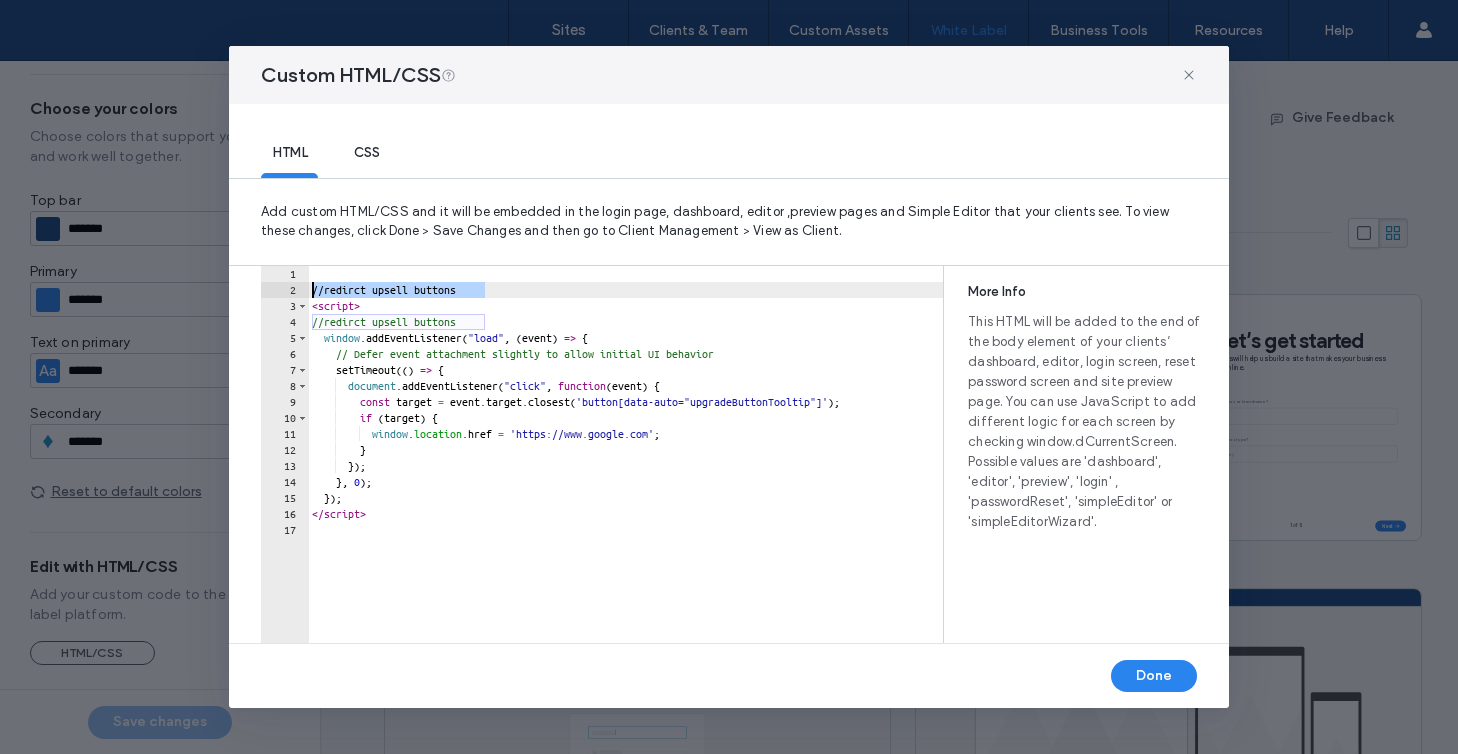 drag, startPoint x: 532, startPoint y: 282, endPoint x: 226, endPoint y: 282, distance: 306 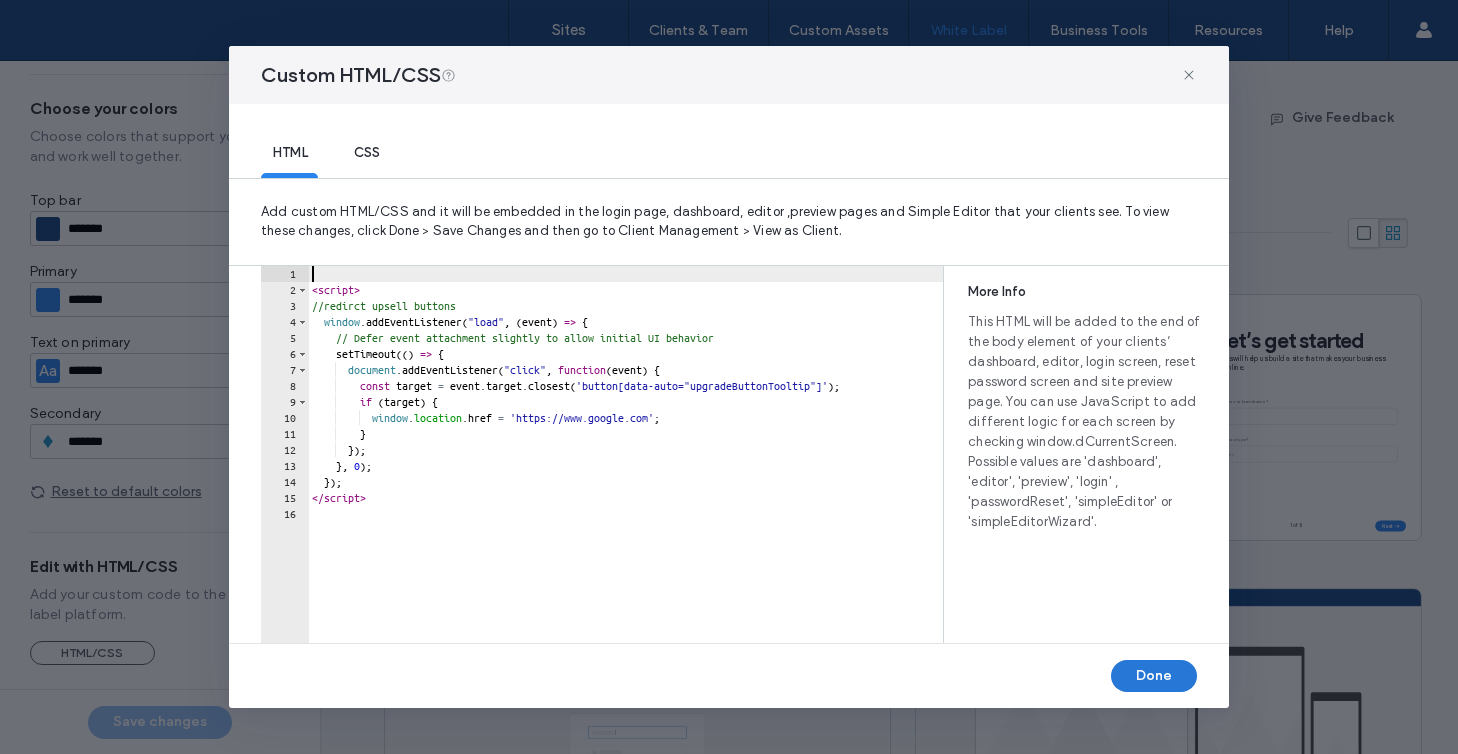 type 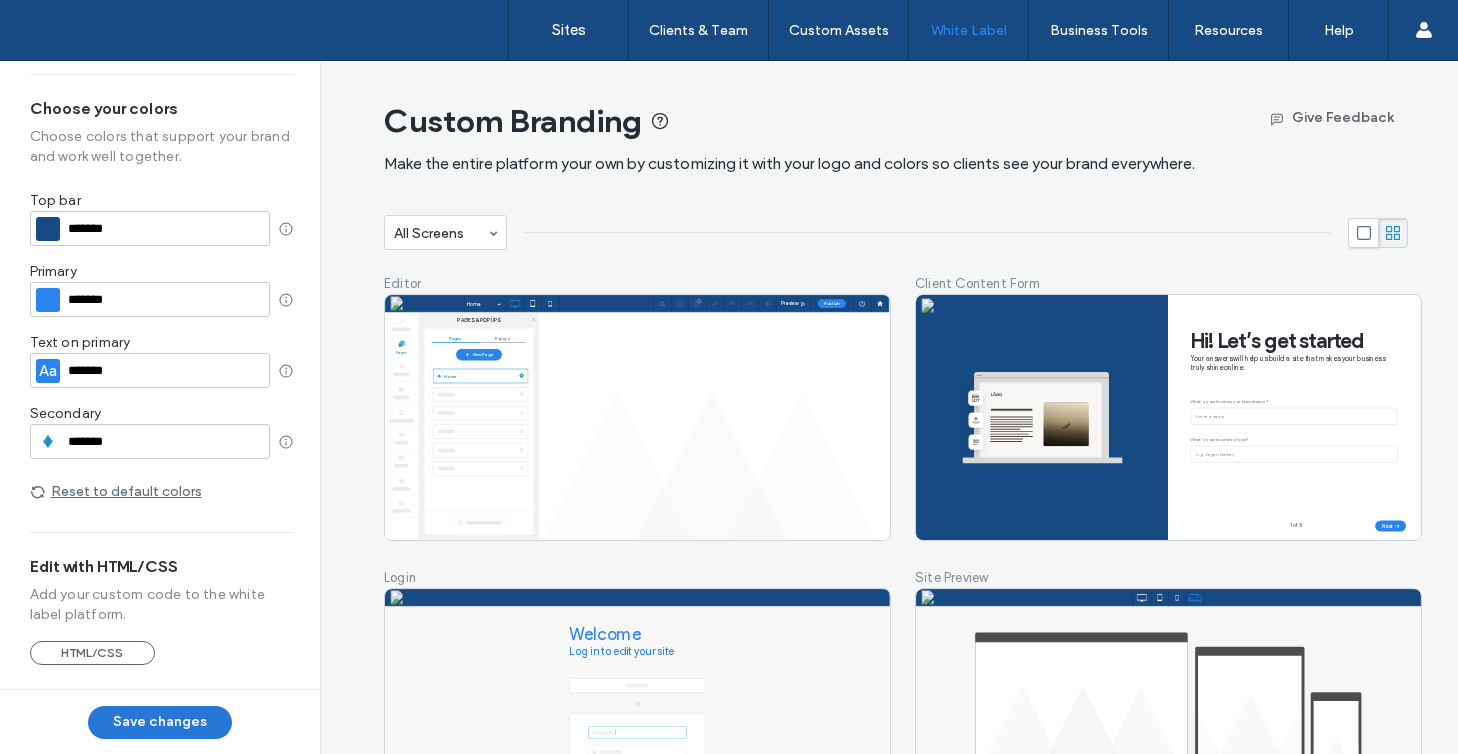 click on "Save changes" at bounding box center (160, 722) 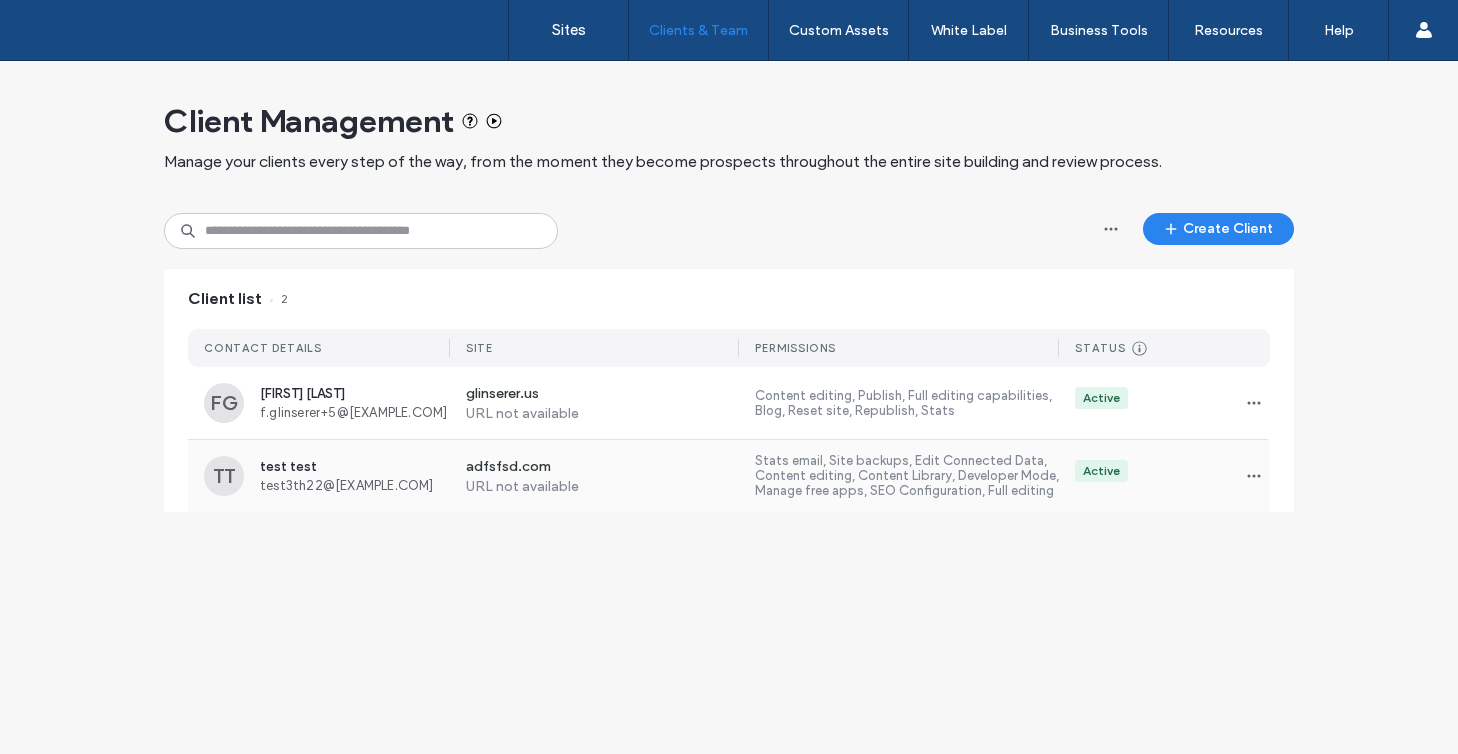 scroll, scrollTop: 0, scrollLeft: 0, axis: both 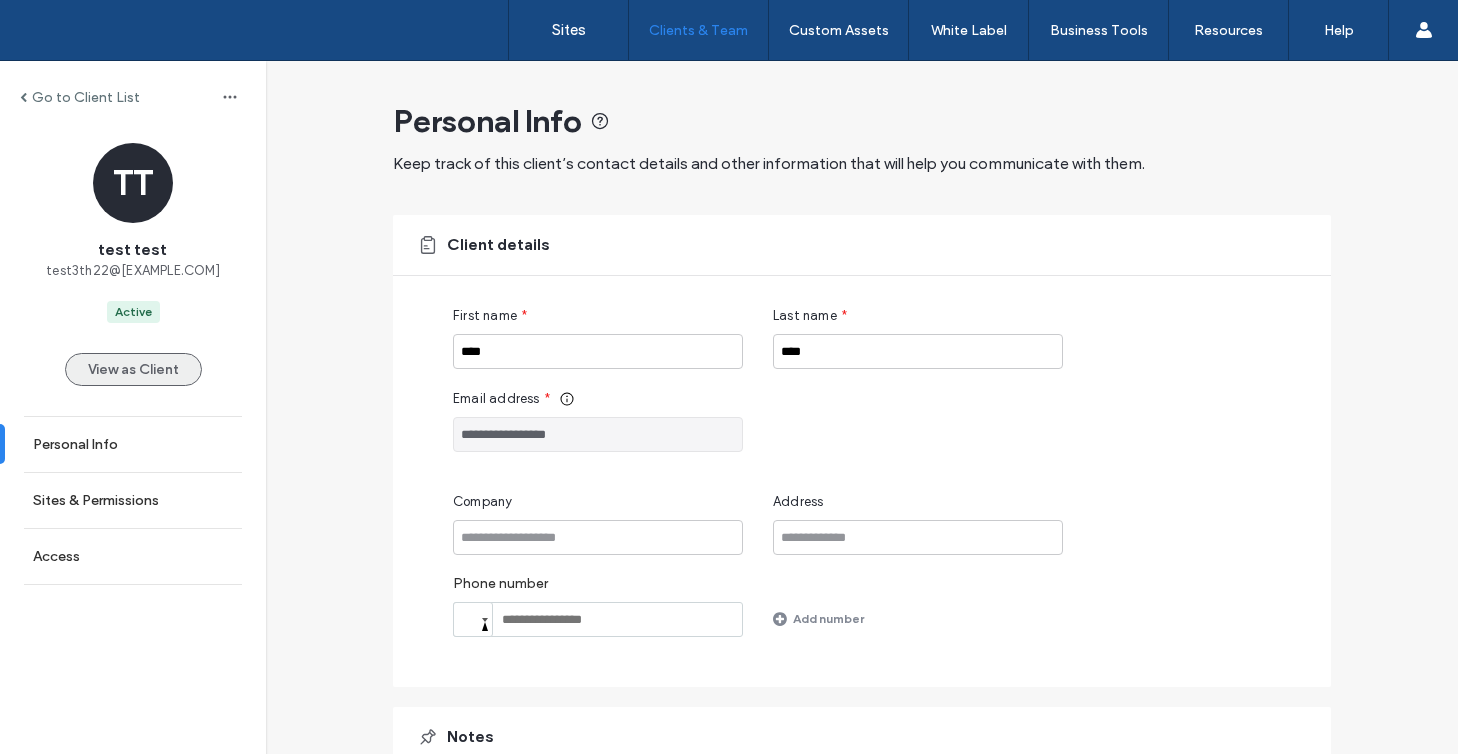 click on "View as Client" at bounding box center [133, 369] 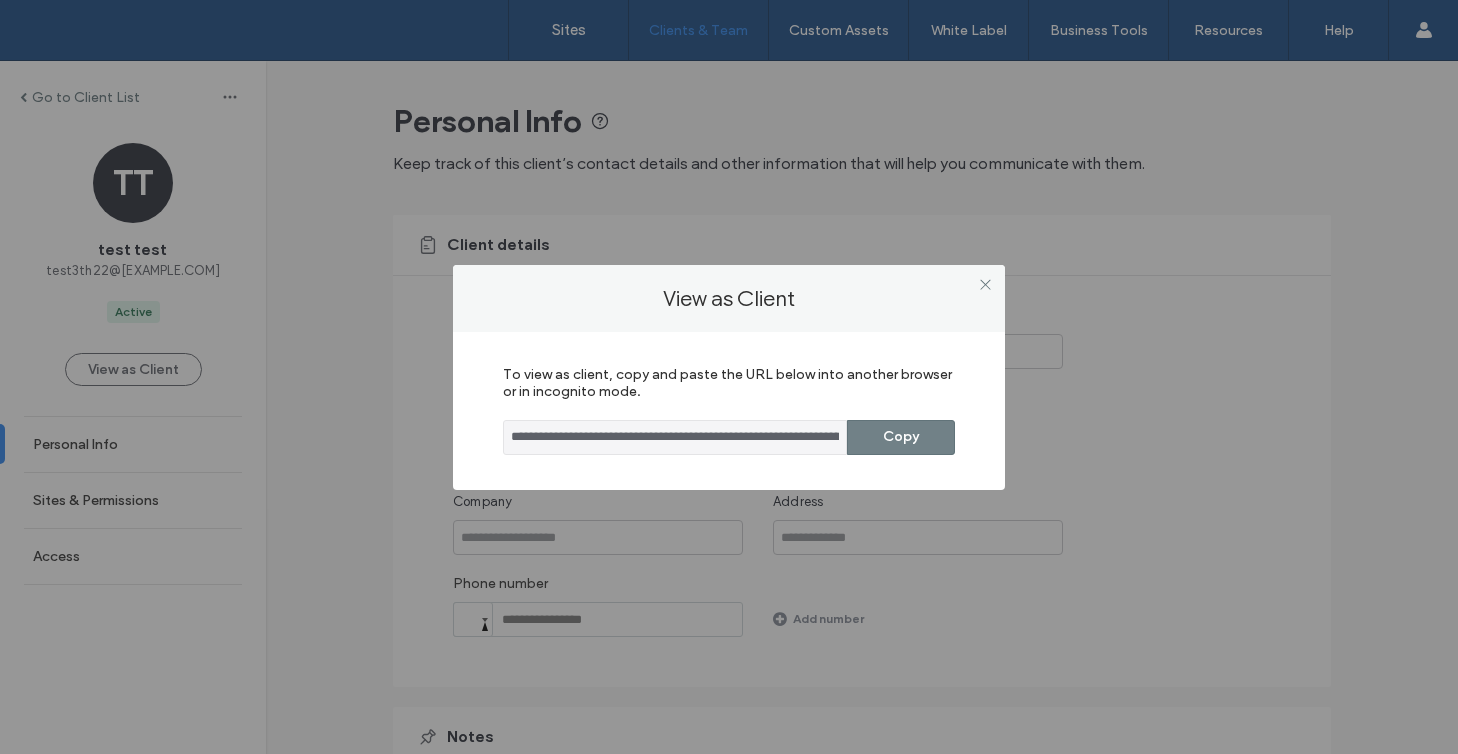click on "Copy" at bounding box center [901, 437] 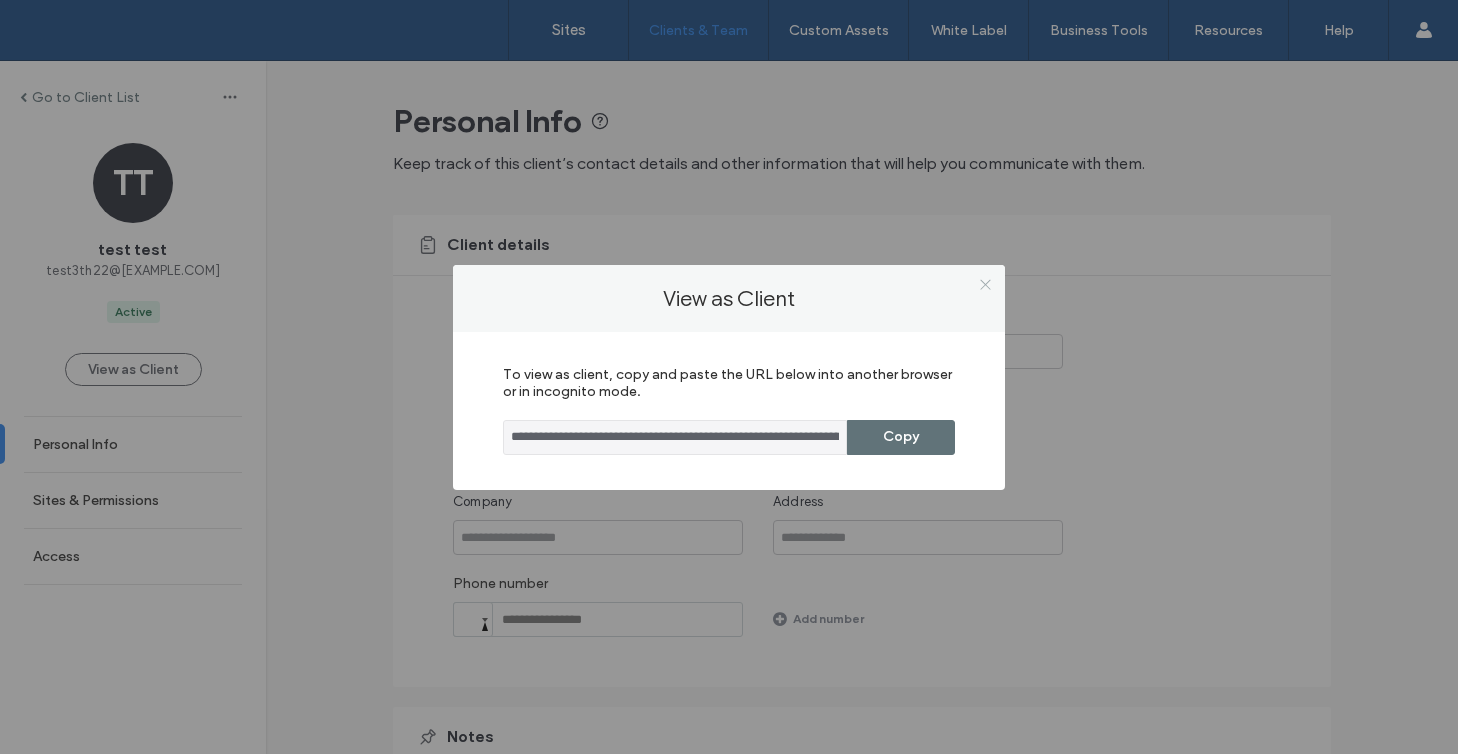 click 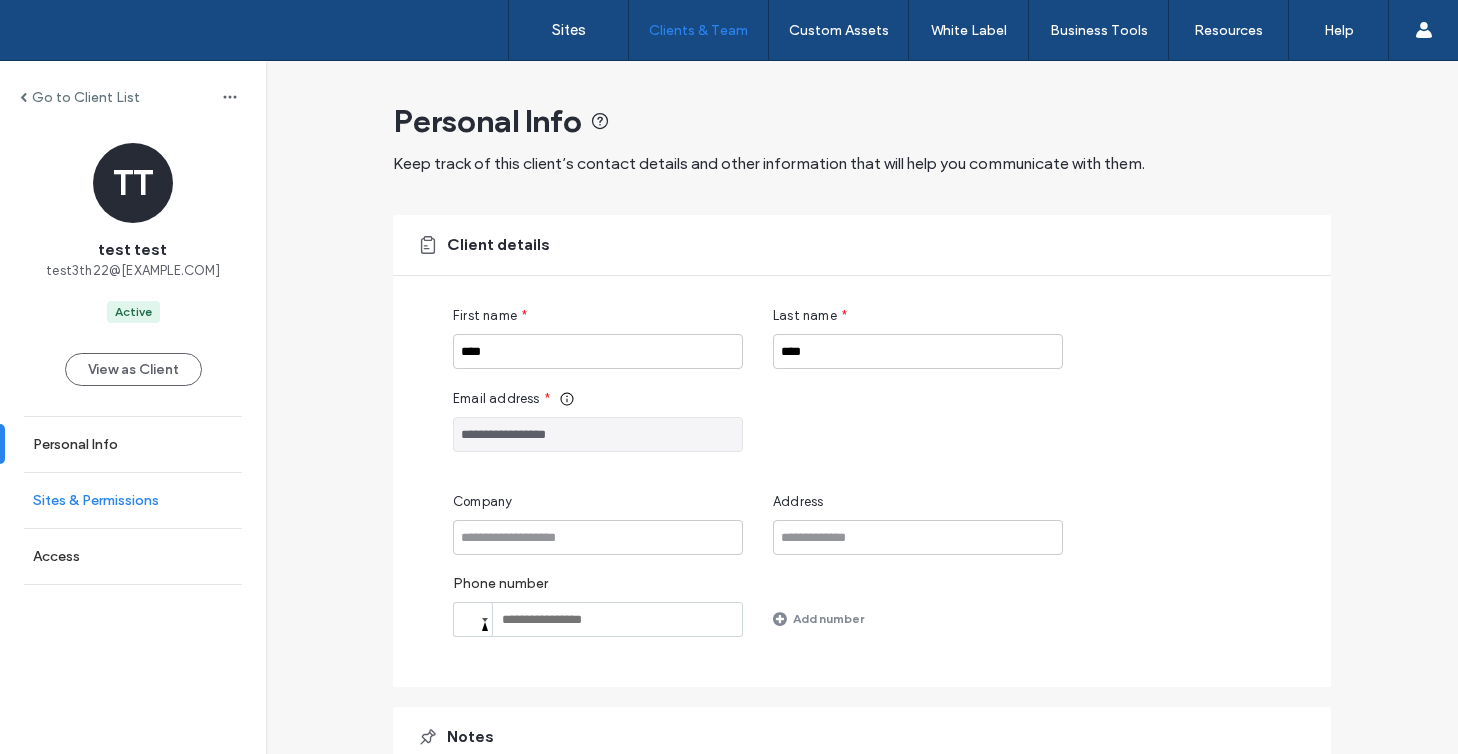 click on "Sites & Permissions" at bounding box center [133, 500] 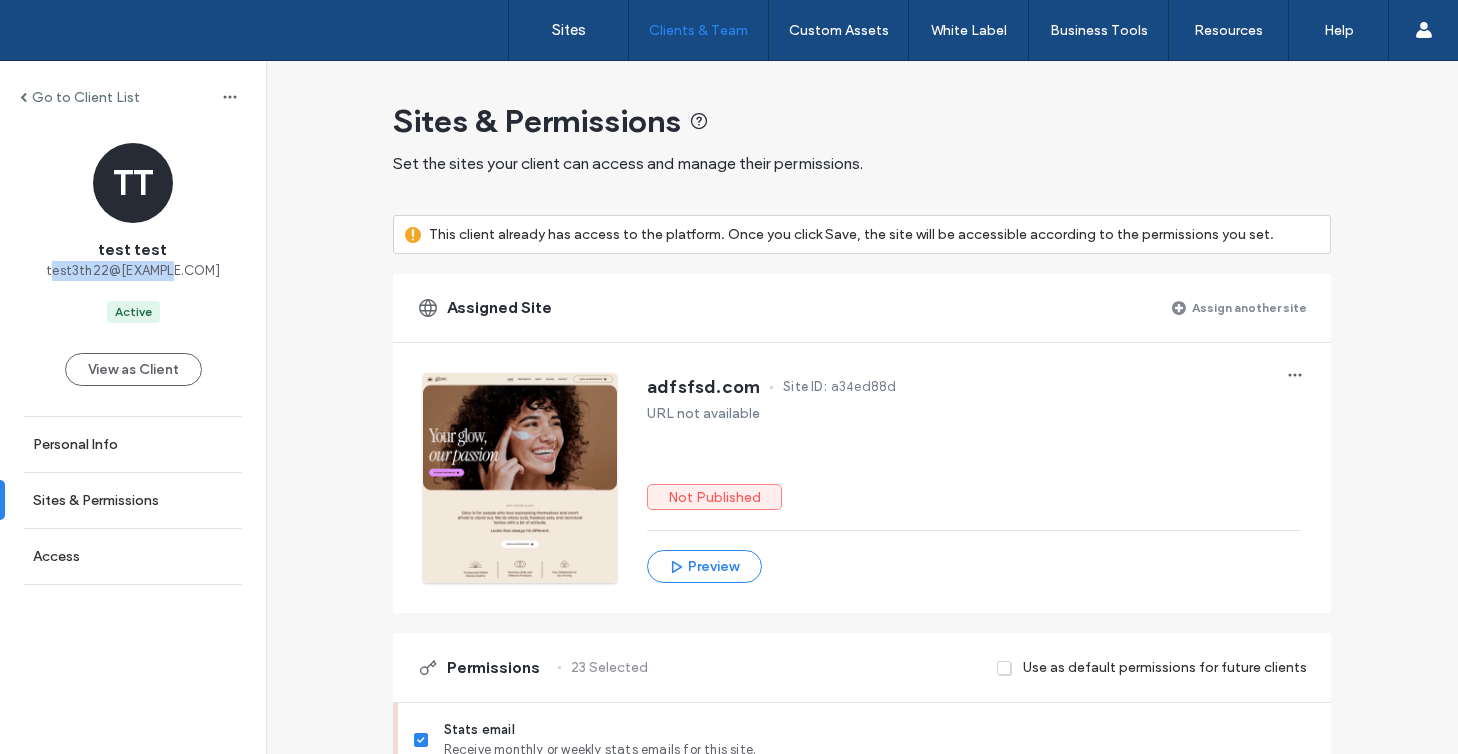 drag, startPoint x: 70, startPoint y: 269, endPoint x: 214, endPoint y: 269, distance: 144 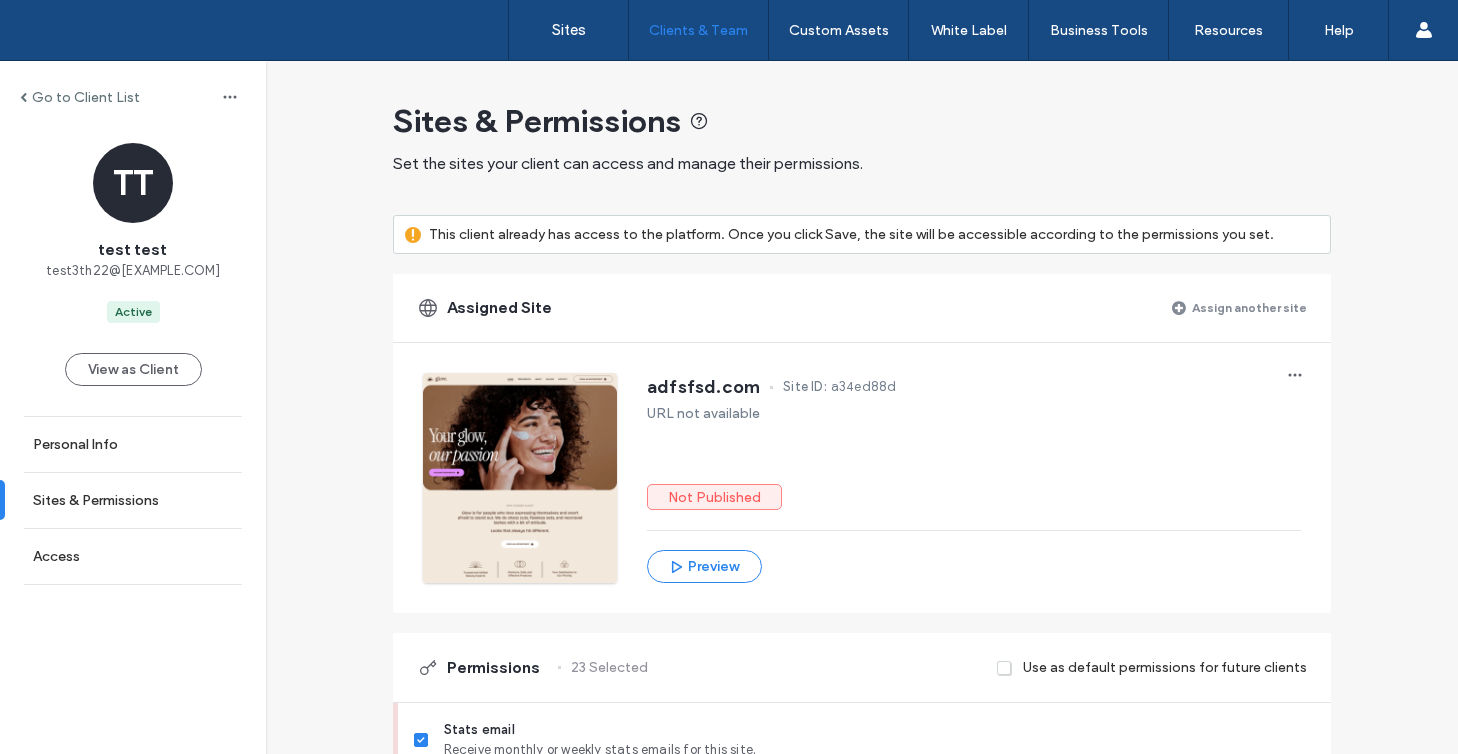 click on "test3th22@[EXAMPLE.COM]" at bounding box center [133, 271] 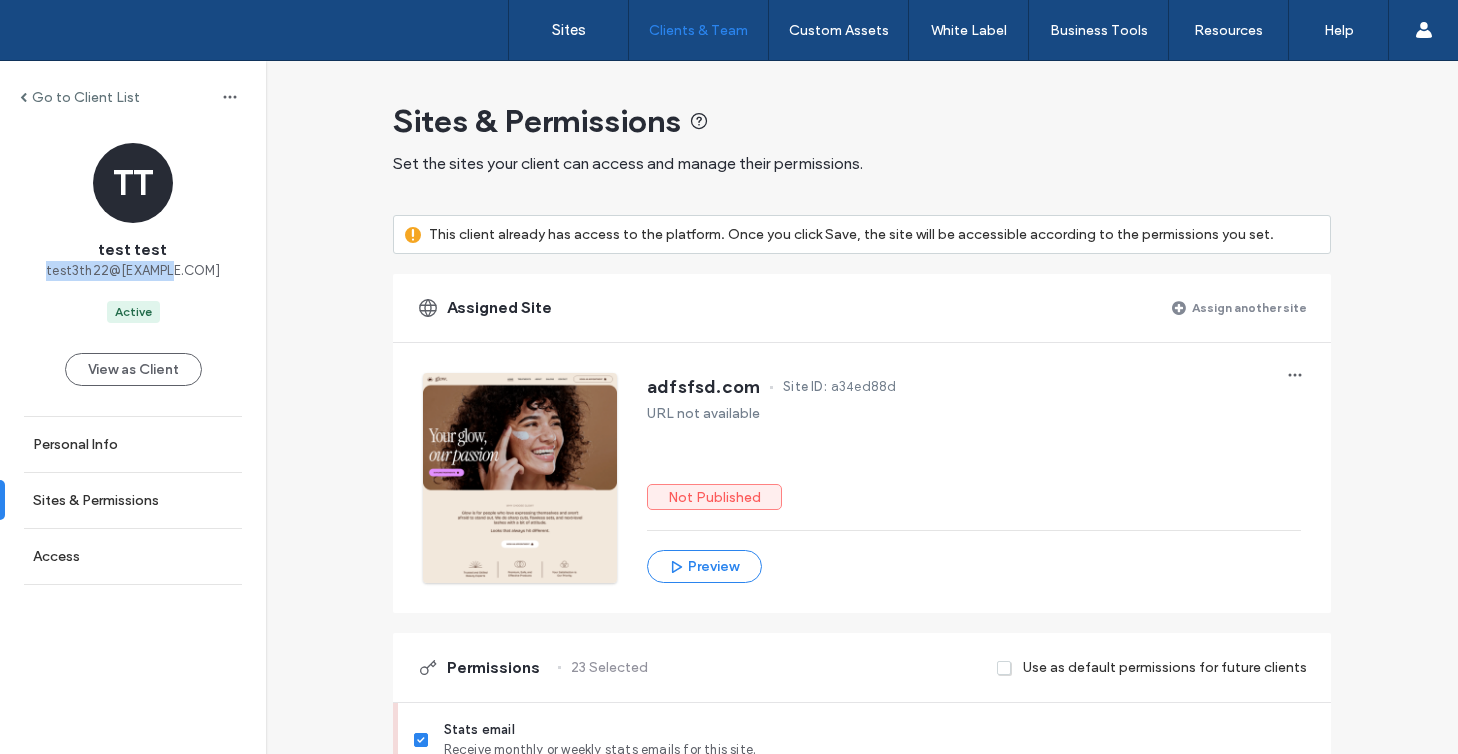 drag, startPoint x: 200, startPoint y: 268, endPoint x: 67, endPoint y: 268, distance: 133 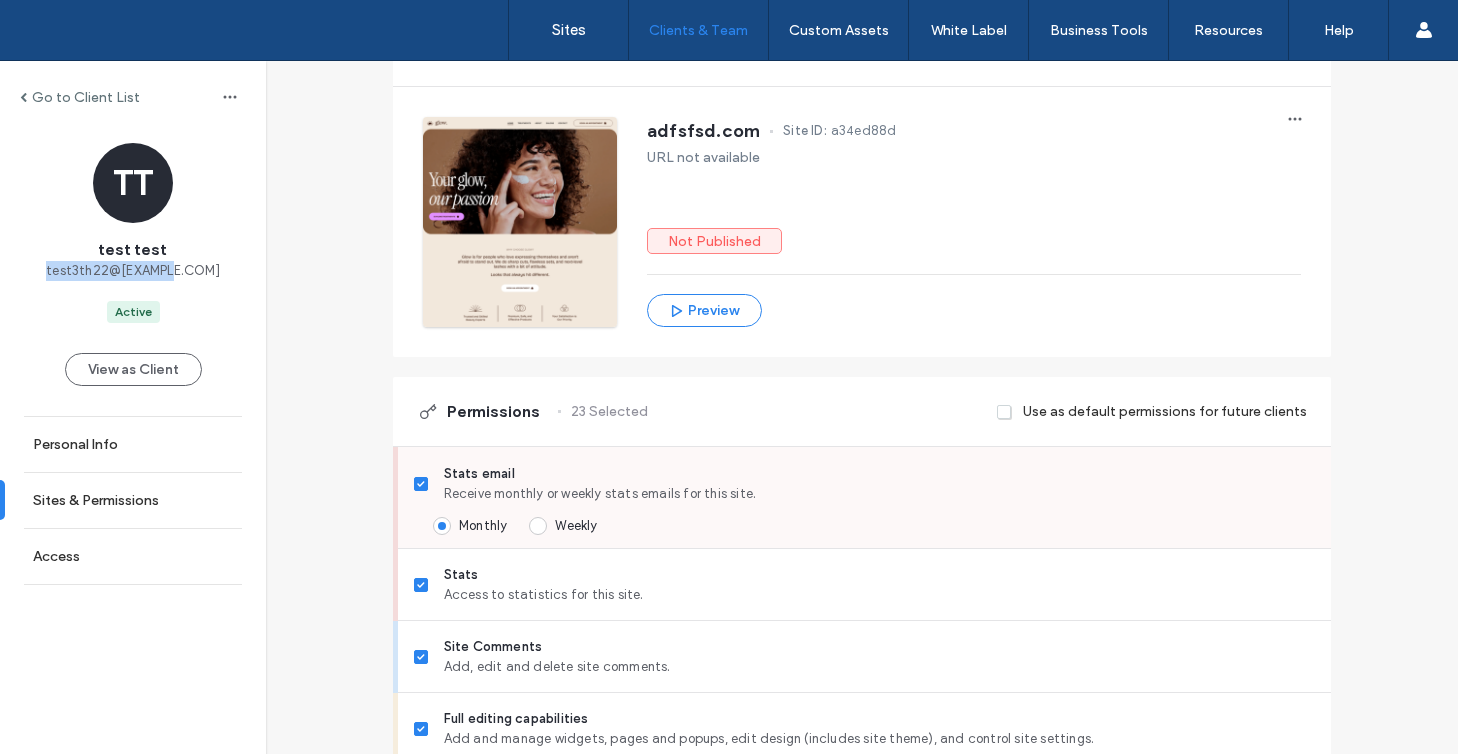 scroll, scrollTop: 0, scrollLeft: 0, axis: both 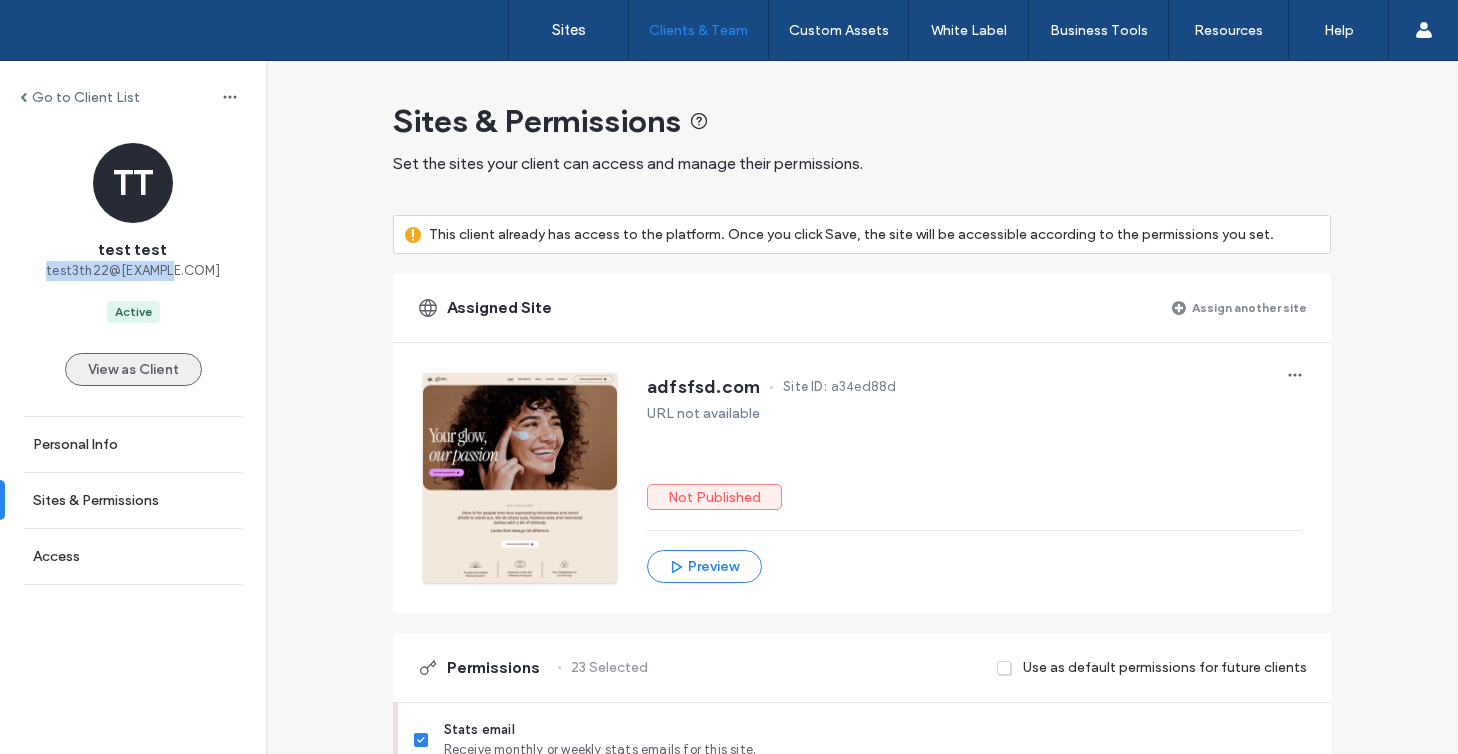 click on "View as Client" at bounding box center [133, 369] 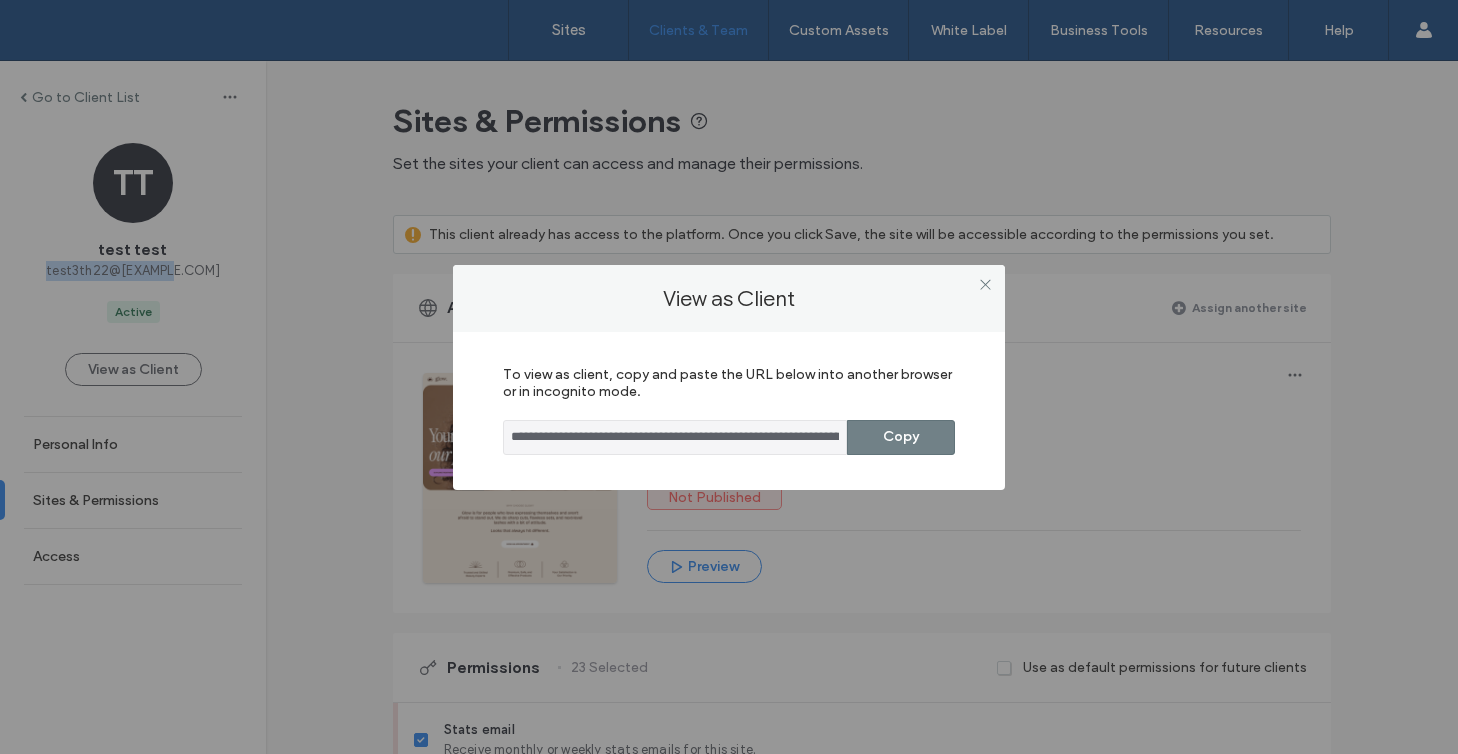 click on "Copy" at bounding box center [901, 437] 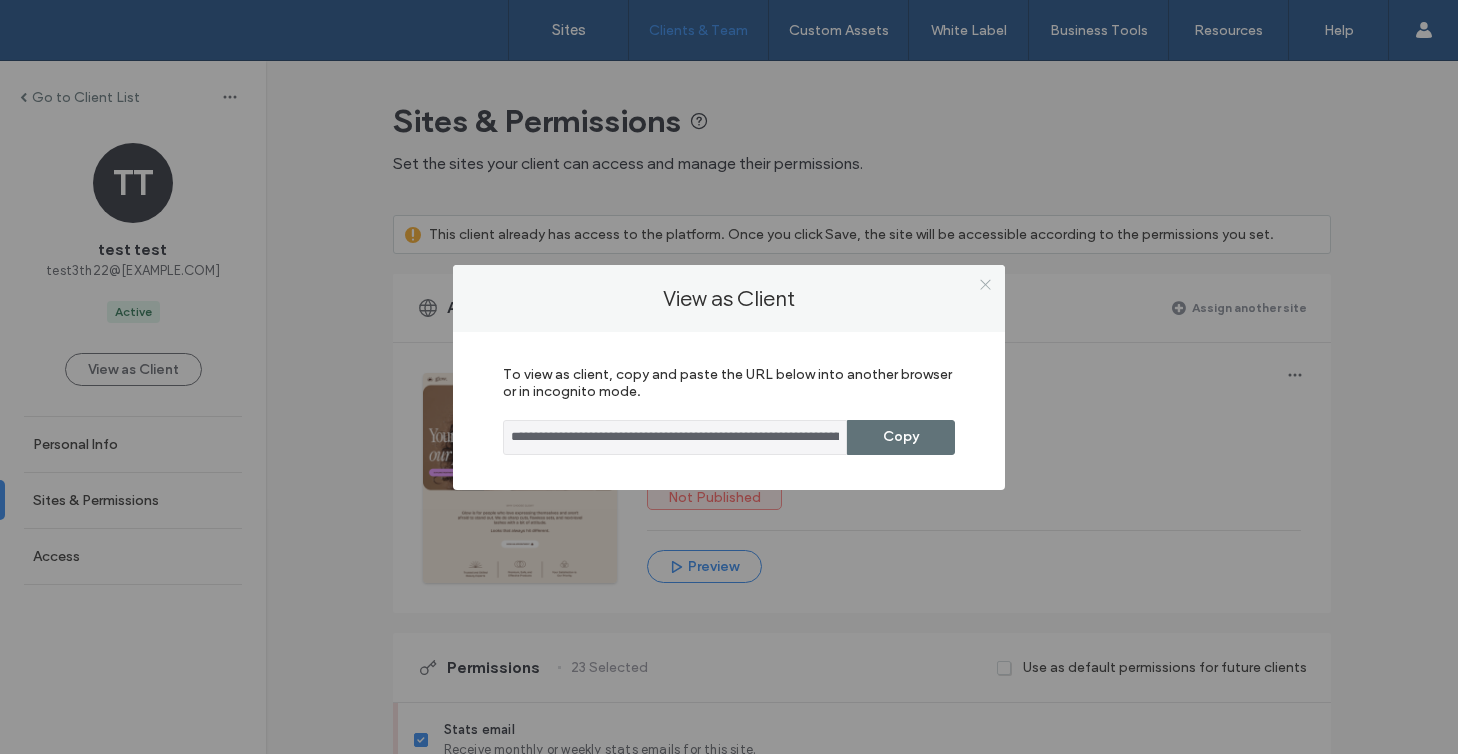 click 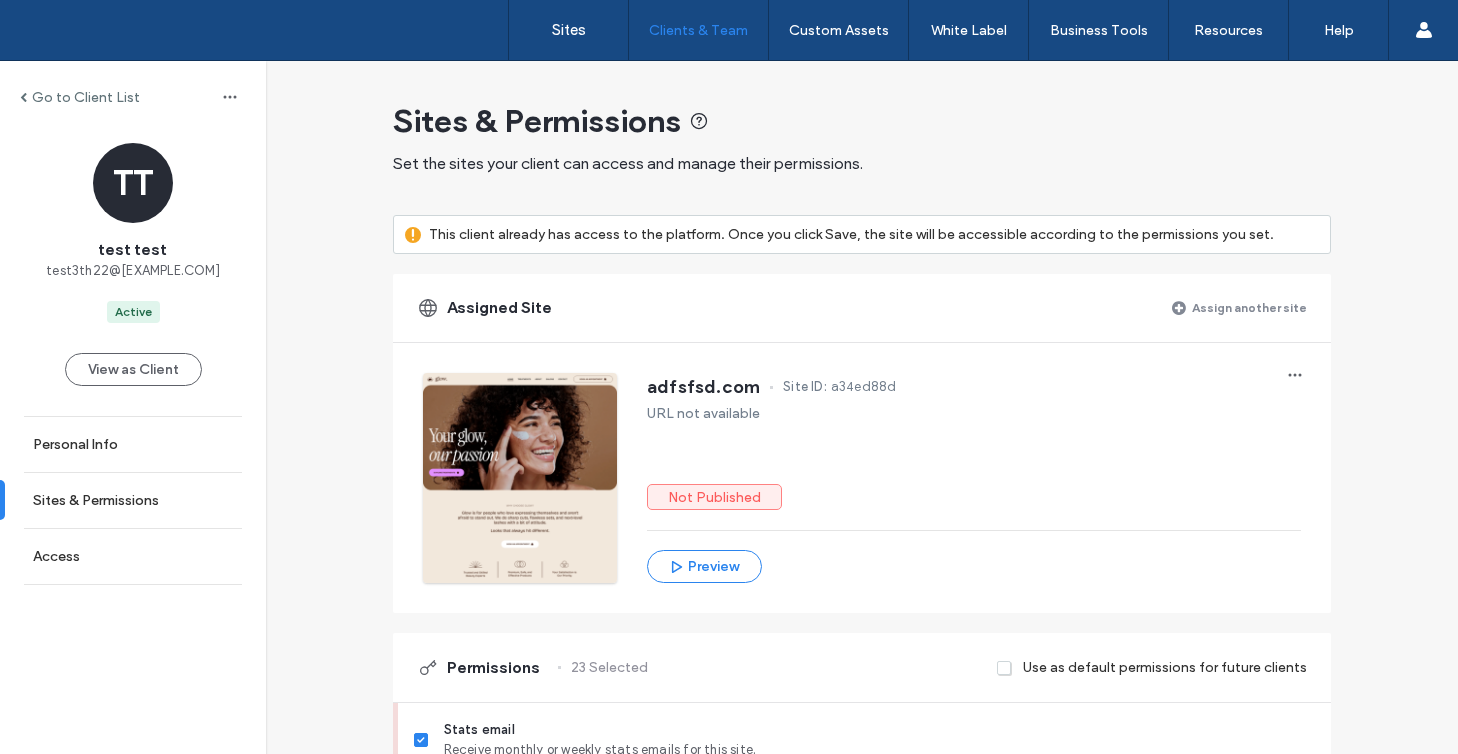 scroll, scrollTop: 1646, scrollLeft: 0, axis: vertical 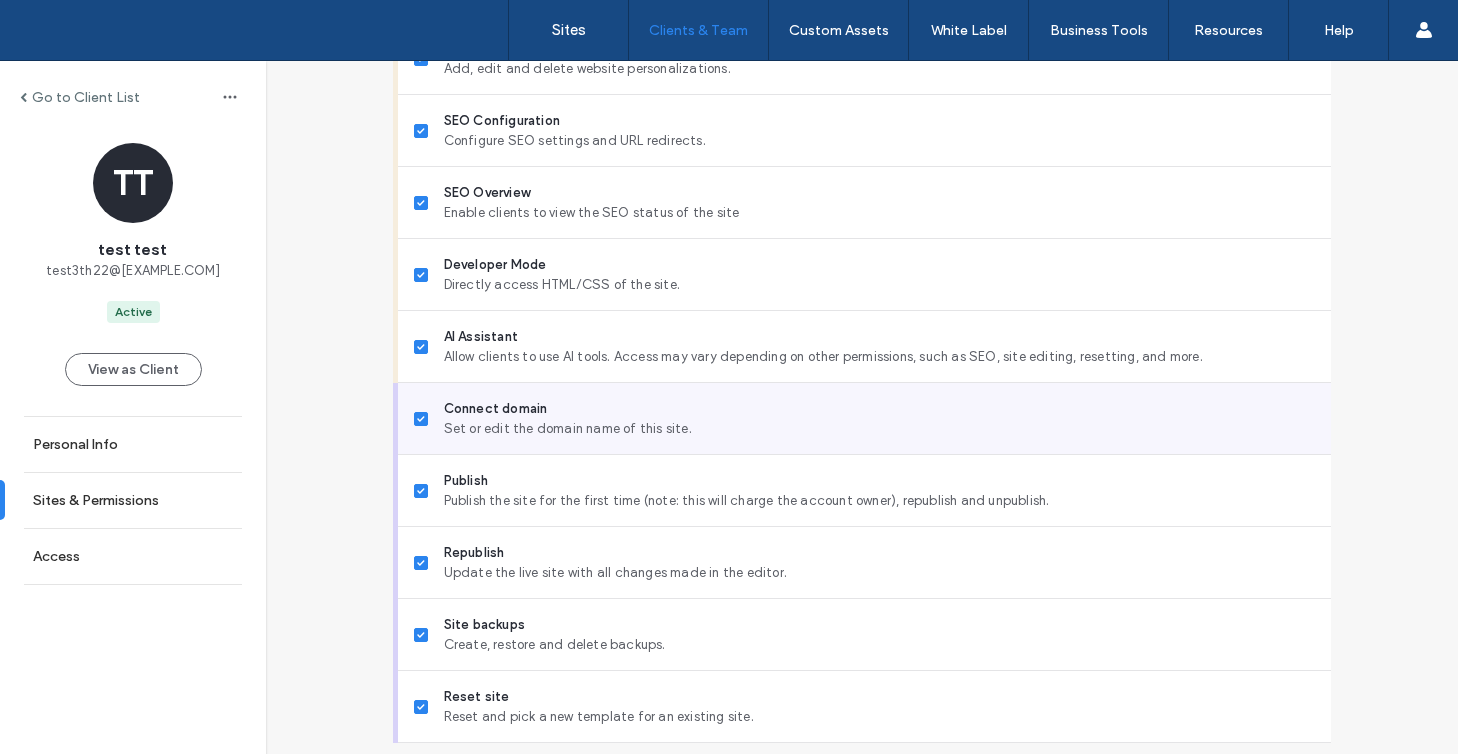 click 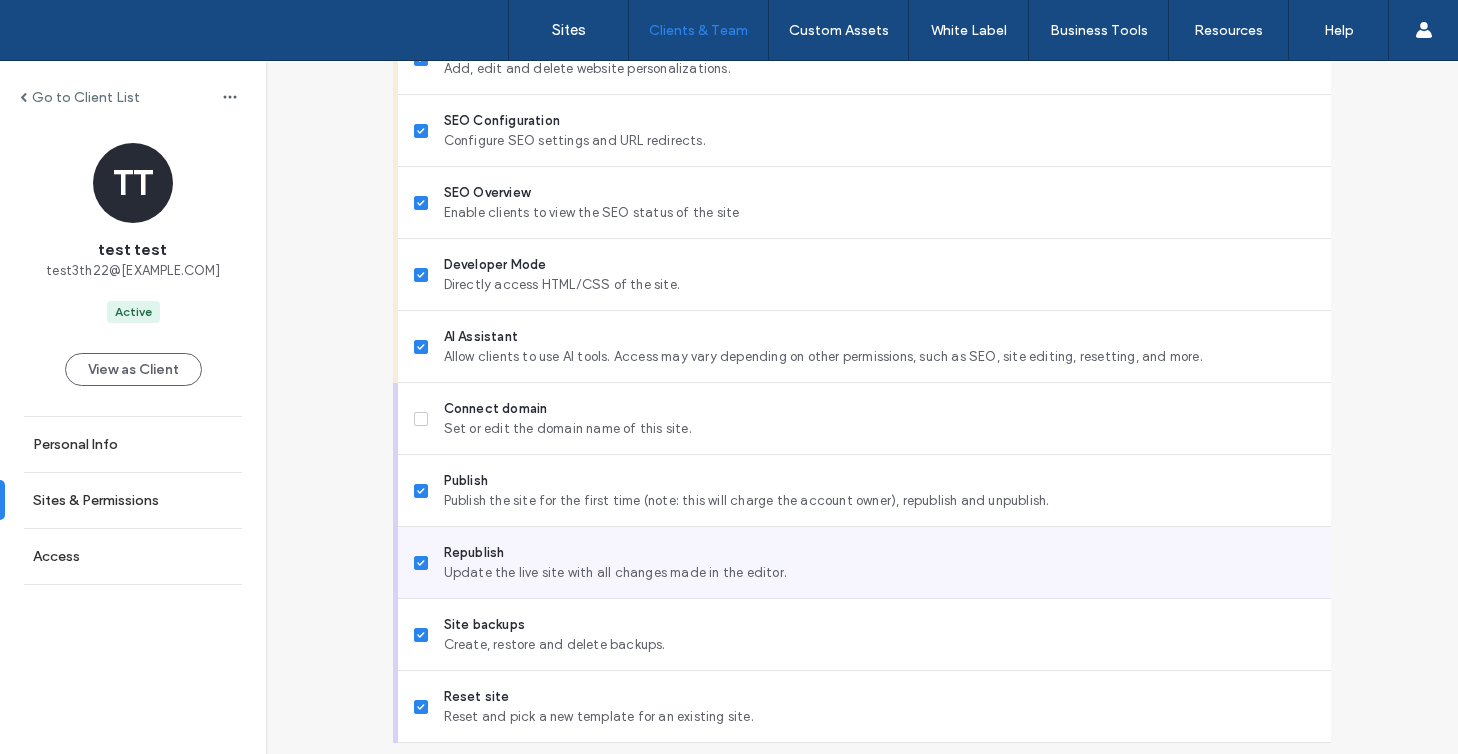 scroll, scrollTop: 1707, scrollLeft: 0, axis: vertical 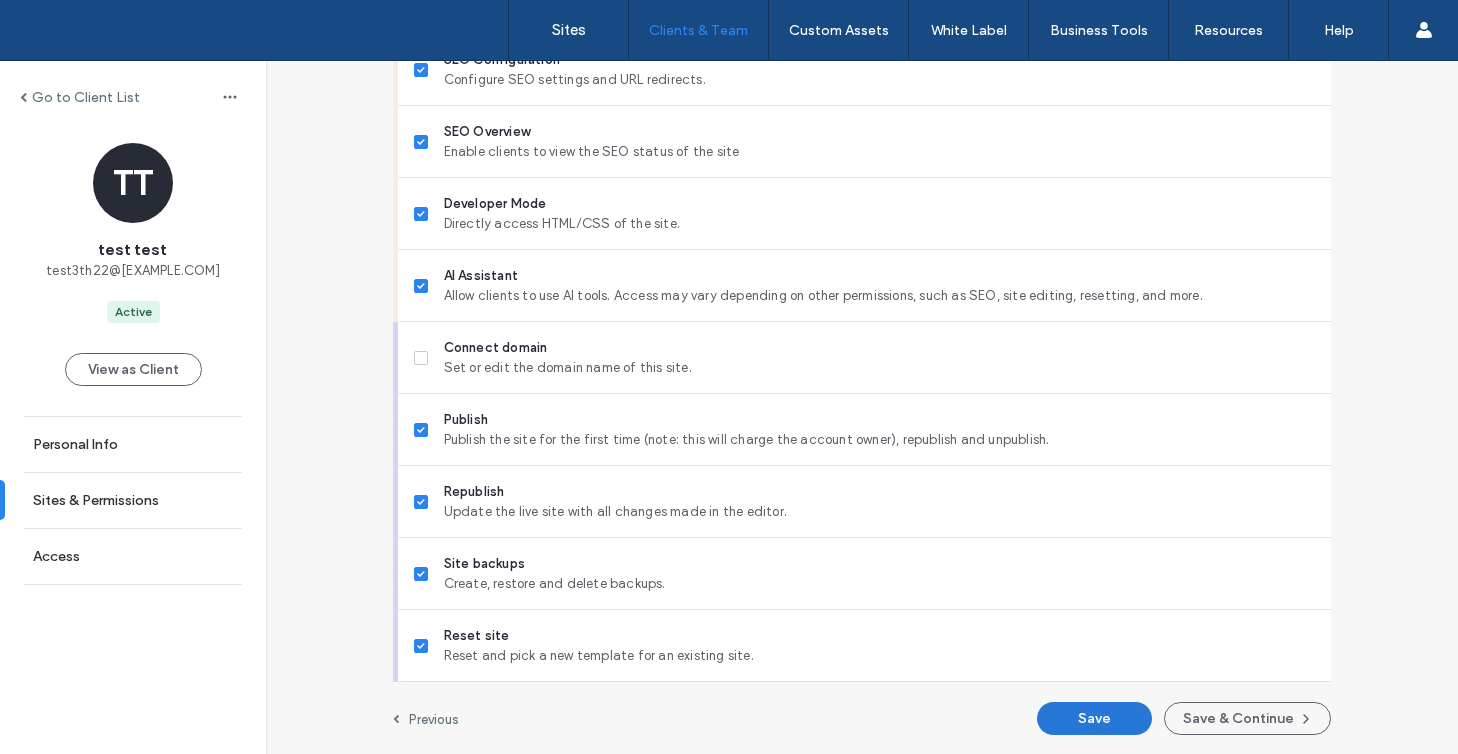 click on "Save" at bounding box center [1094, 718] 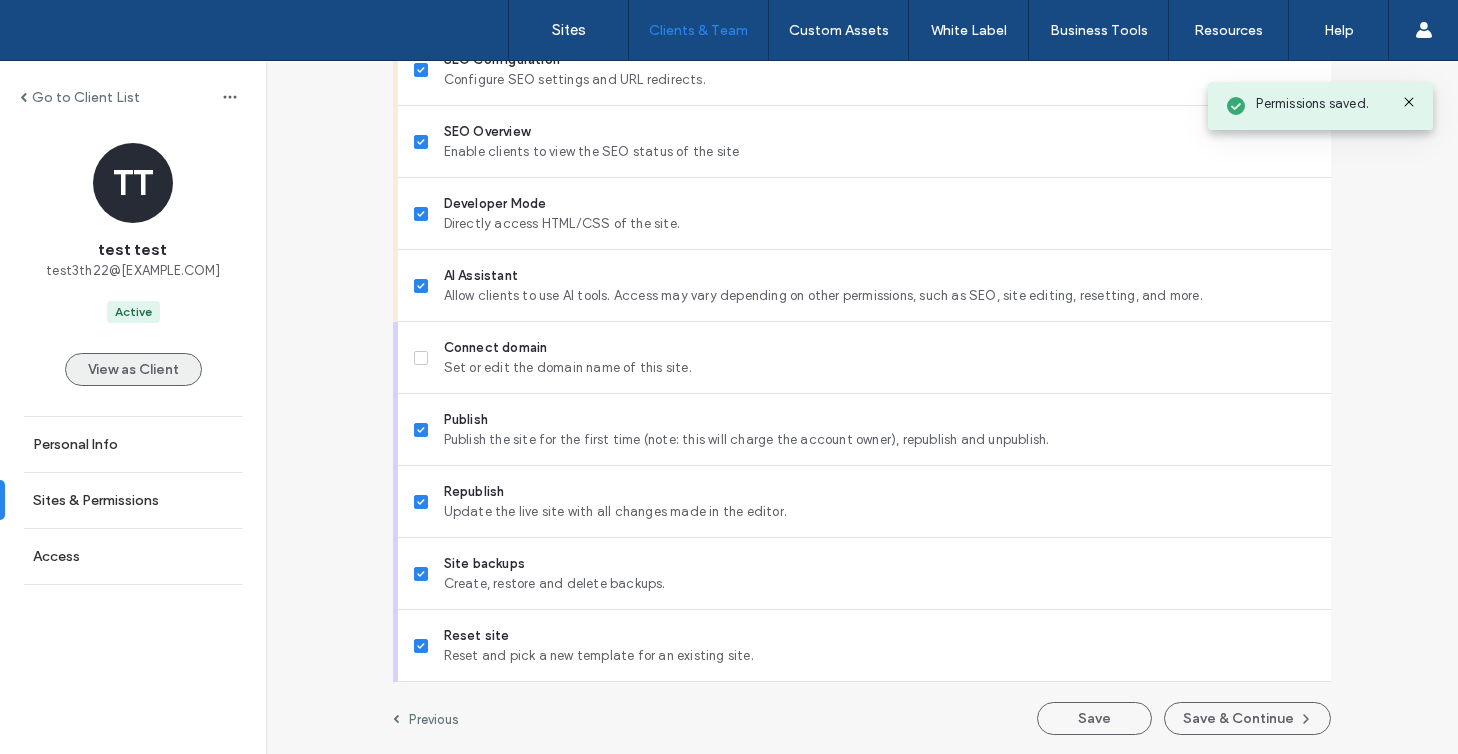 click on "View as Client" at bounding box center [133, 369] 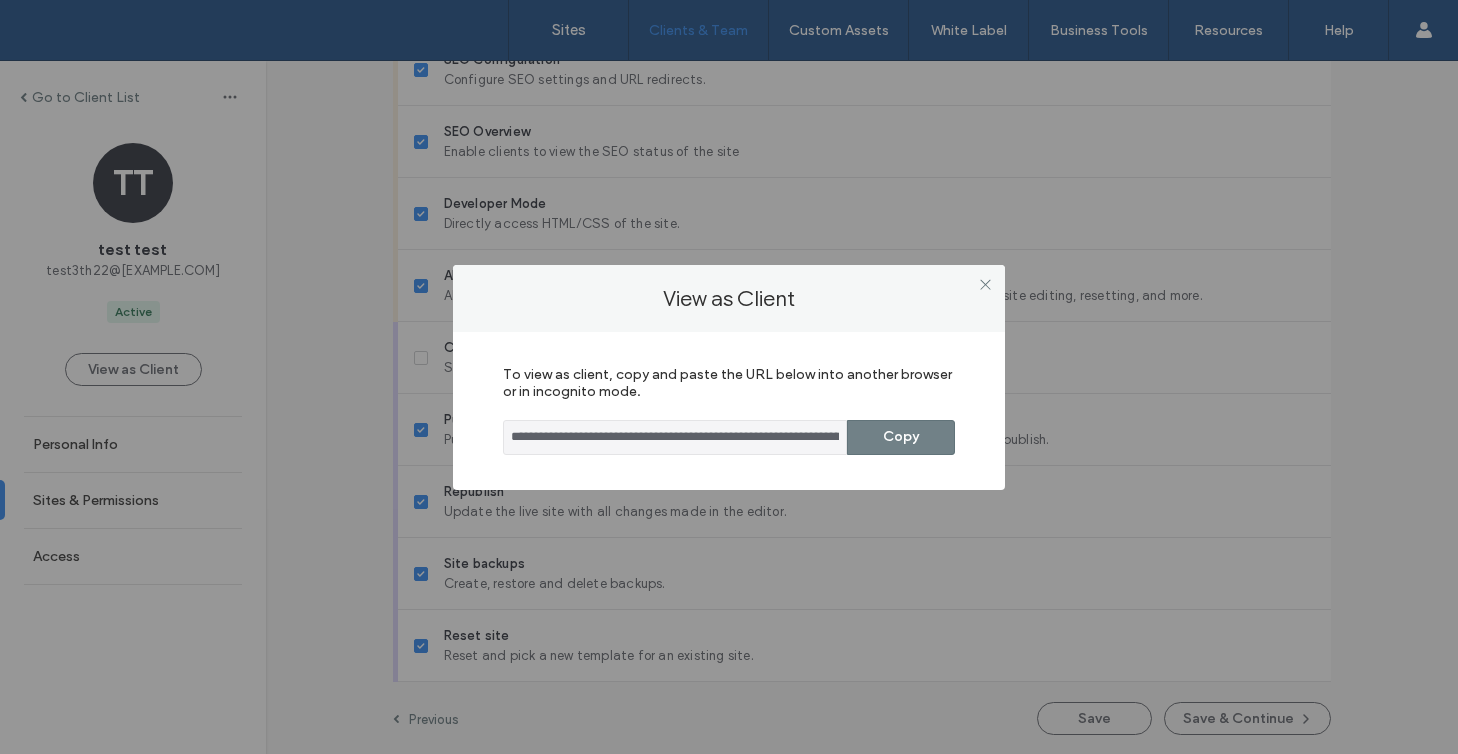 click on "Copy" at bounding box center [901, 437] 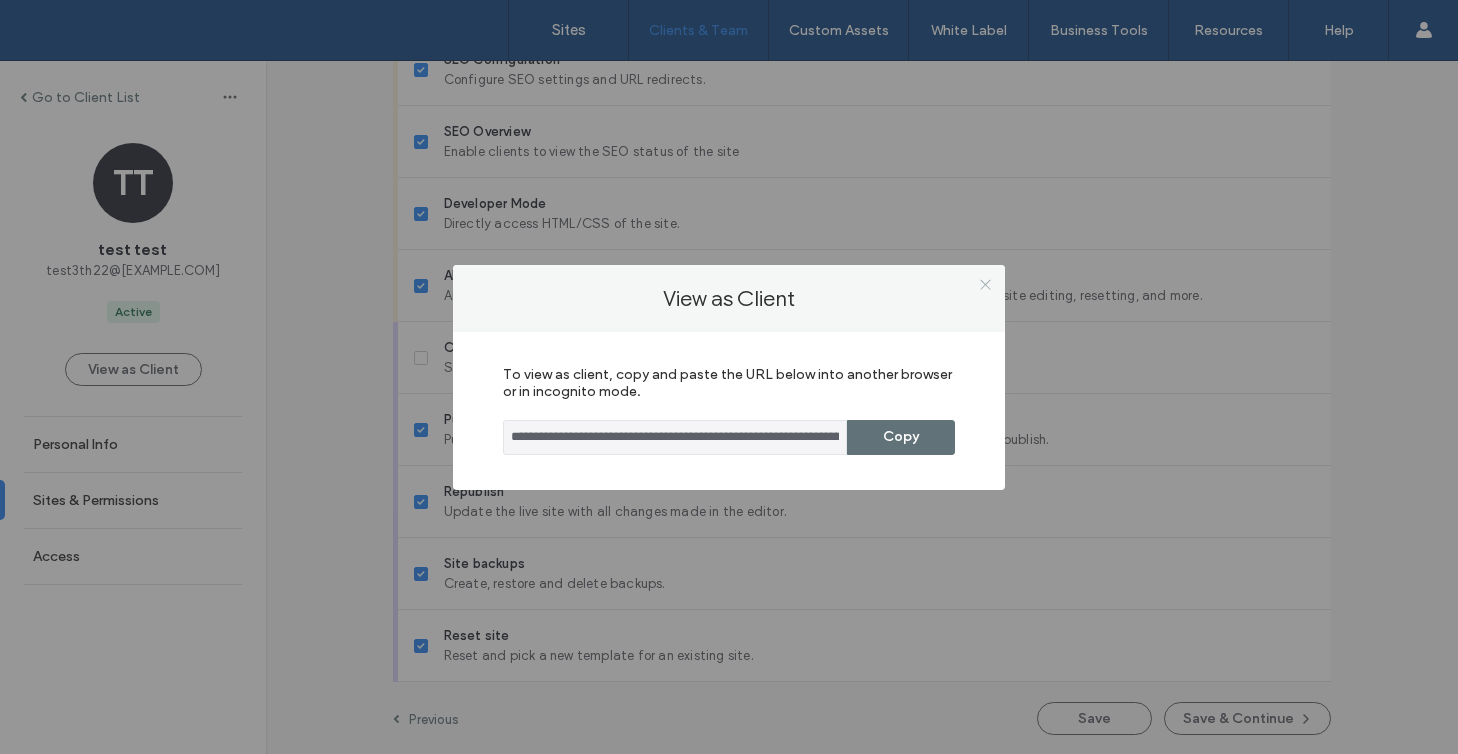 click 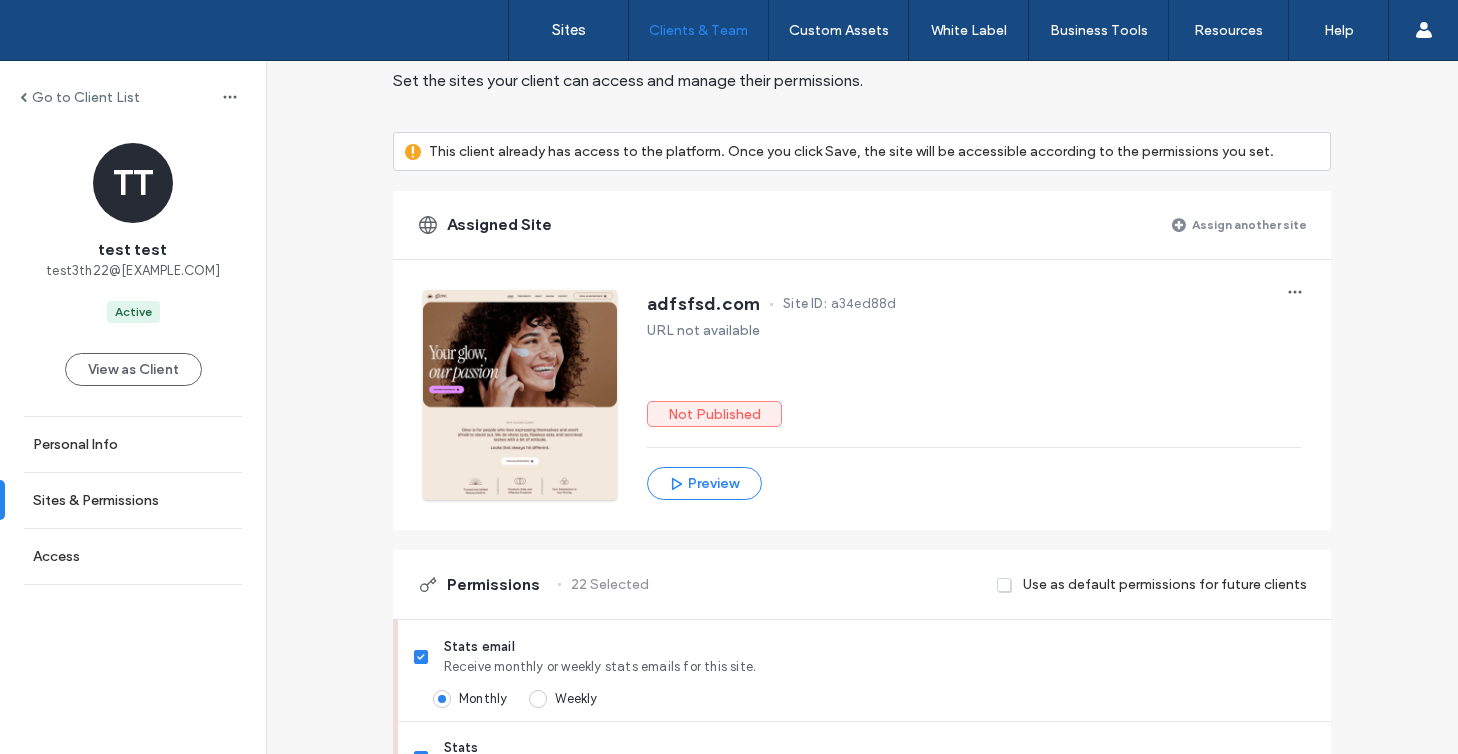 scroll, scrollTop: 97, scrollLeft: 0, axis: vertical 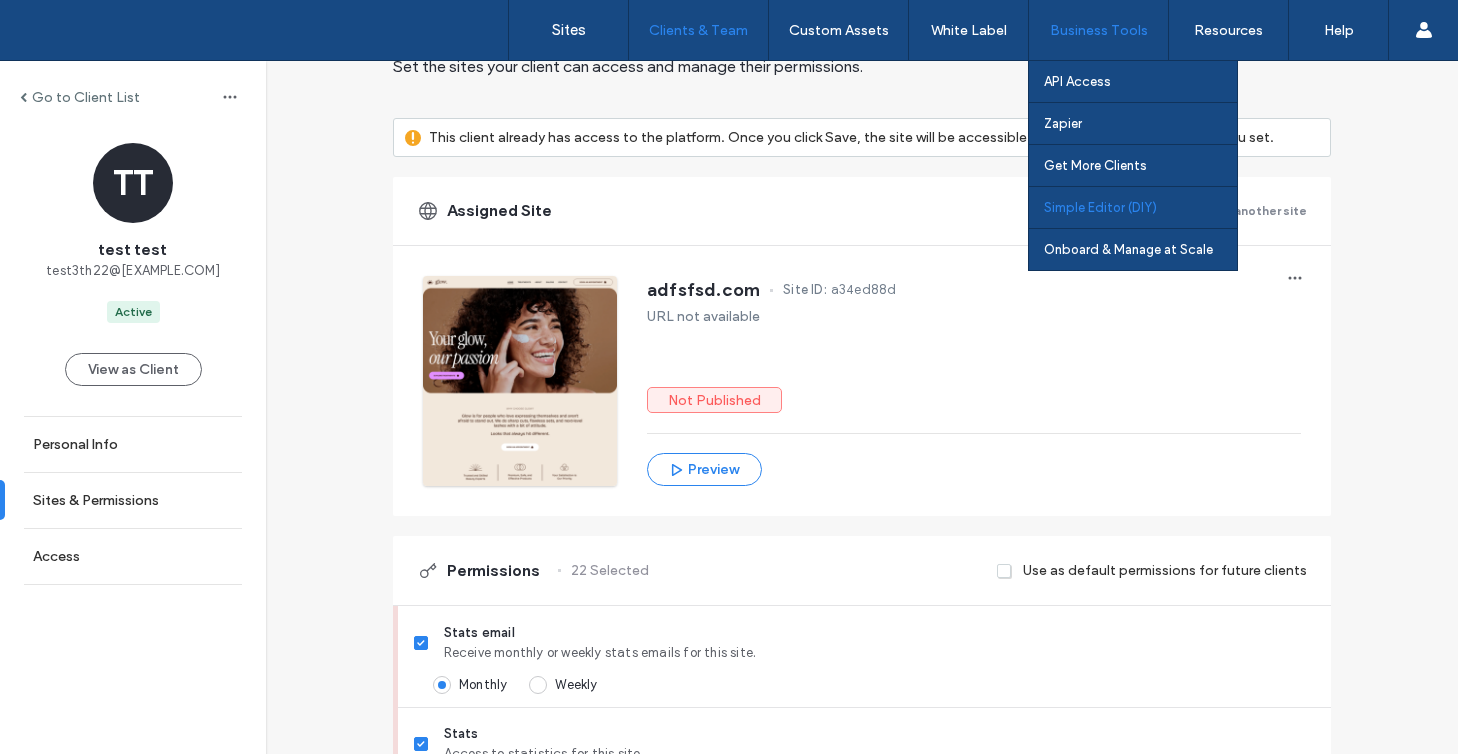 click on "Simple Editor (DIY)" at bounding box center [1100, 207] 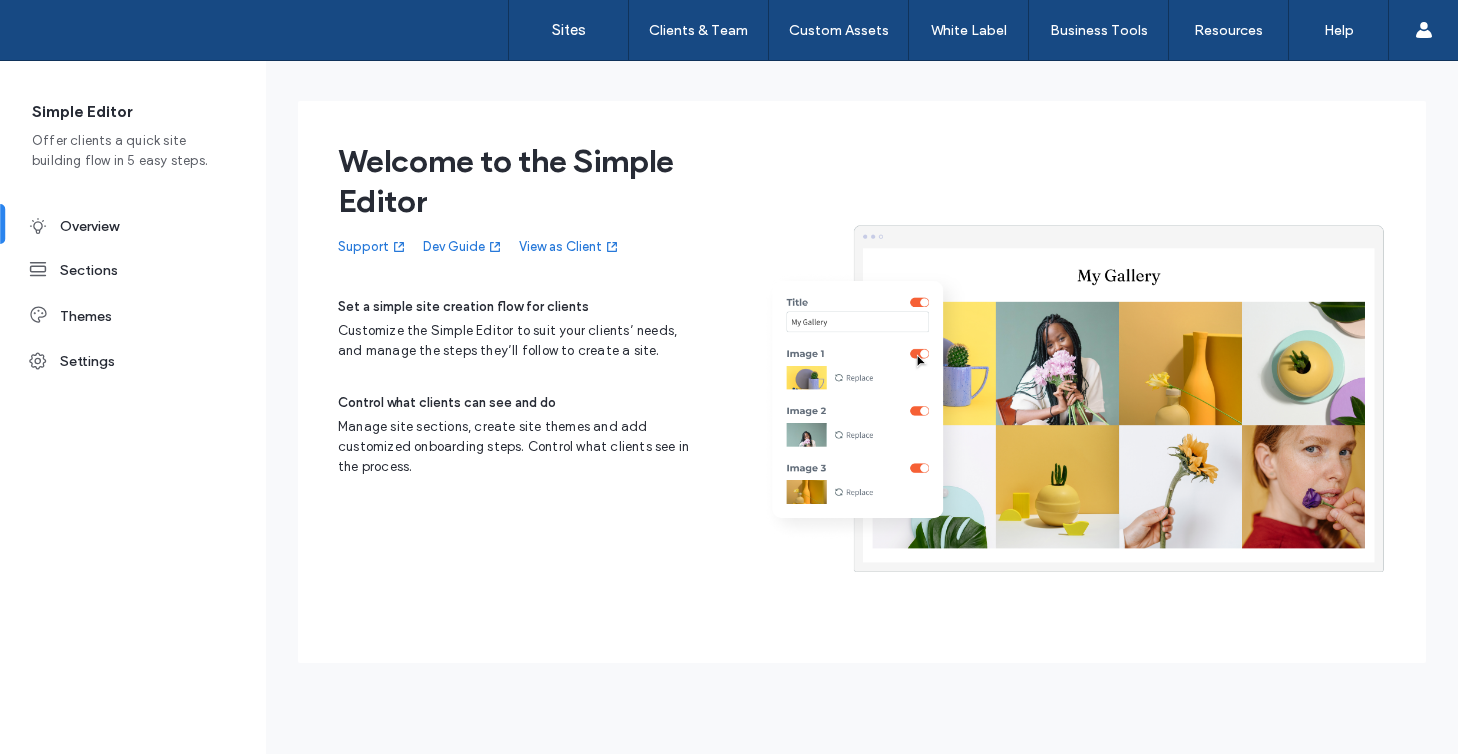 click on "Settings" at bounding box center (149, 361) 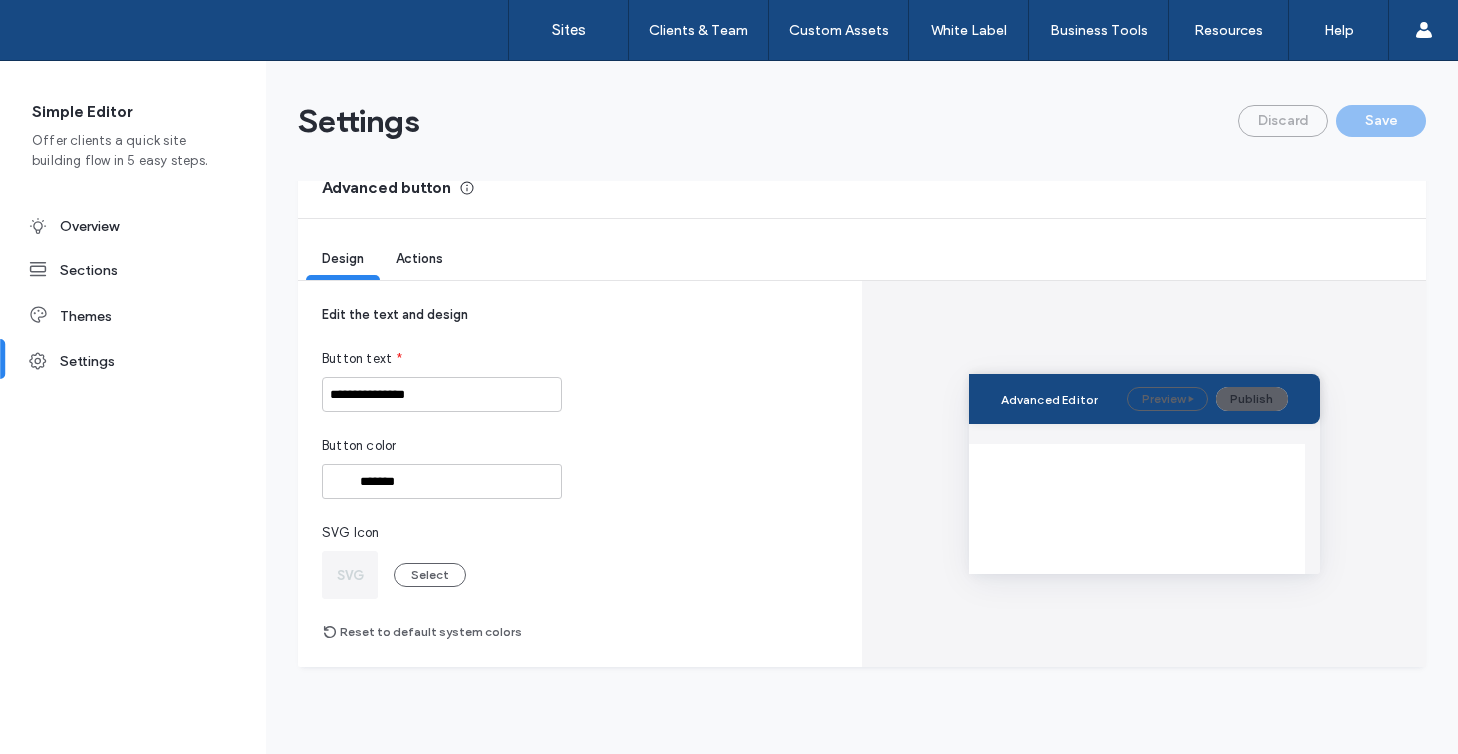 scroll, scrollTop: 28, scrollLeft: 0, axis: vertical 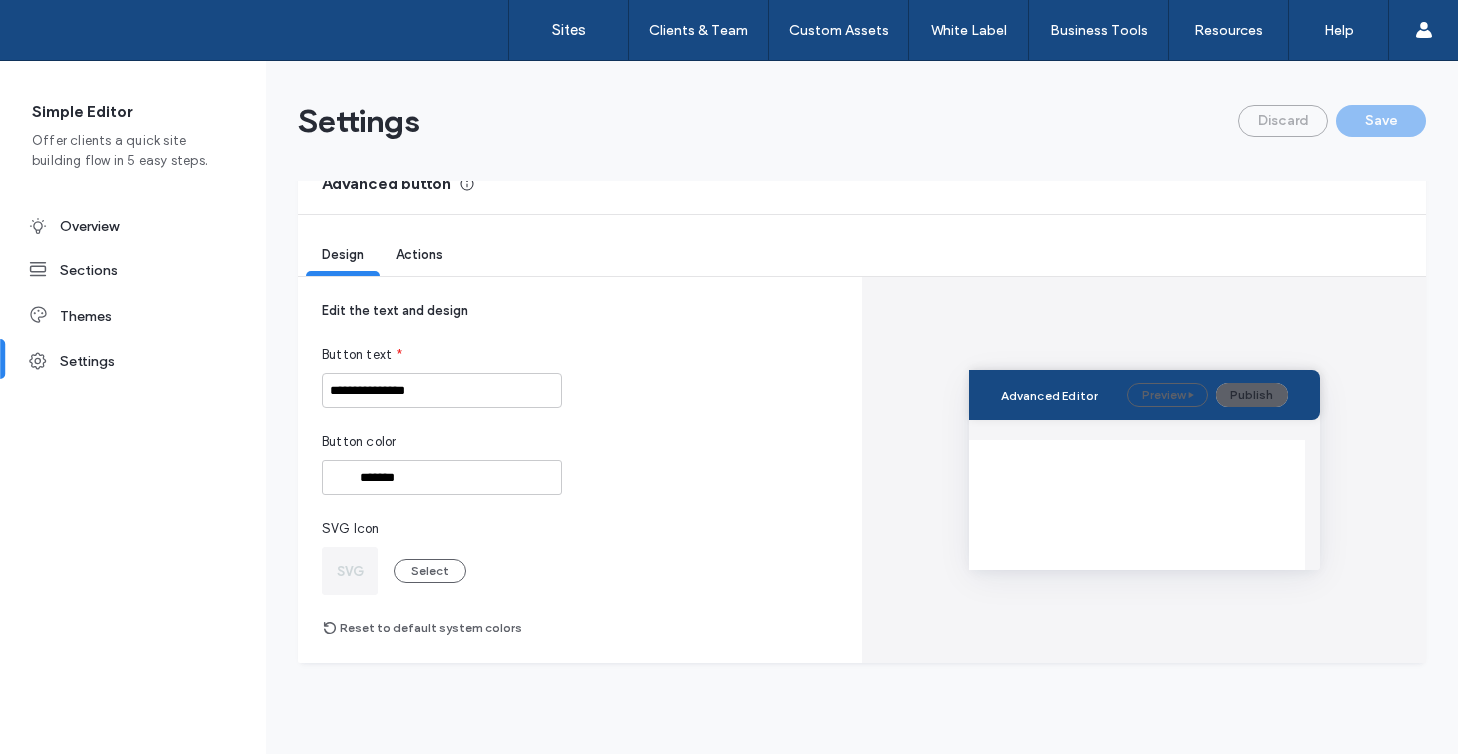 click on "Actions" at bounding box center (419, 254) 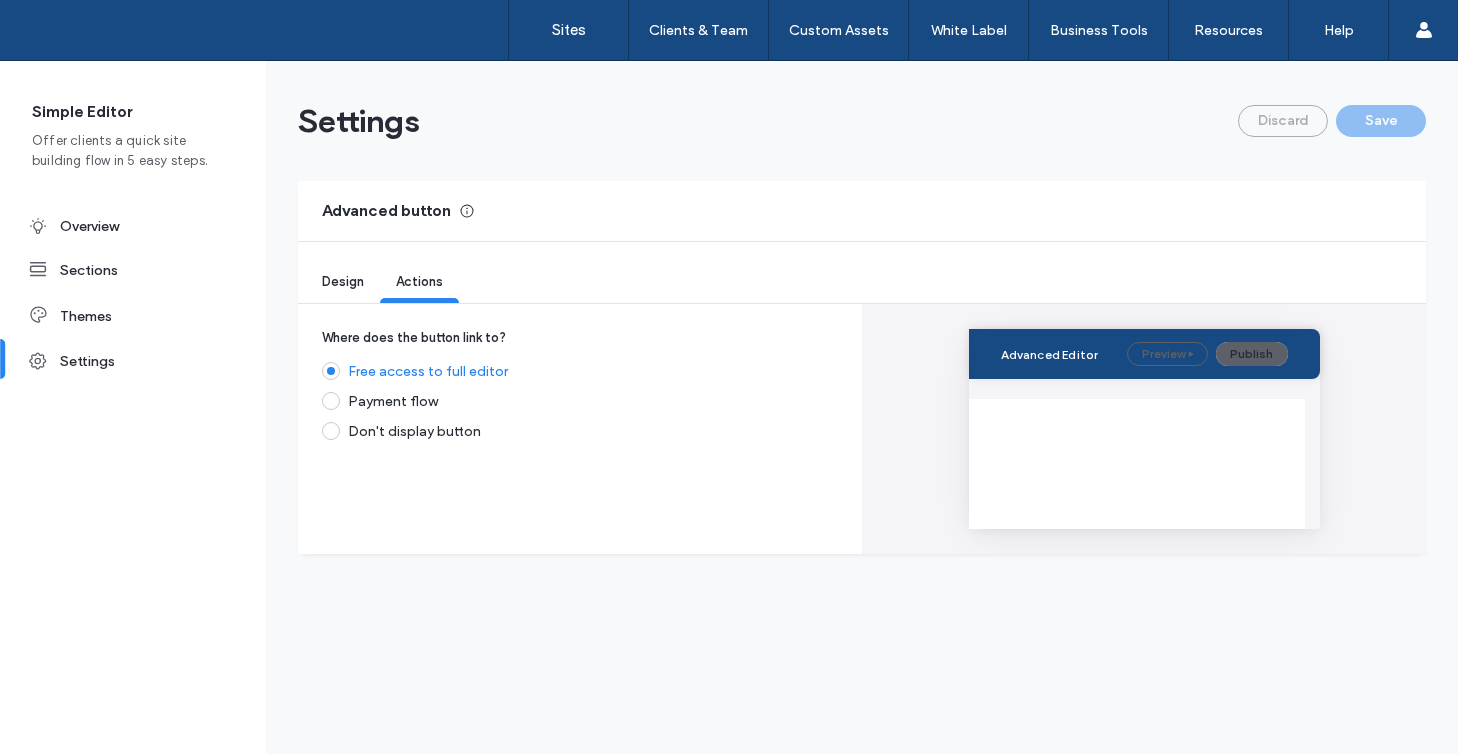 scroll, scrollTop: 0, scrollLeft: 0, axis: both 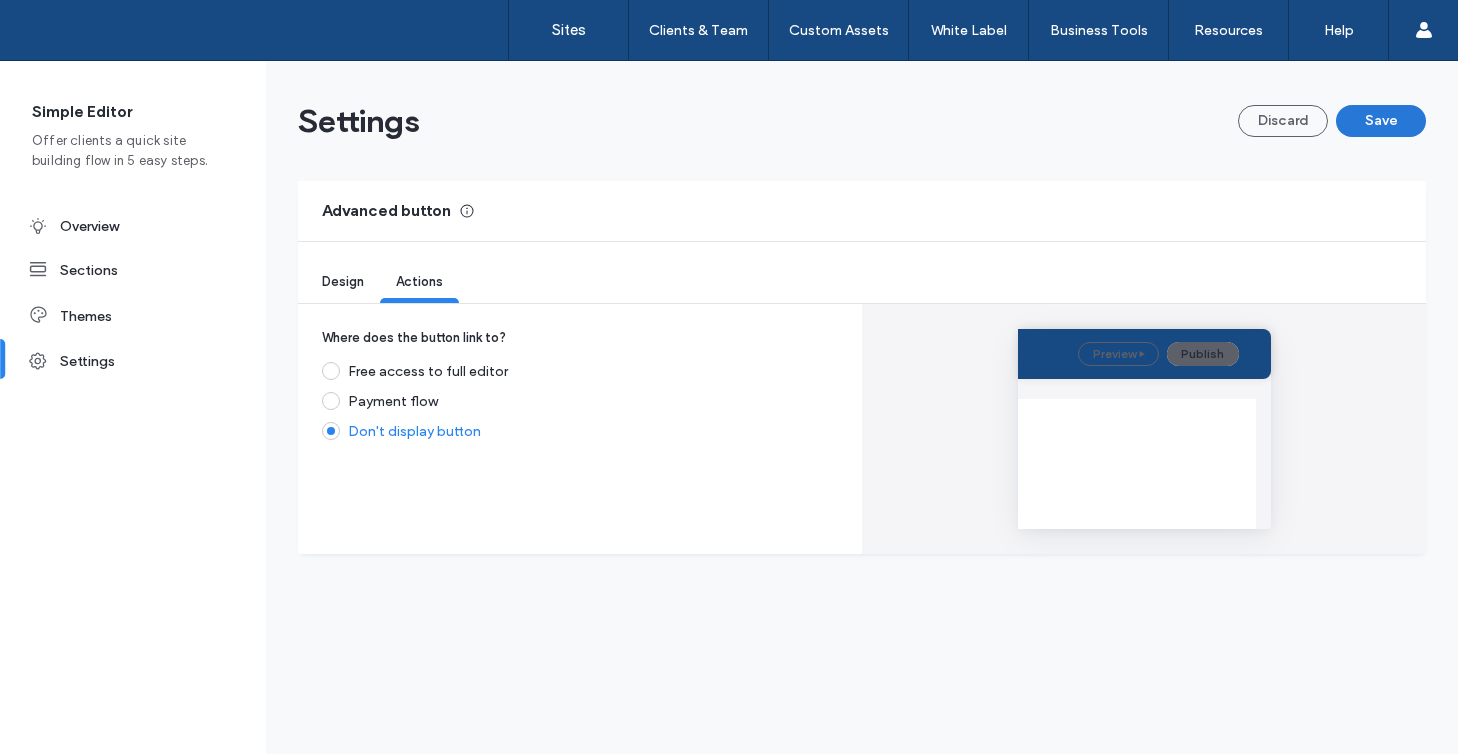 click on "Save" at bounding box center [1381, 121] 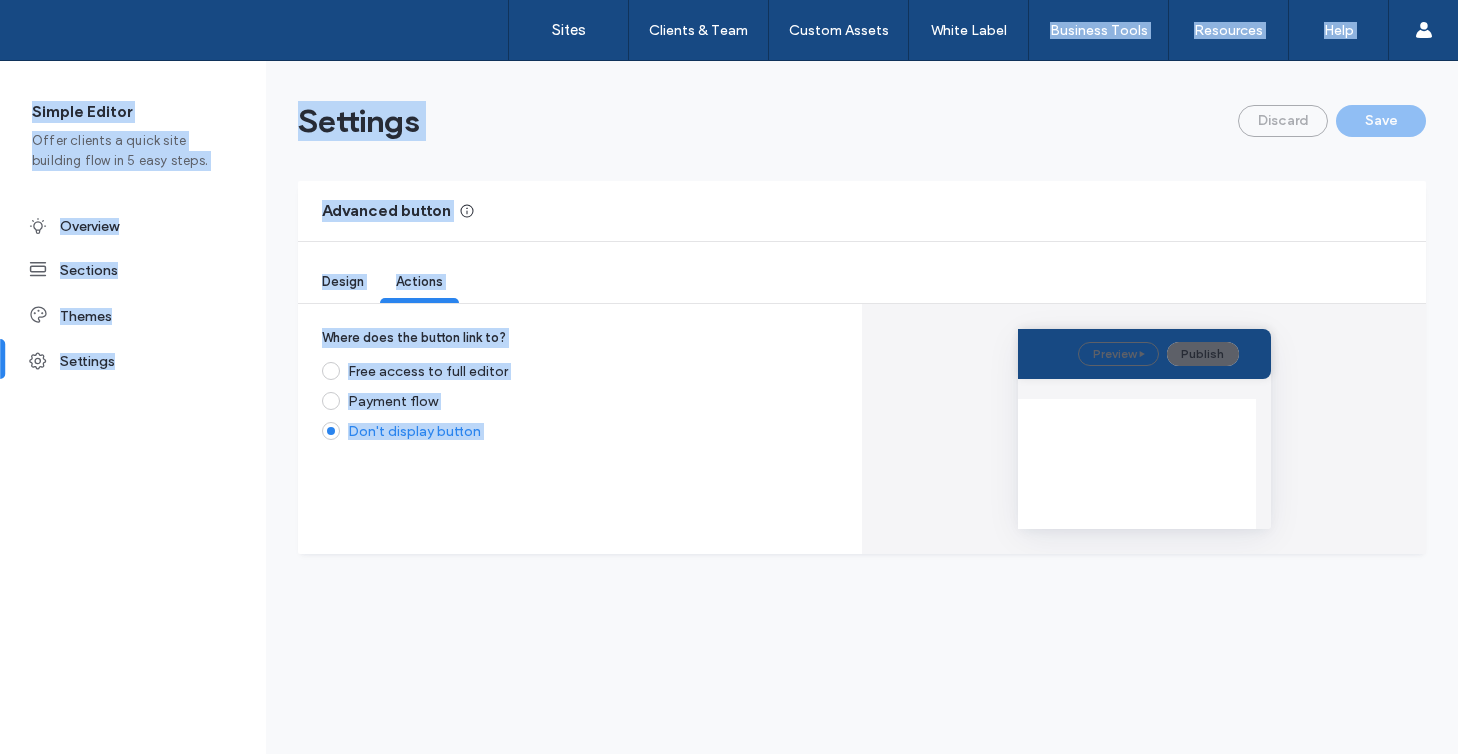 drag, startPoint x: 922, startPoint y: 517, endPoint x: 1168, endPoint y: -113, distance: 676.3254 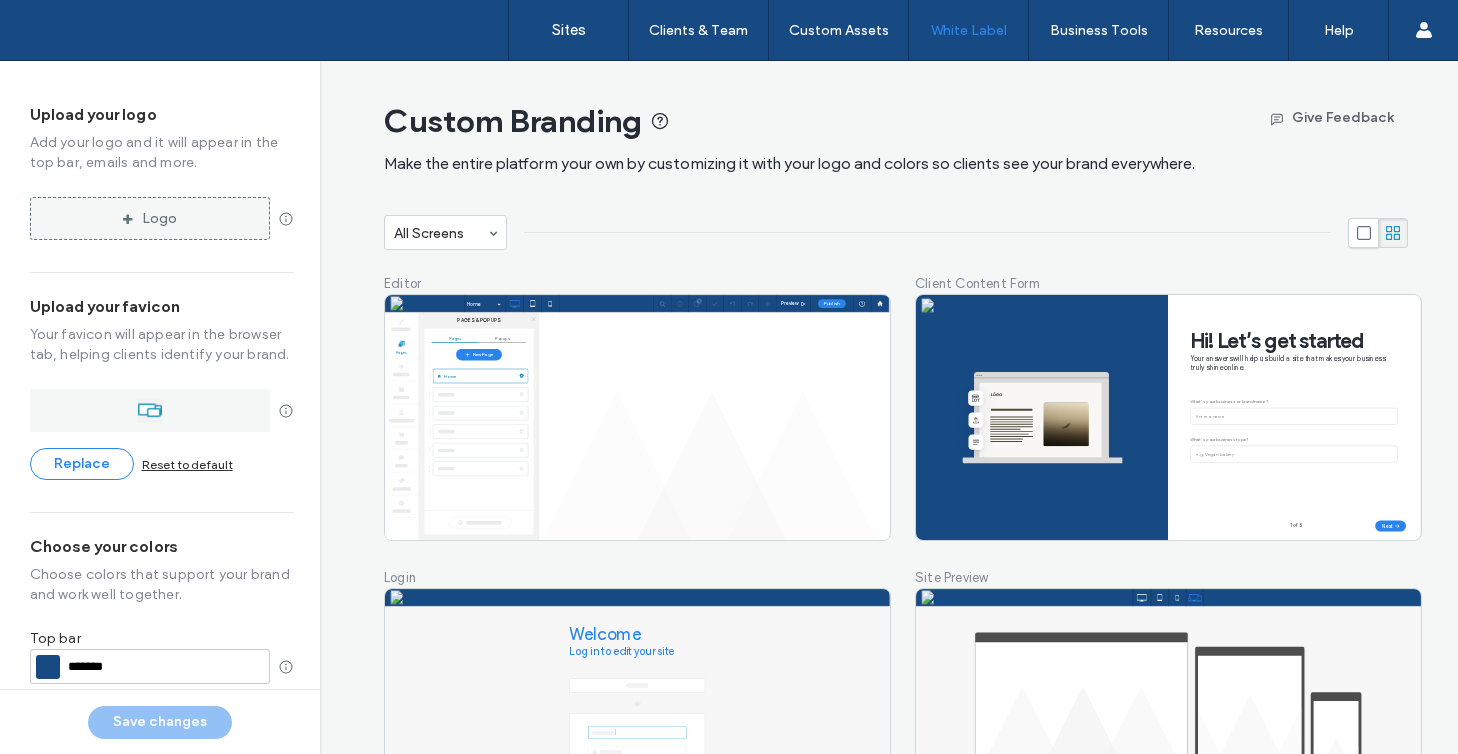 scroll, scrollTop: 0, scrollLeft: 0, axis: both 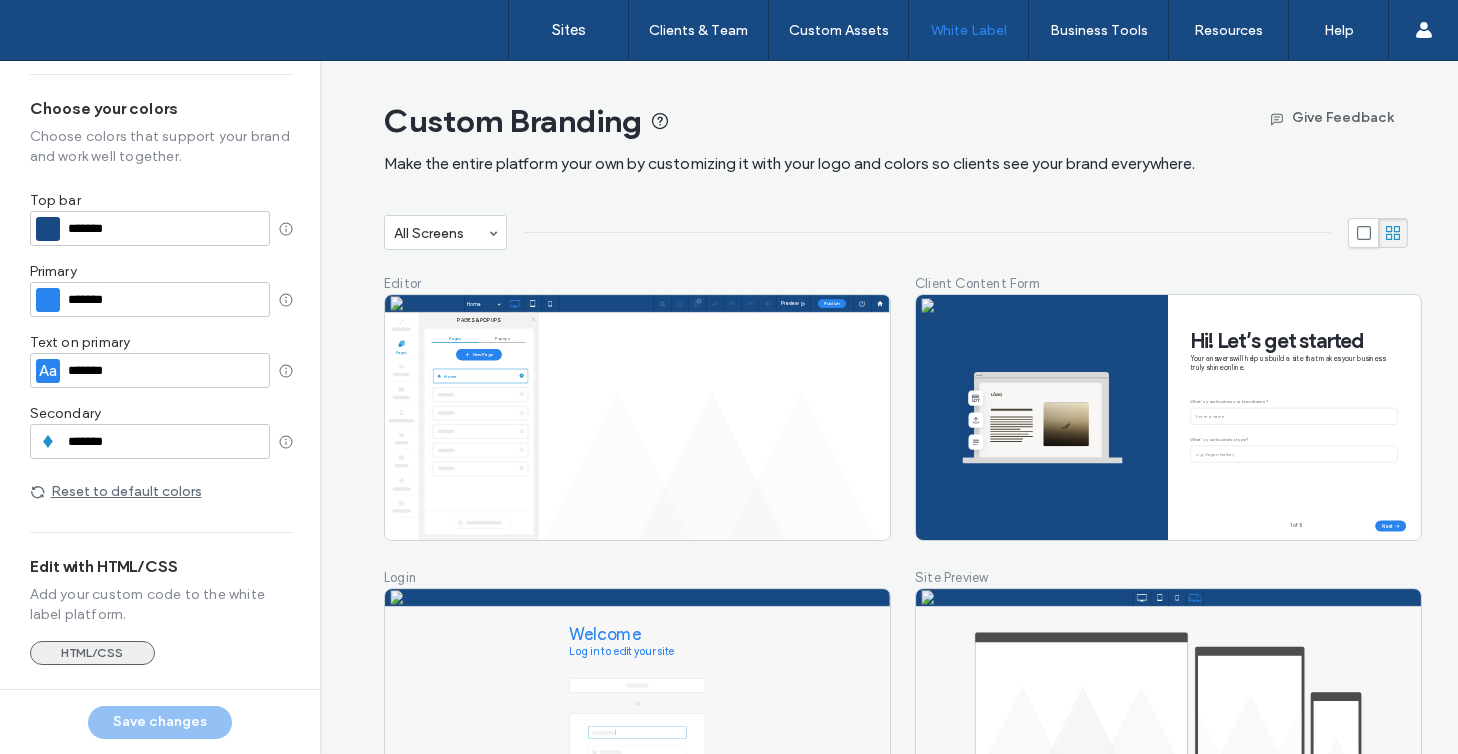 click on "HTML/CSS" at bounding box center [92, 653] 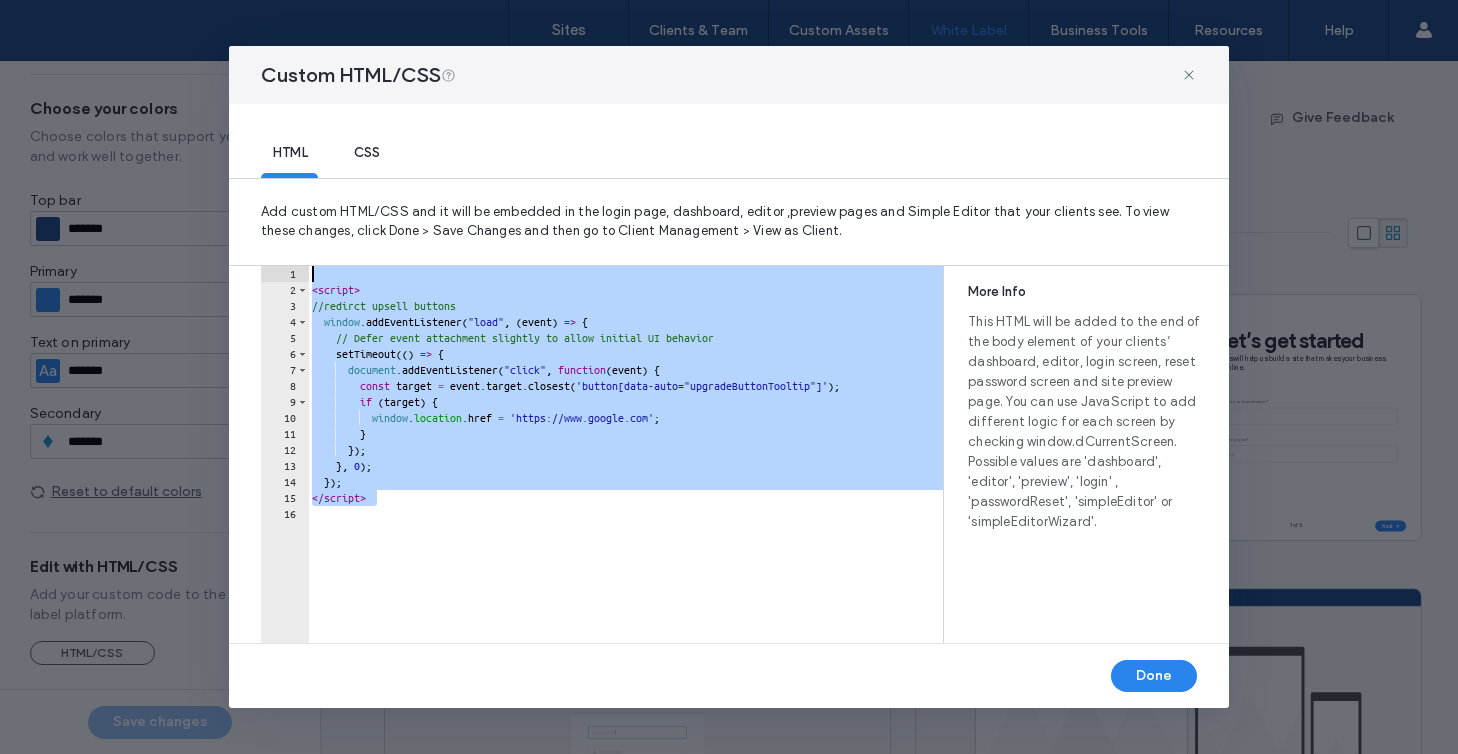drag, startPoint x: 471, startPoint y: 501, endPoint x: 232, endPoint y: 105, distance: 462.53323 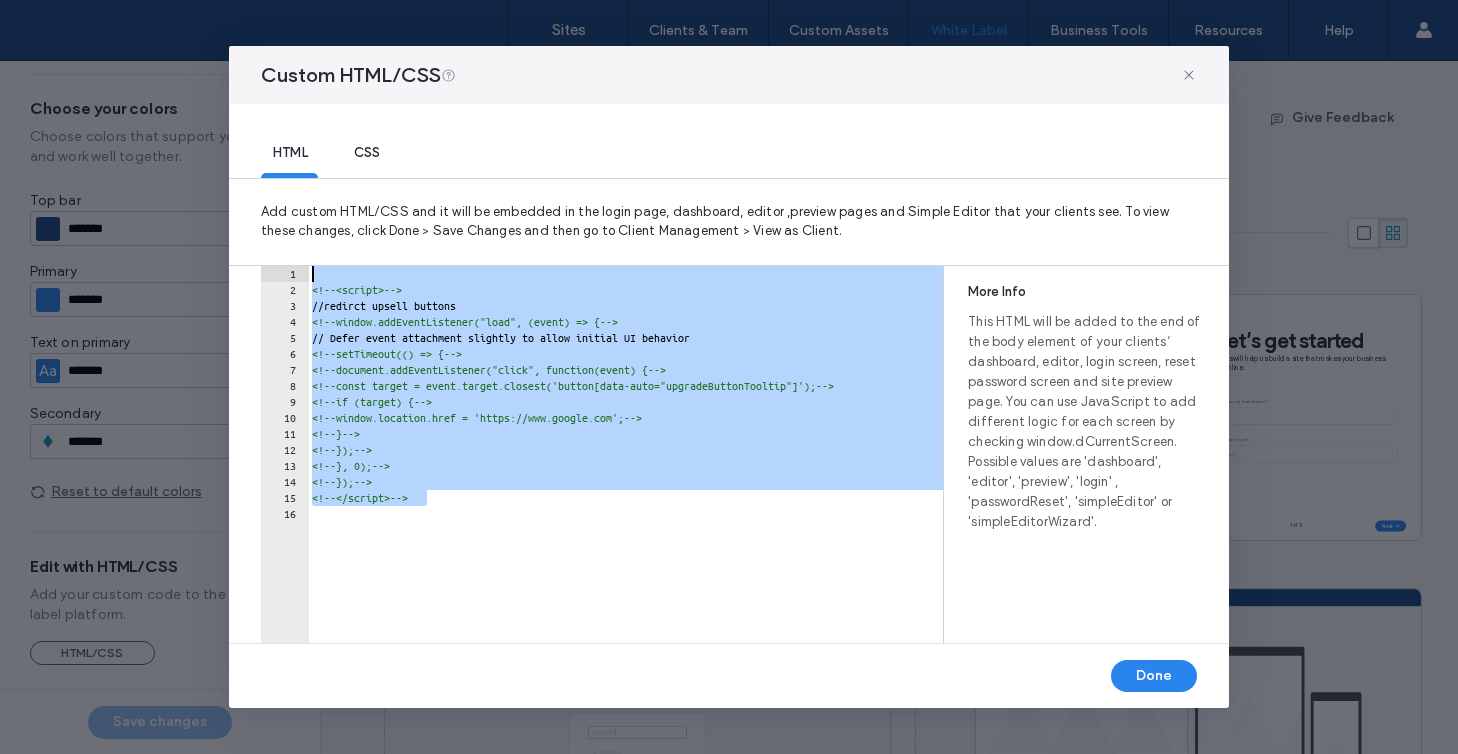 click on "<!-- <script> --> //redirct upsell buttons <!--   window.addEventListener("load", (event) => { -->     // Defer event attachment slightly to allow initial UI behavior <!--     setTimeout(() => { -->       <!--       document.addEventListener("click", function(event) { -->         <!-- const target = event.target.closest('button[data-auto="upgradeButtonTooltip"]'); -->         <!-- if (target) { -->           <!-- window.location.href = 'https://www.google.com'; -->         <!-- } -->       <!-- }); -->     <!-- }, 0); -->   <!-- }); --> <!-- </script> -->" at bounding box center [654, 463] 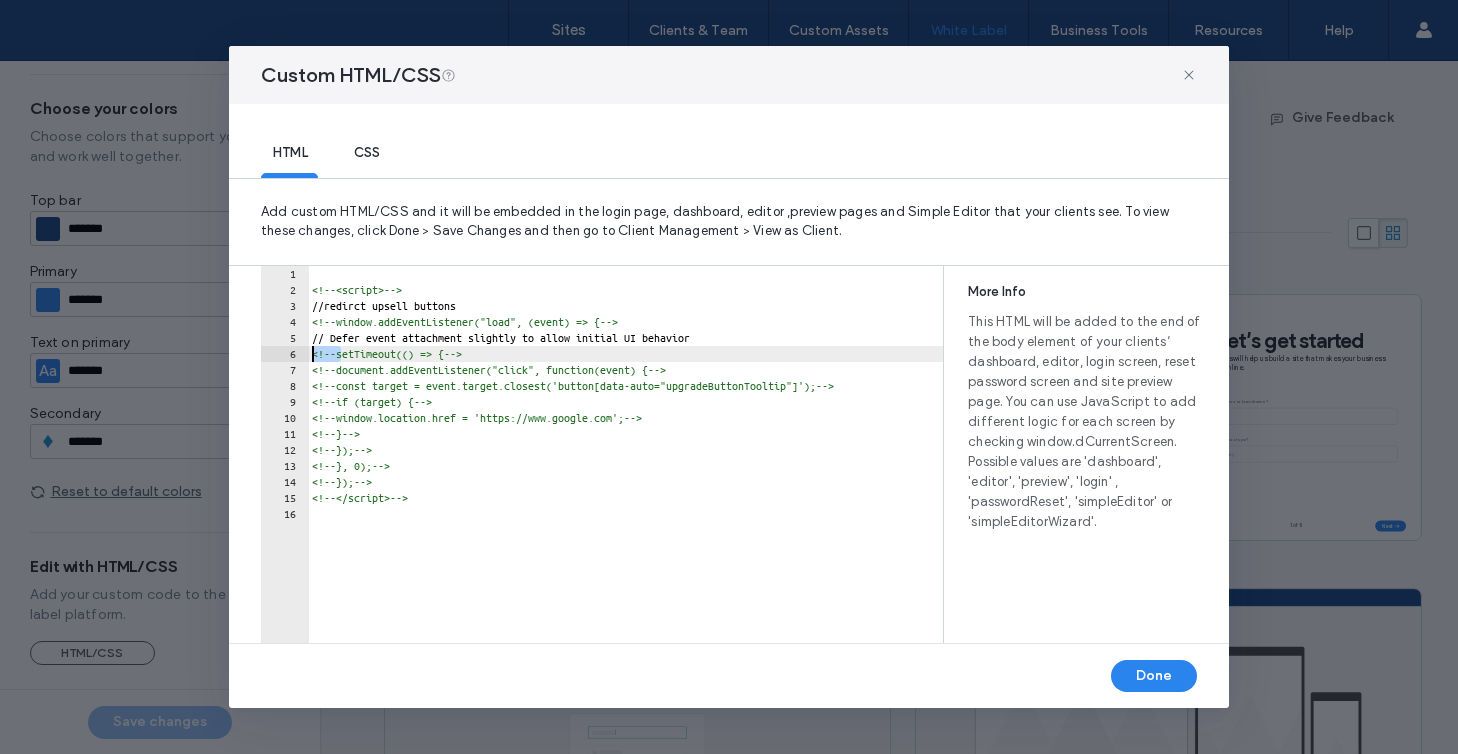 drag, startPoint x: 341, startPoint y: 355, endPoint x: 270, endPoint y: 355, distance: 71 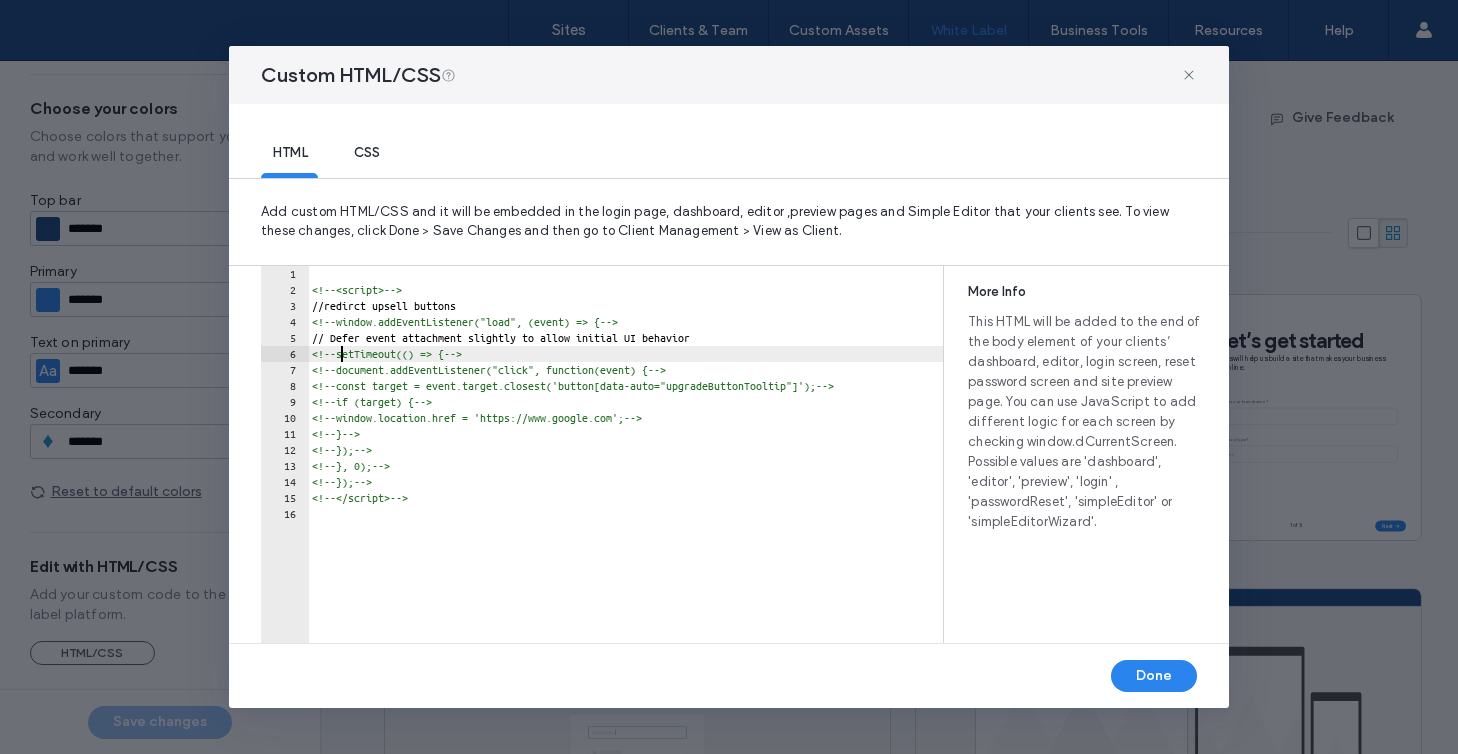 click on "<!-- <script> --> //redirct upsell buttons <!--   window.addEventListener("load", (event) => { -->     // Defer event attachment slightly to allow initial UI behavior <!--     setTimeout(() => { -->       <!--       document.addEventListener("click", function(event) { -->         <!-- const target = event.target.closest('button[data-auto="upgradeButtonTooltip"]'); -->         <!-- if (target) { -->           <!-- window.location.href = 'https://www.google.com'; -->         <!-- } -->       <!-- }); -->     <!-- }, 0); -->   <!-- }); --> <!-- </script> -->" at bounding box center (654, 463) 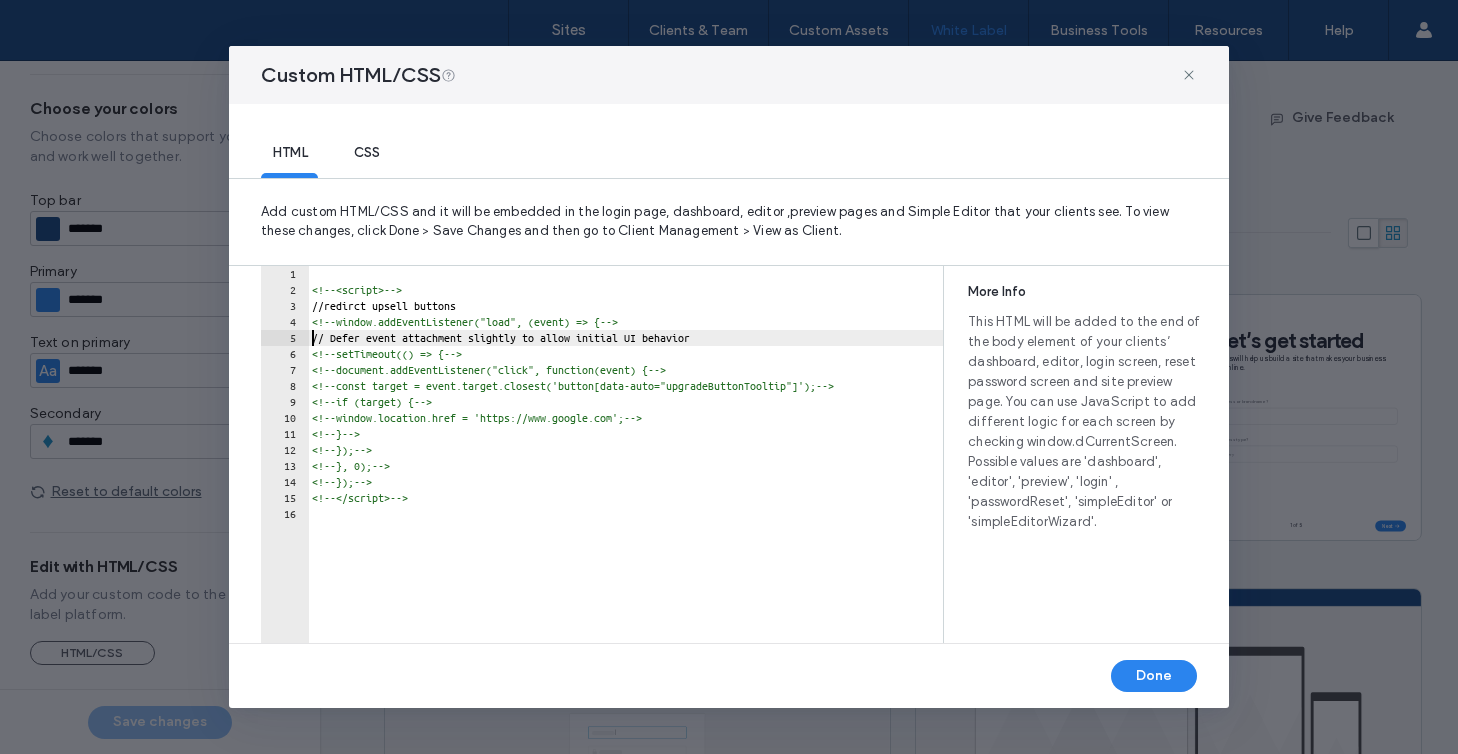 paste on "********" 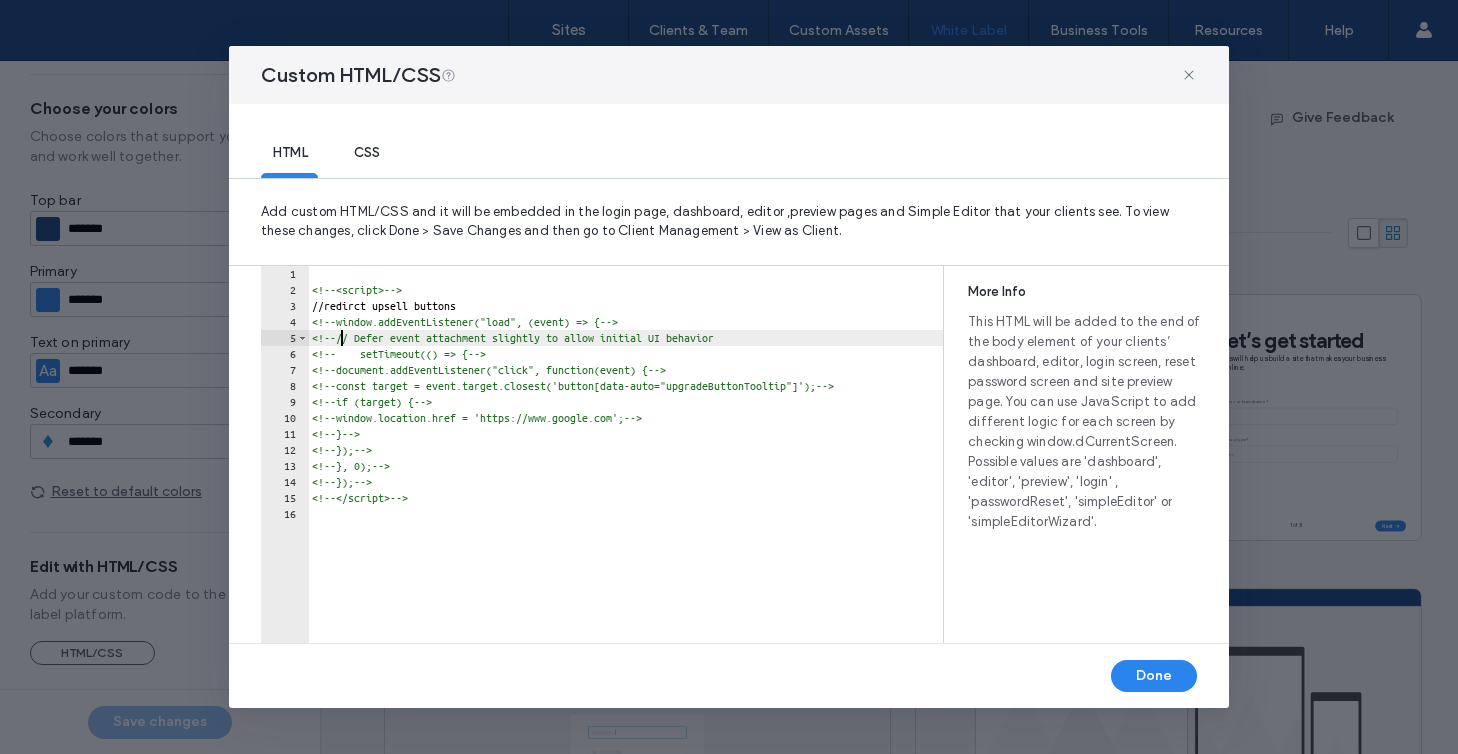 click on "<!-- <script> --> //redirct upsell buttons <!--   window.addEventListener("load", (event) => { -->     // Defer event attachment slightly to allow initial UI behavior <!--    setTimeout(() => { -->       <!--       document.addEventListener("click", function(event) { -->         <!-- const target = event.target.closest('button[data-auto="upgradeButtonTooltip"]'); -->         <!-- if (target) { -->           <!-- window.location.href = 'https://www.google.com'; -->         <!-- } -->       <!-- }); -->     <!-- }, 0); -->   <!-- }); --> <!-- </script> -->" at bounding box center [654, 463] 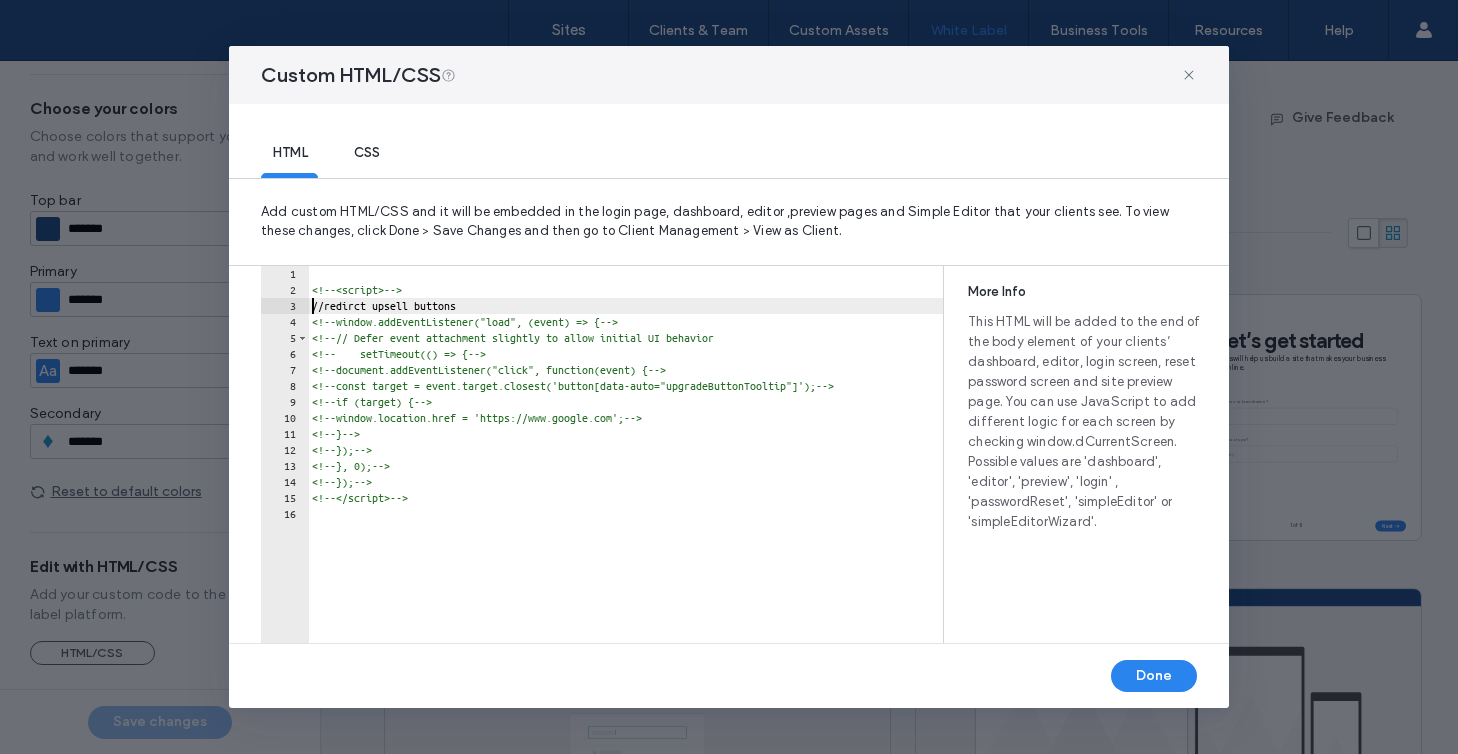 paste on "****" 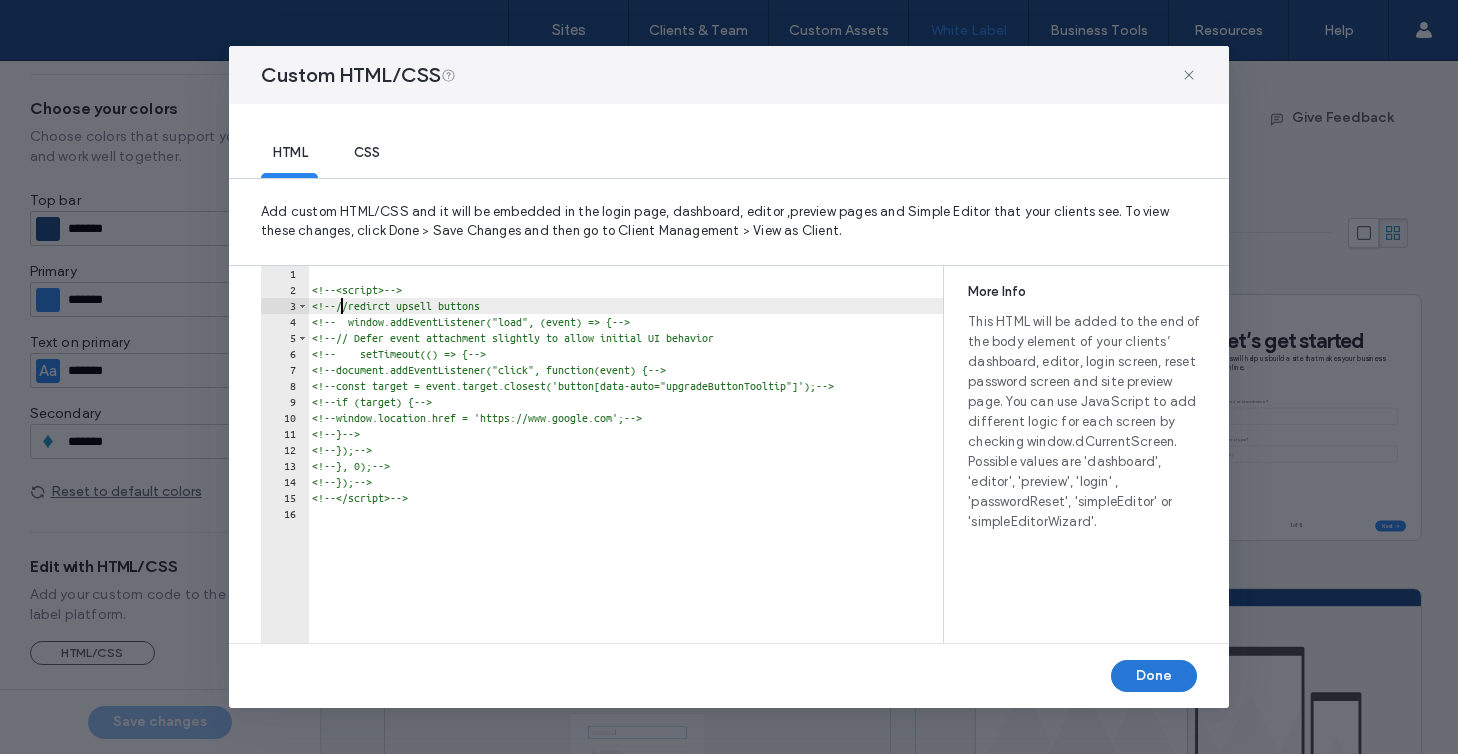 click on "Done" at bounding box center (1154, 676) 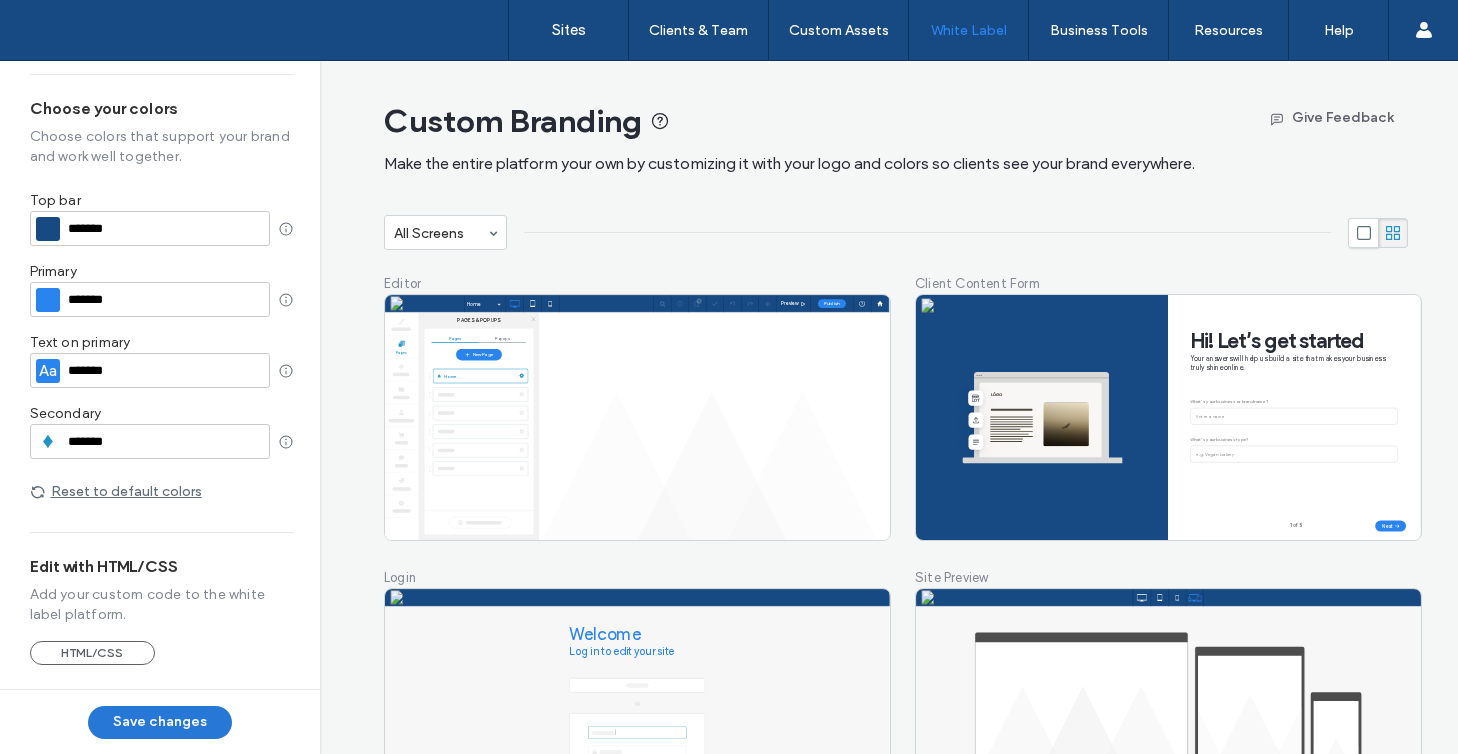 click on "Save changes" at bounding box center [160, 722] 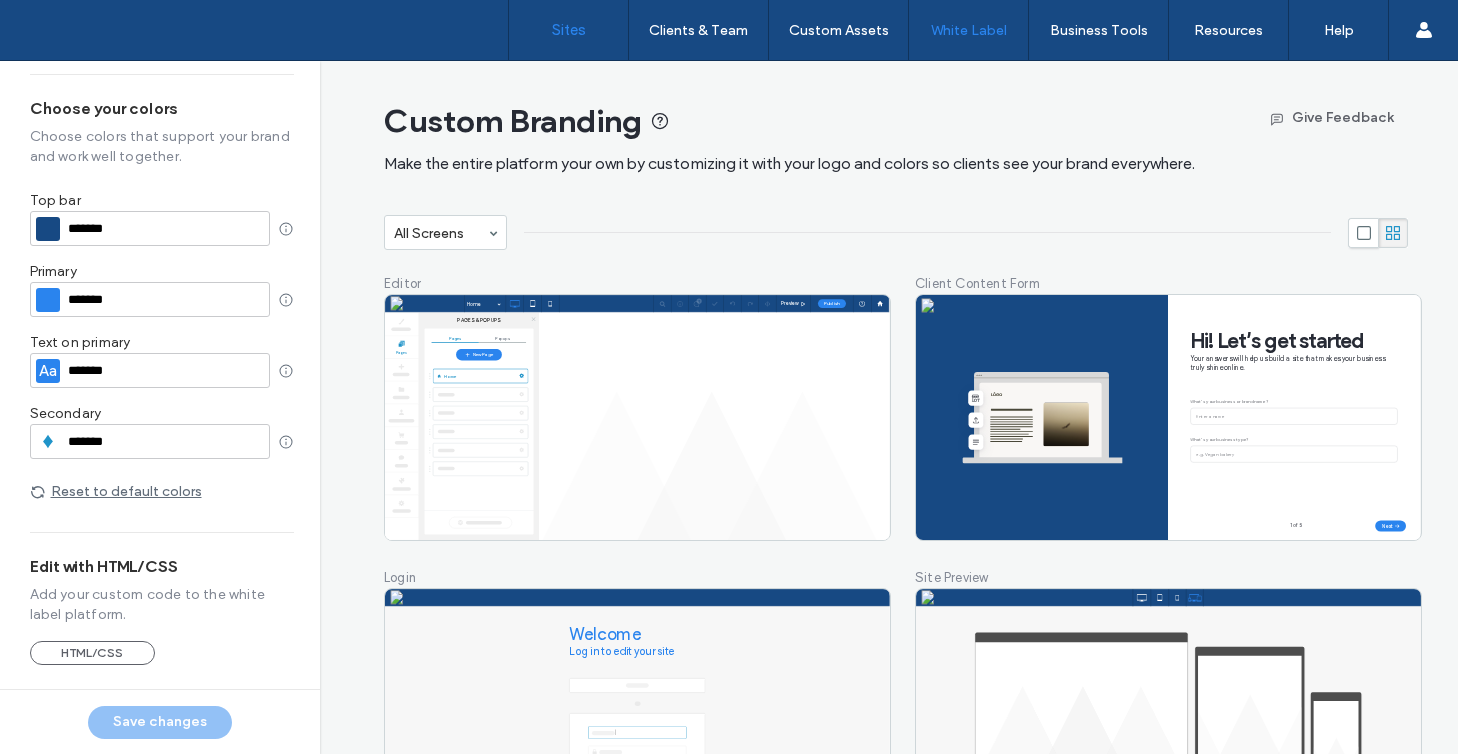click on "Sites" at bounding box center [569, 30] 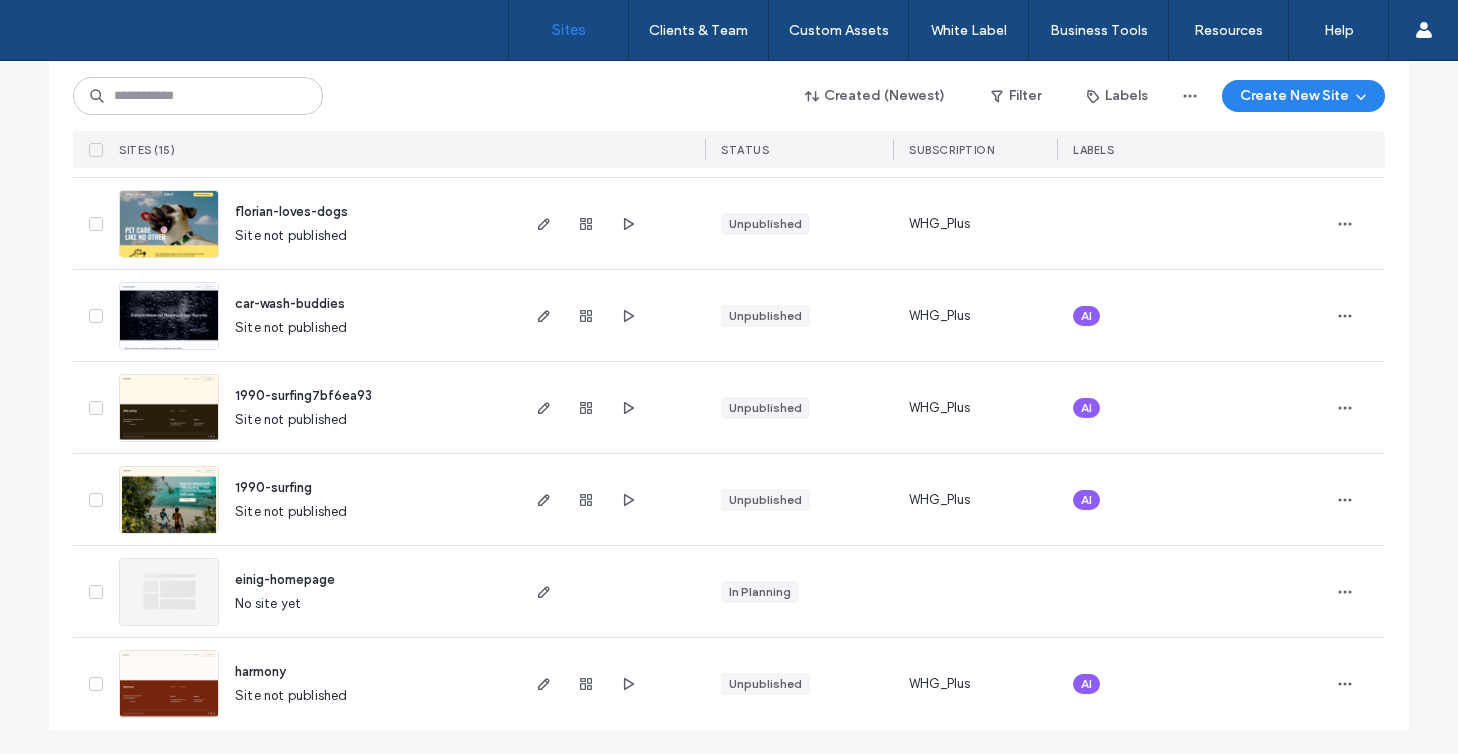 scroll, scrollTop: 0, scrollLeft: 0, axis: both 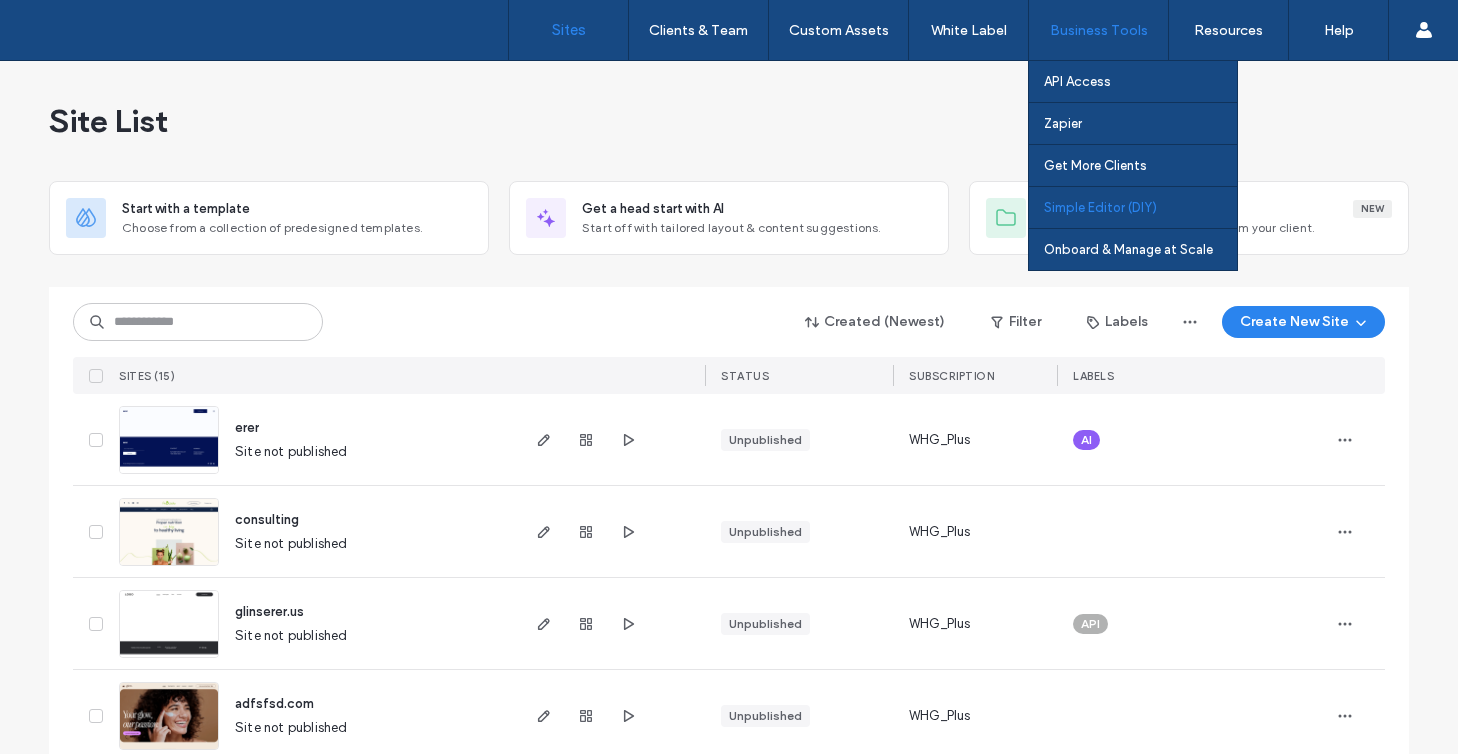 click on "Simple Editor (DIY)" at bounding box center (1100, 207) 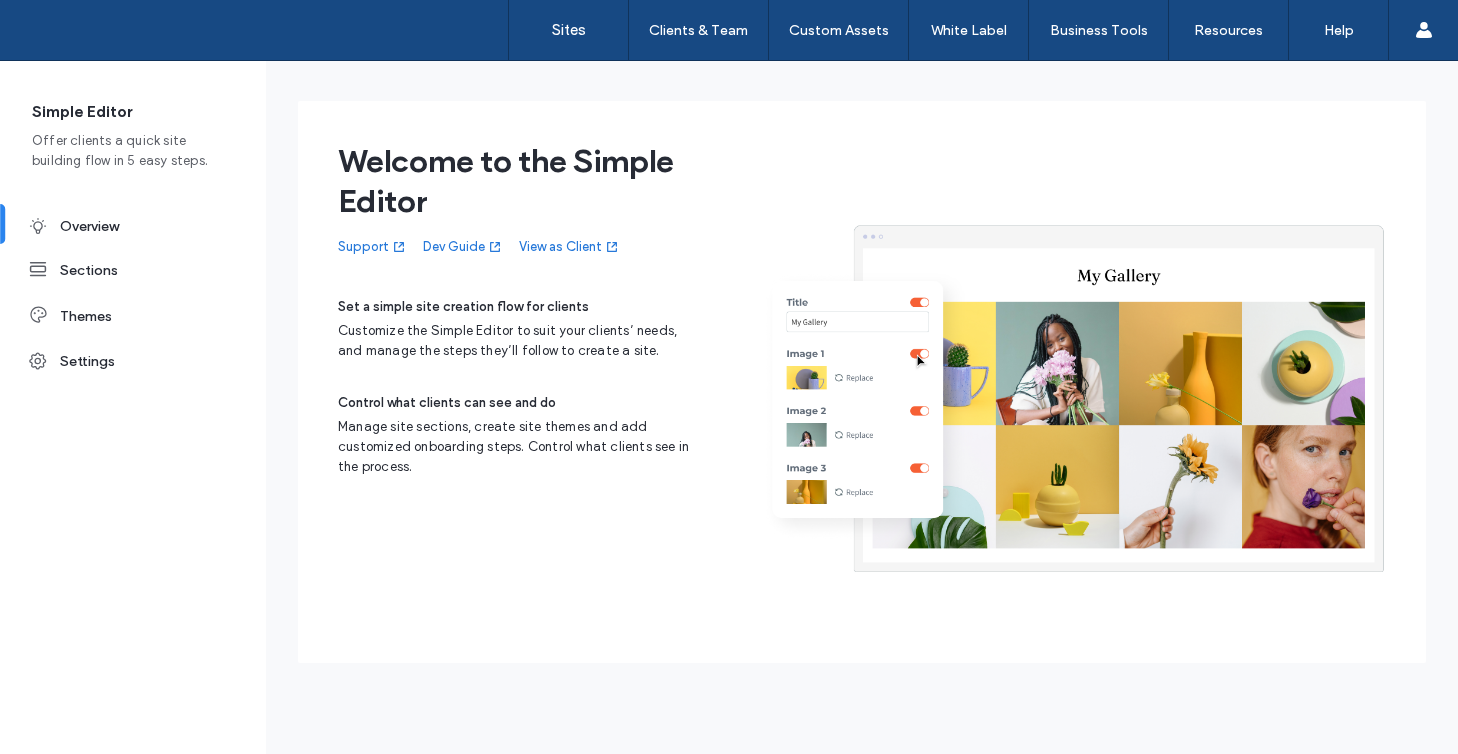 click on "View as Client" at bounding box center (569, 247) 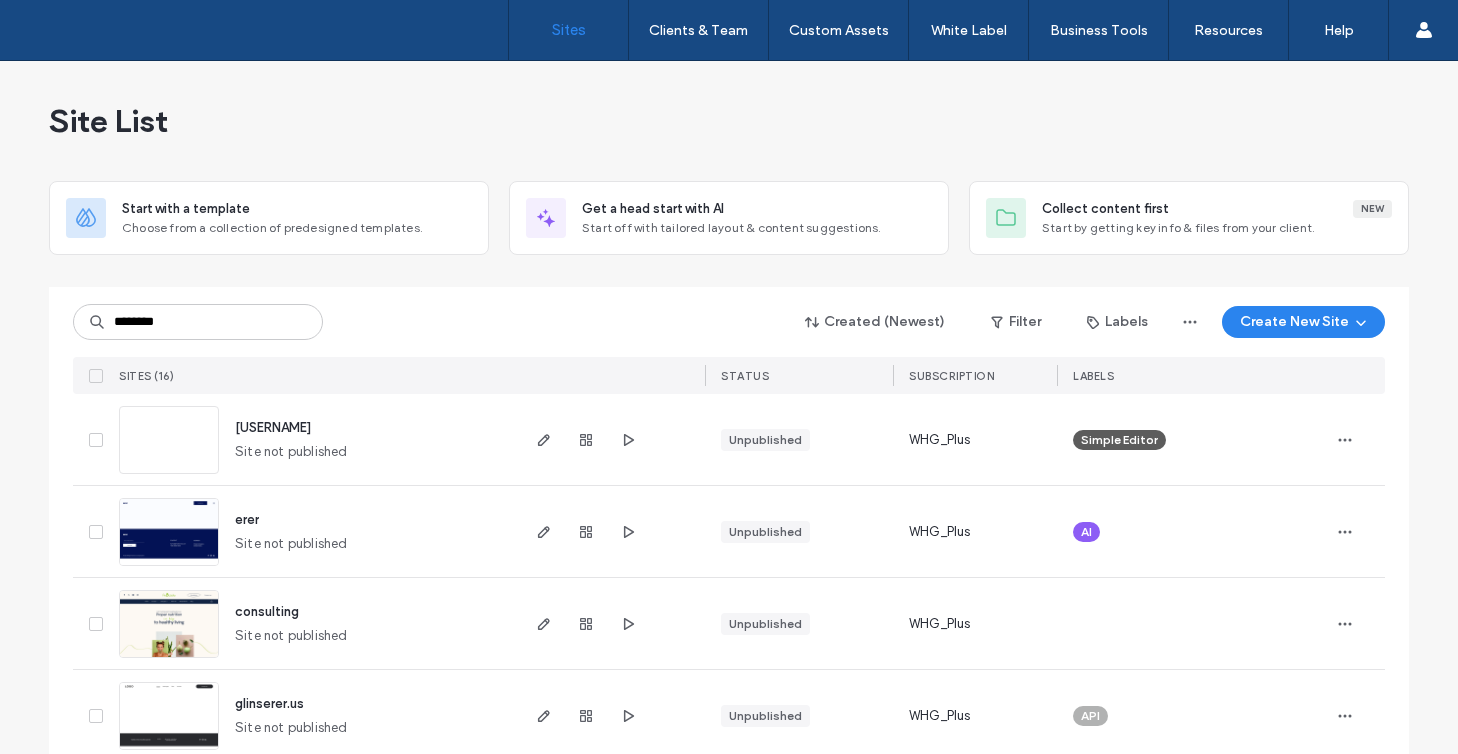 scroll, scrollTop: 0, scrollLeft: 0, axis: both 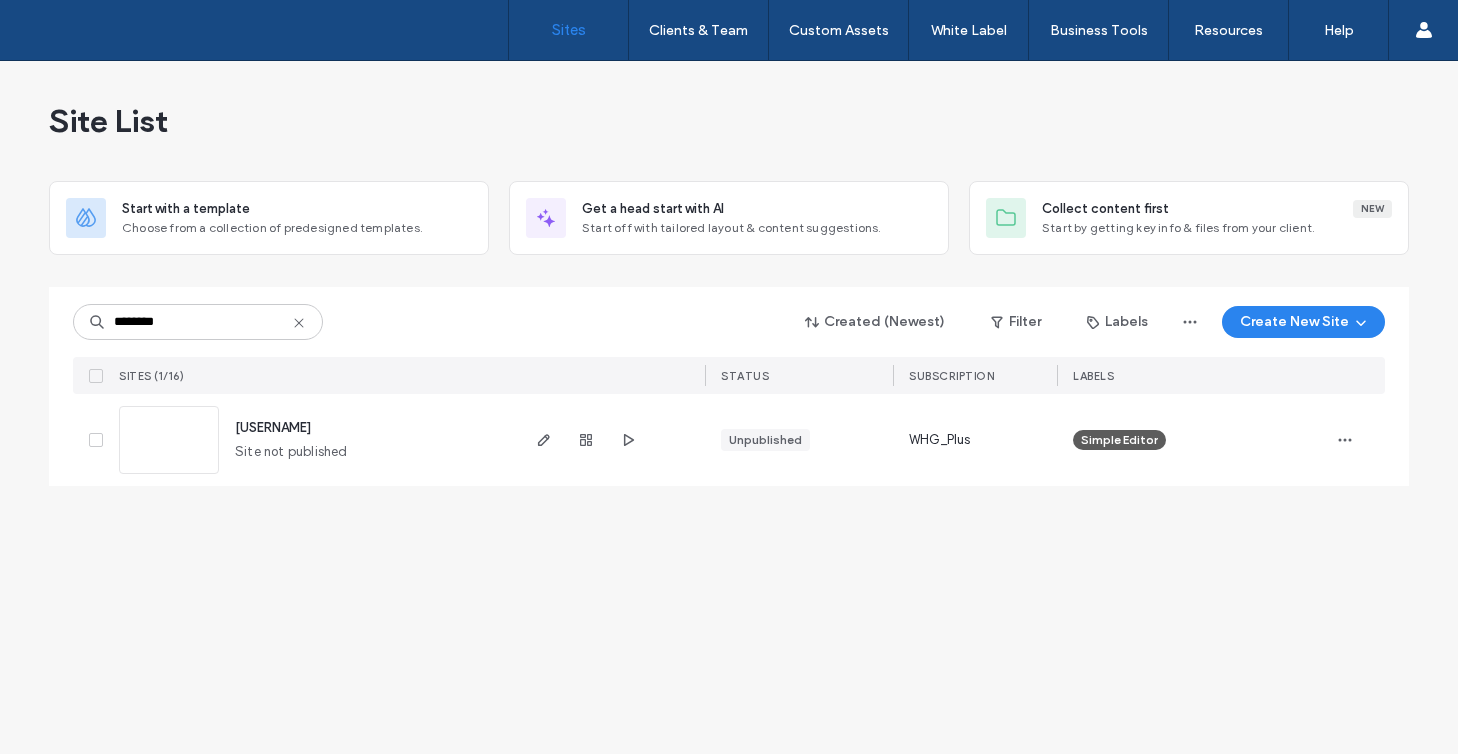 type on "********" 